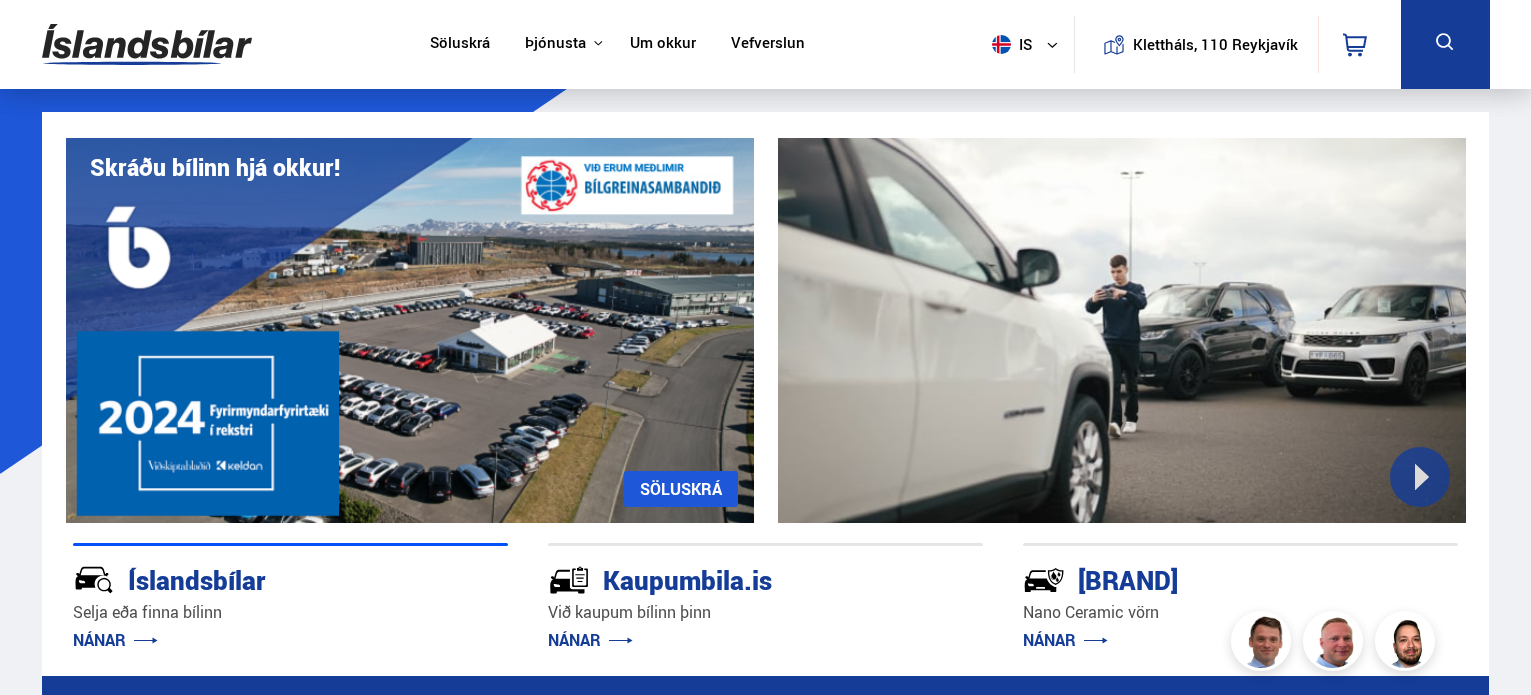 scroll, scrollTop: 0, scrollLeft: 0, axis: both 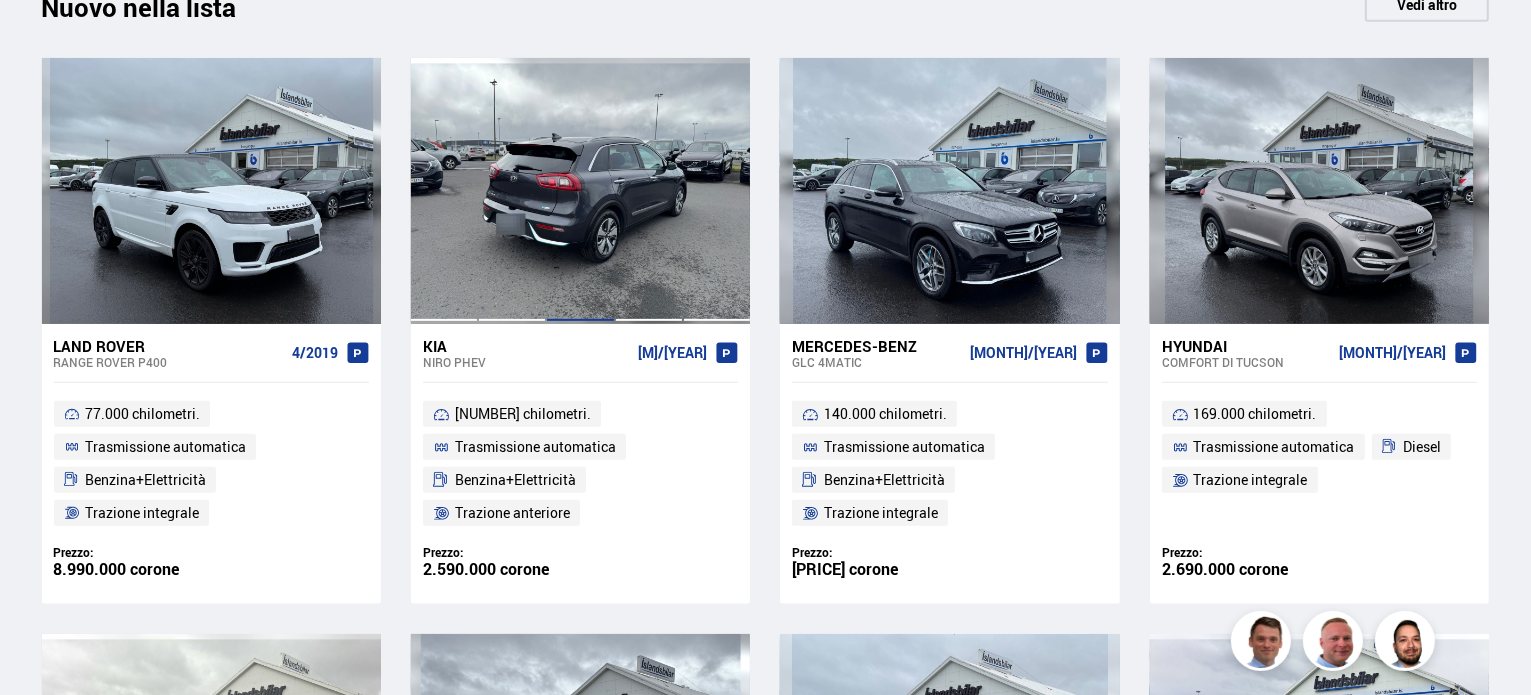 click at bounding box center (580, 191) 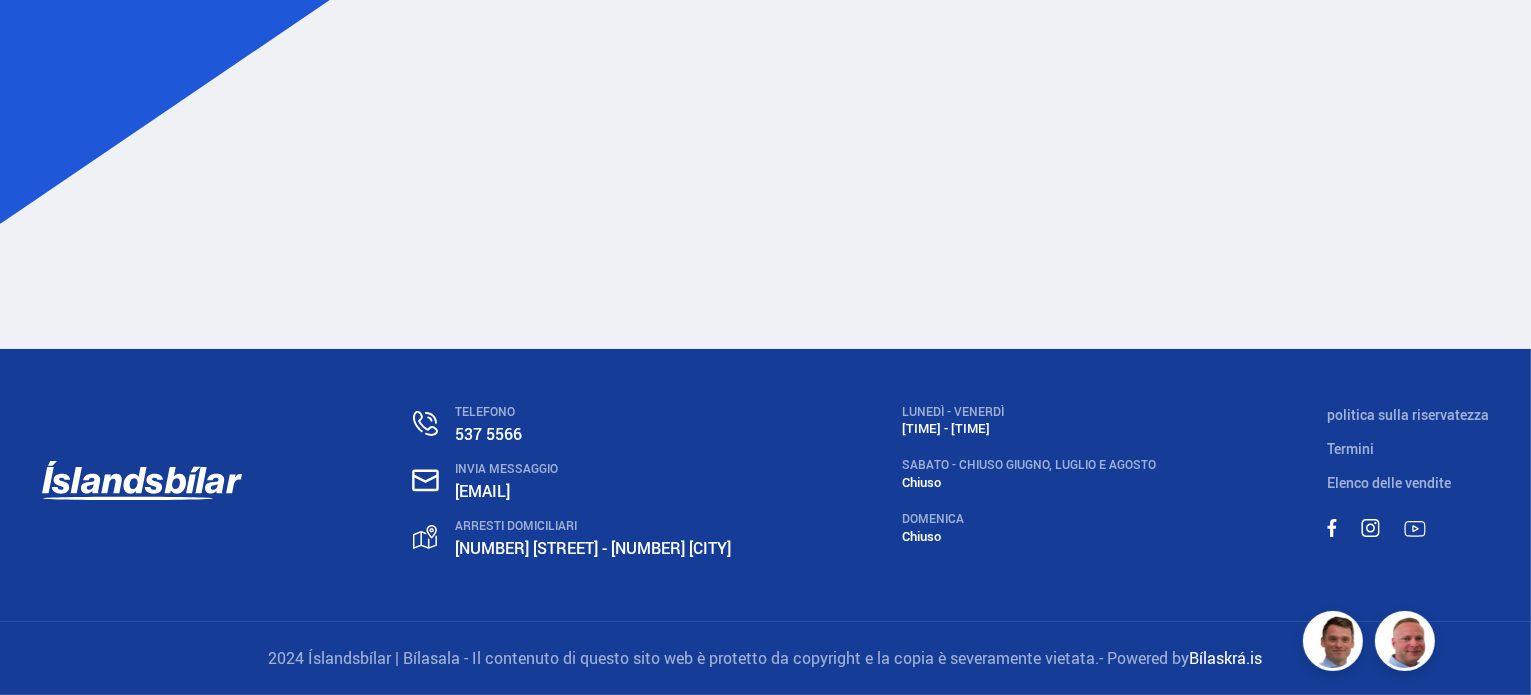 scroll, scrollTop: 0, scrollLeft: 0, axis: both 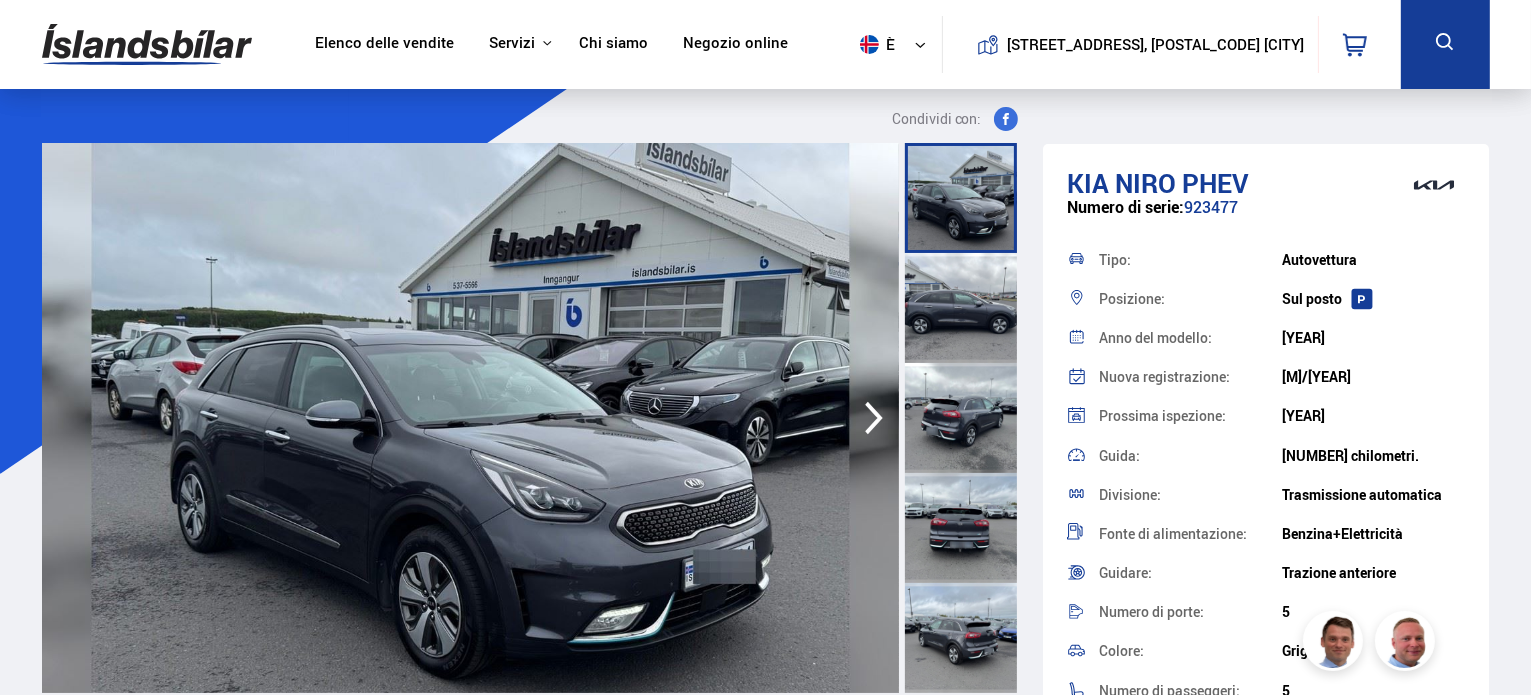 click 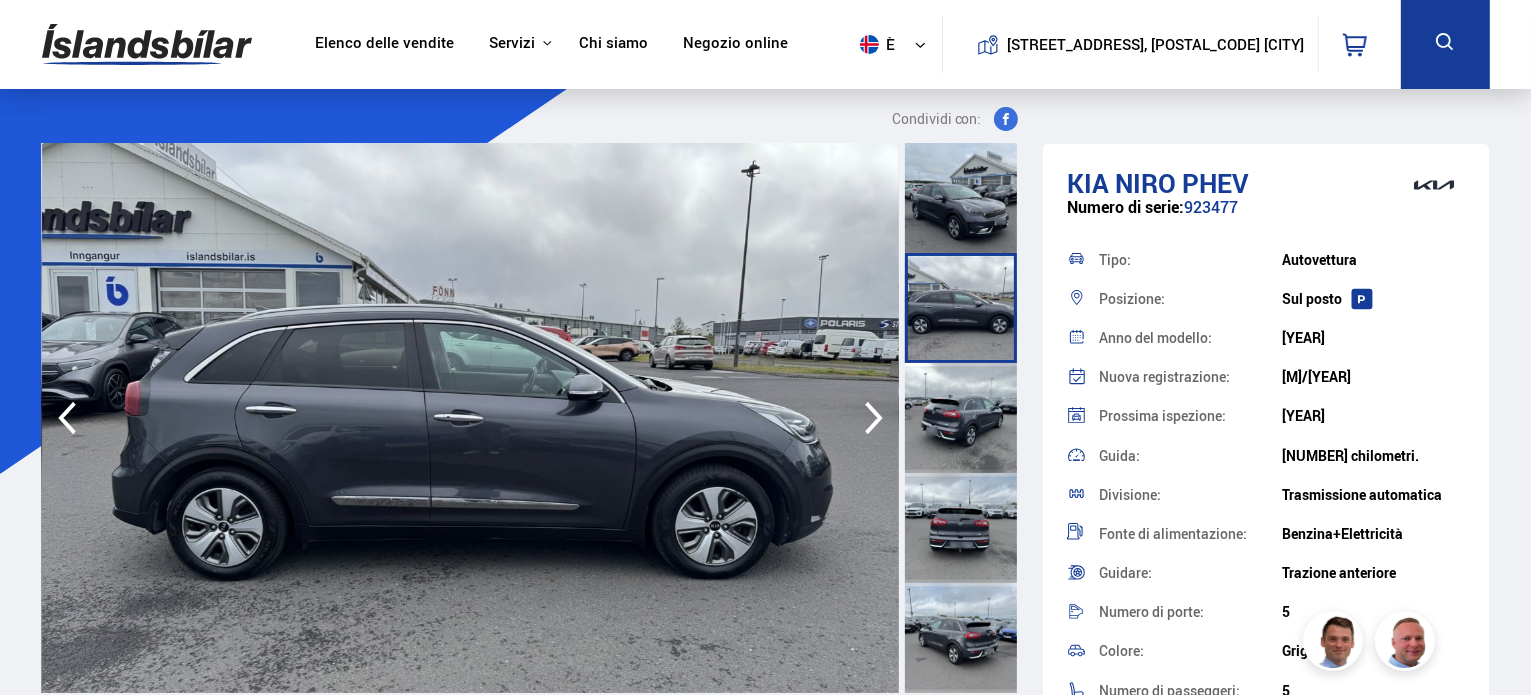 click 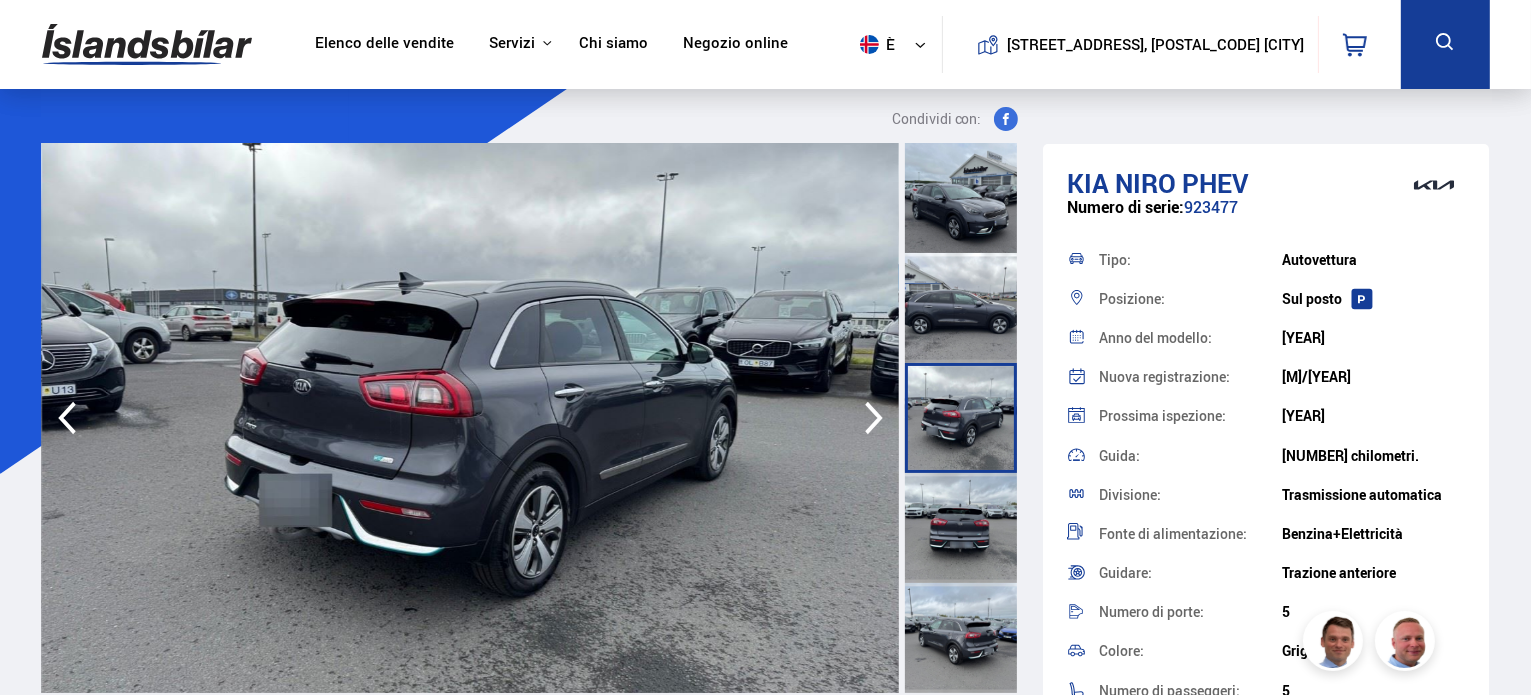 click 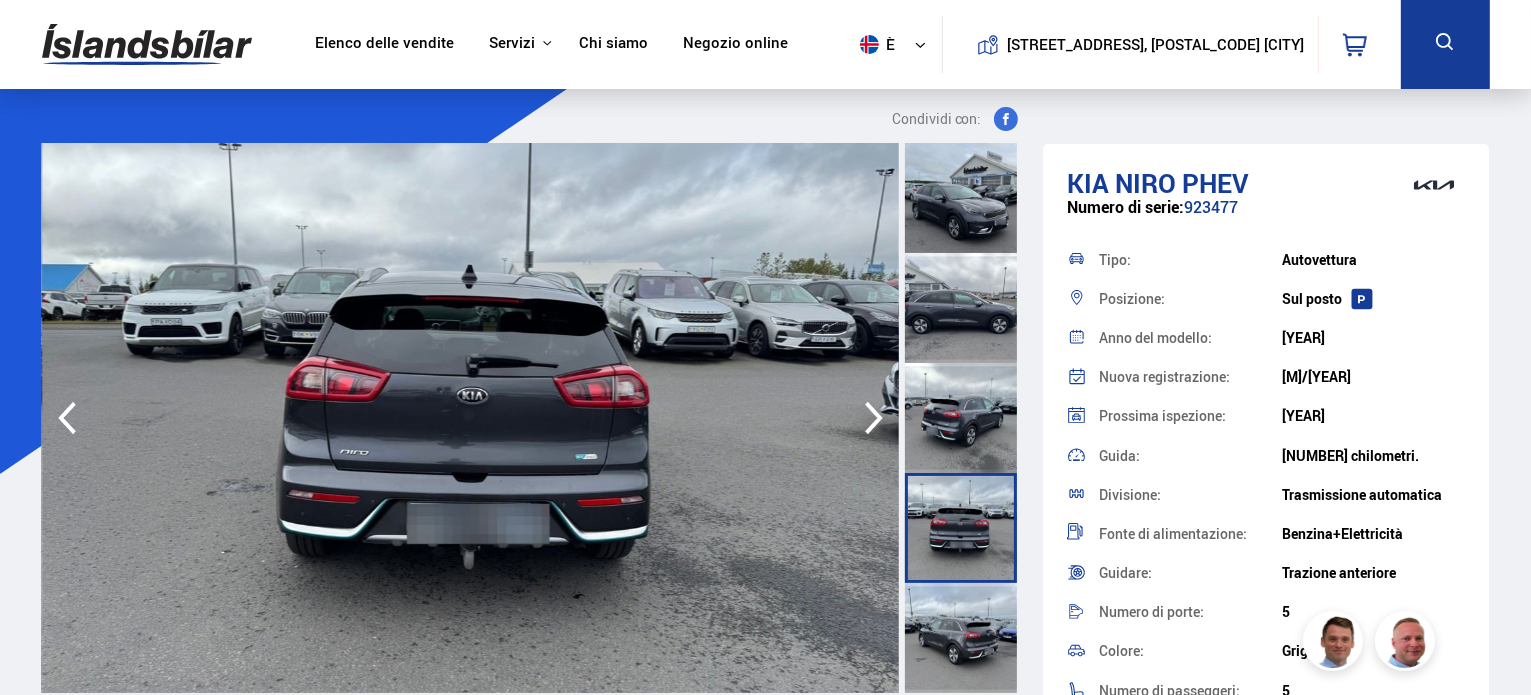 click 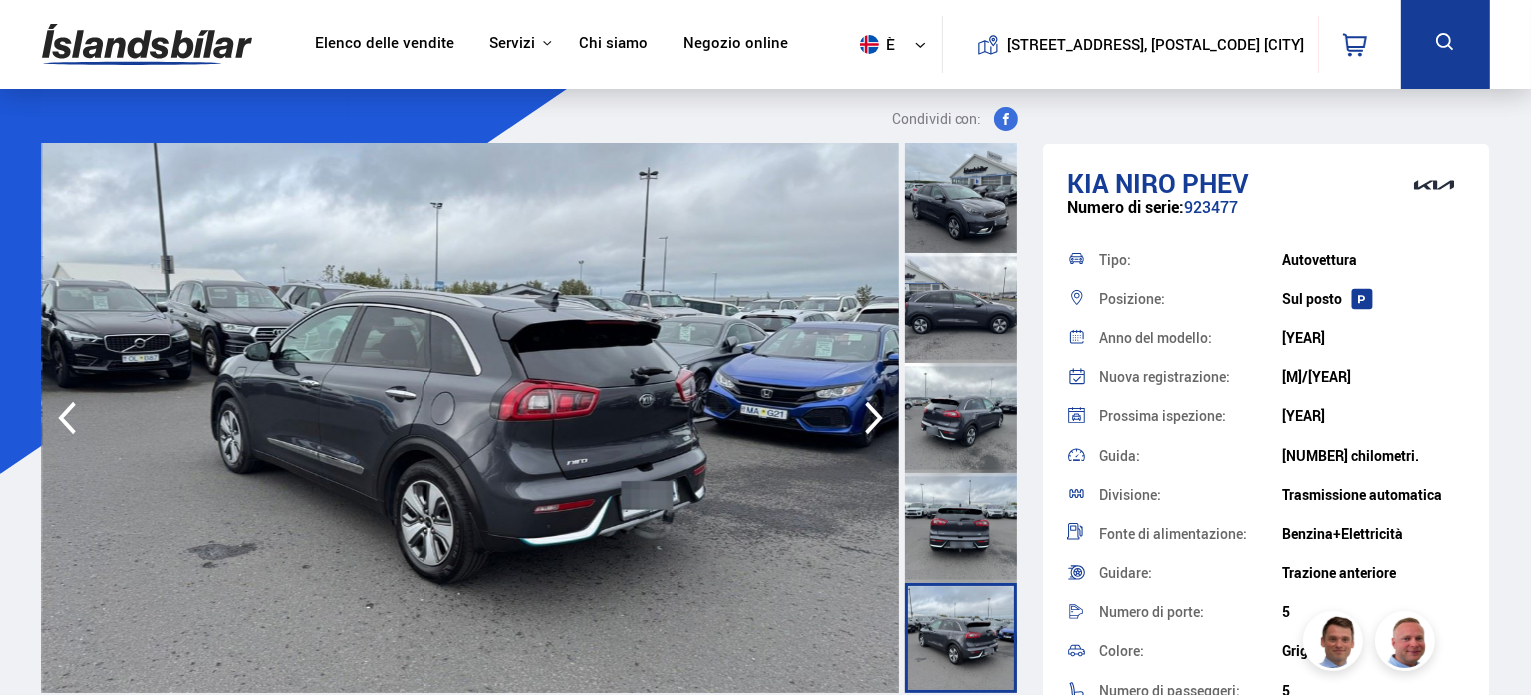 click 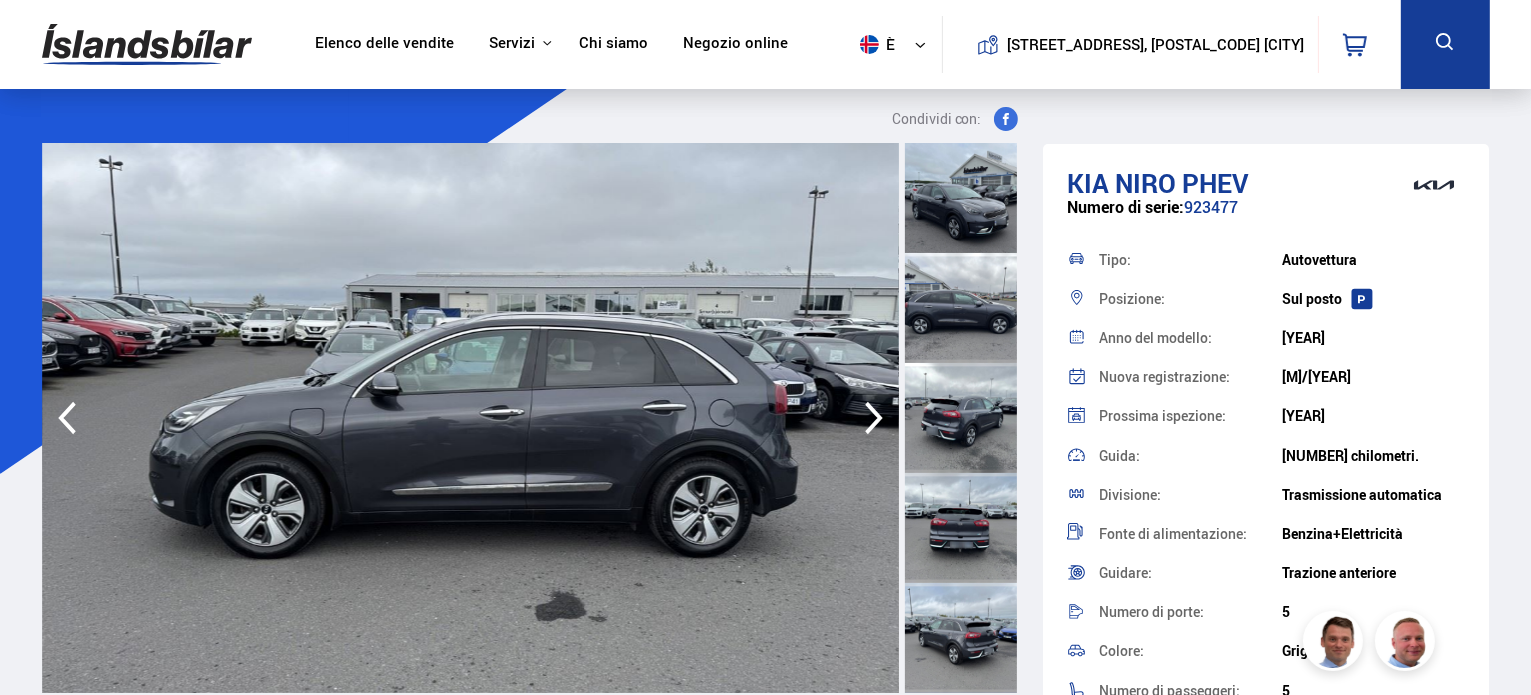 click 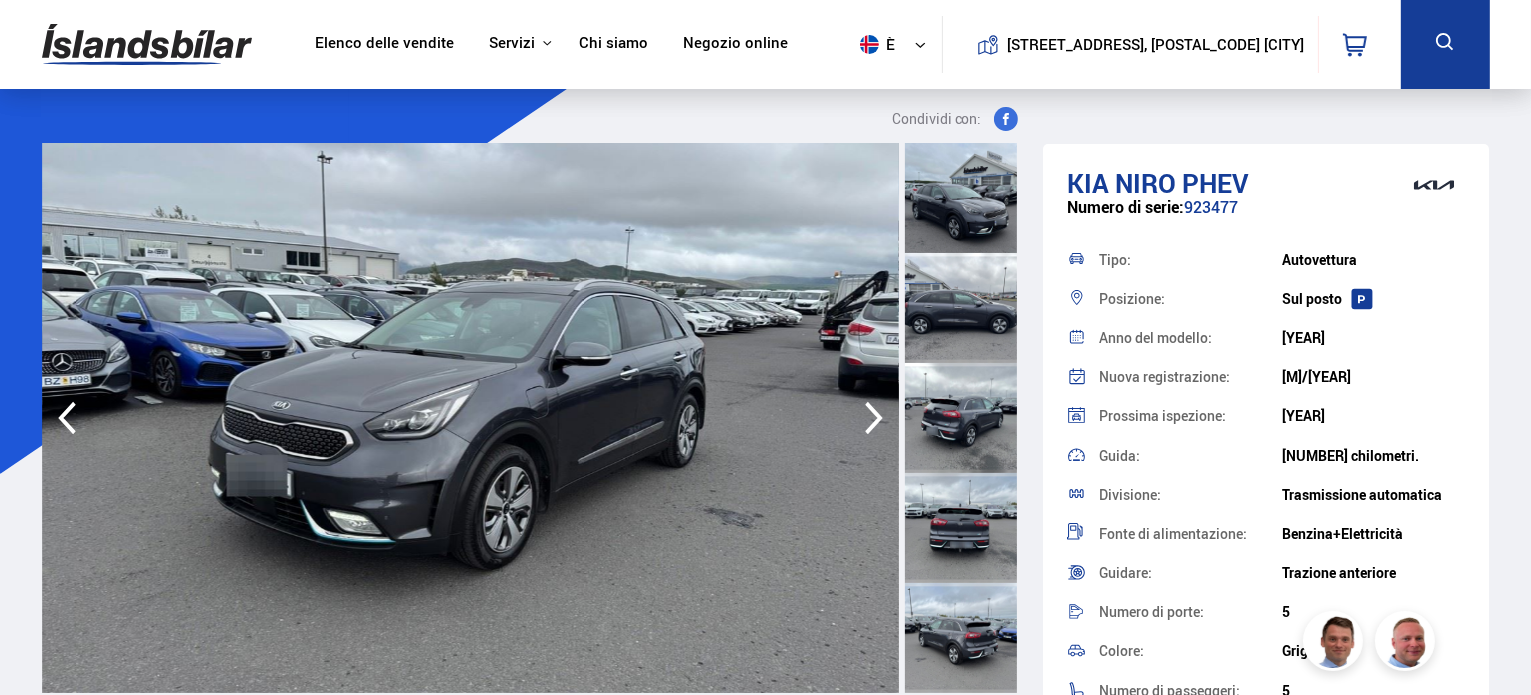 click 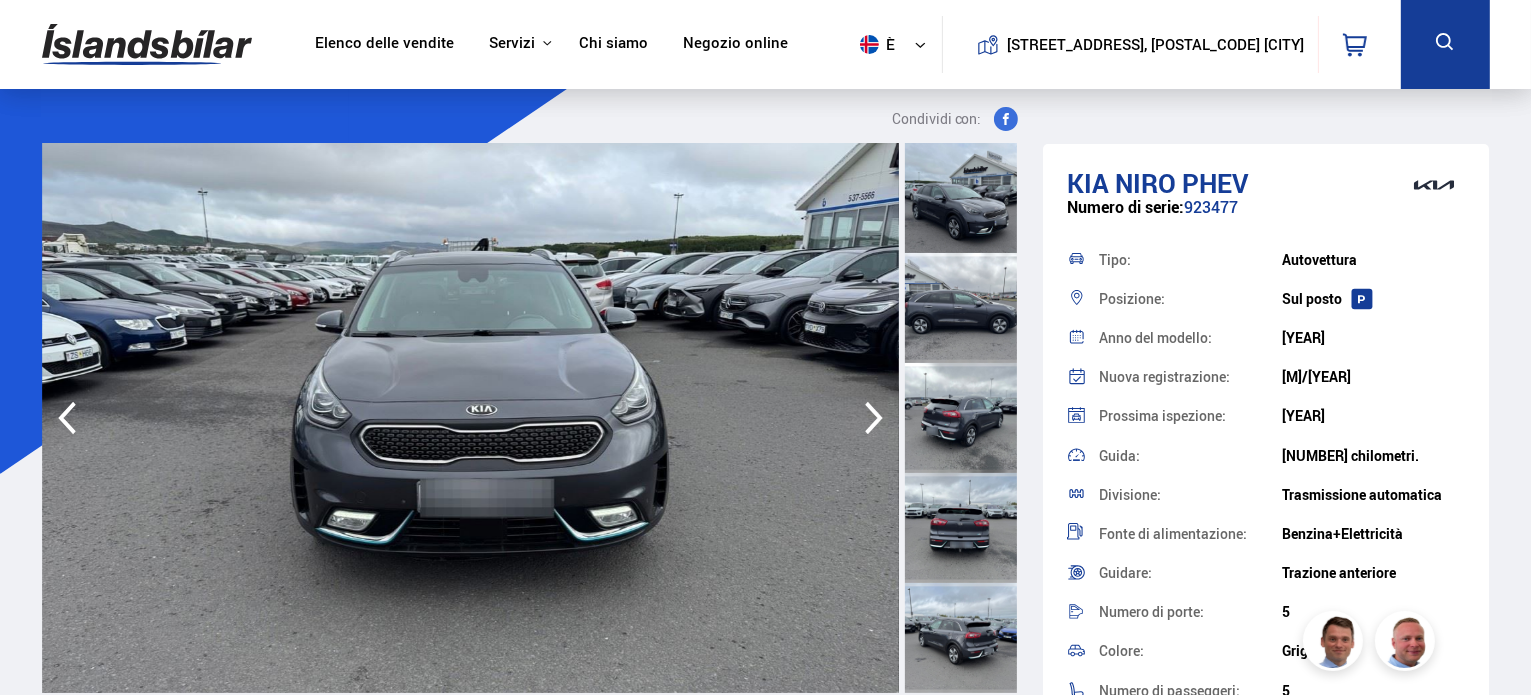 click 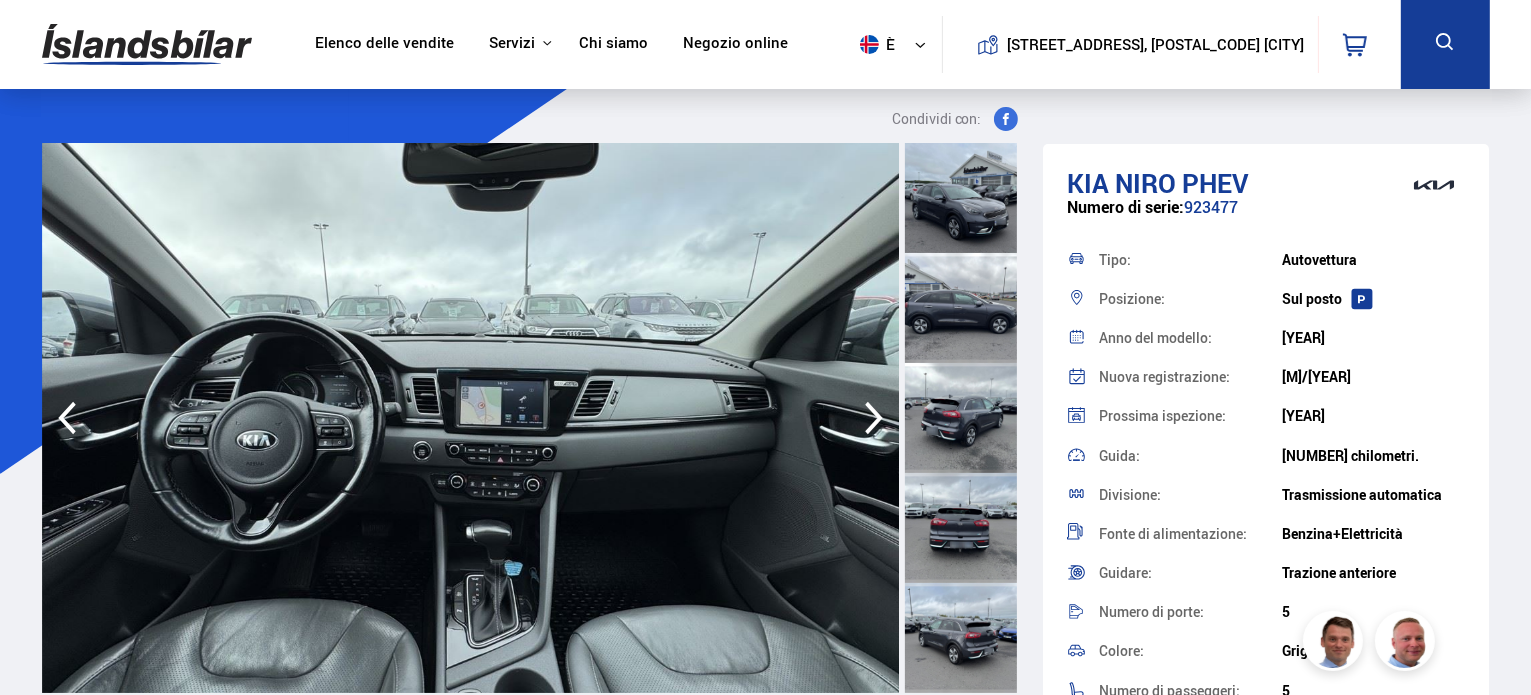 click 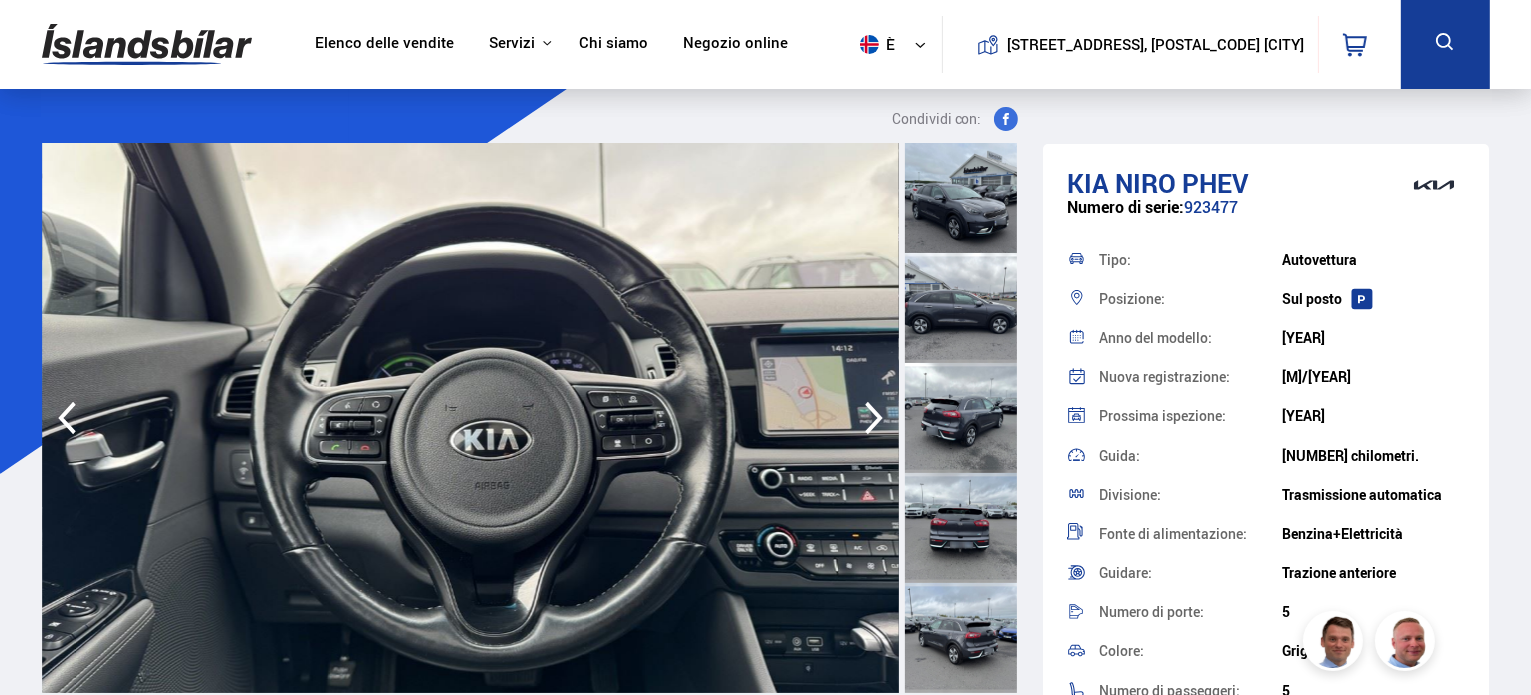 click 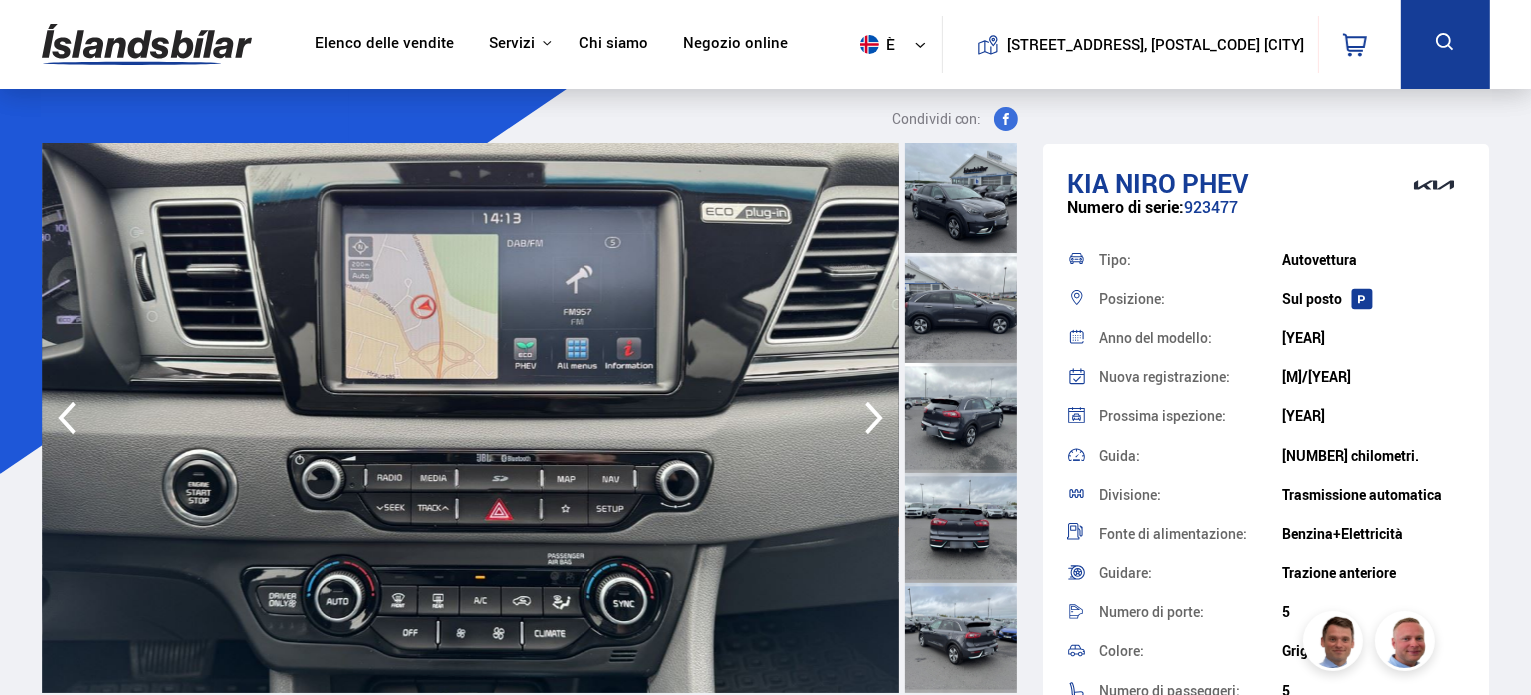 click 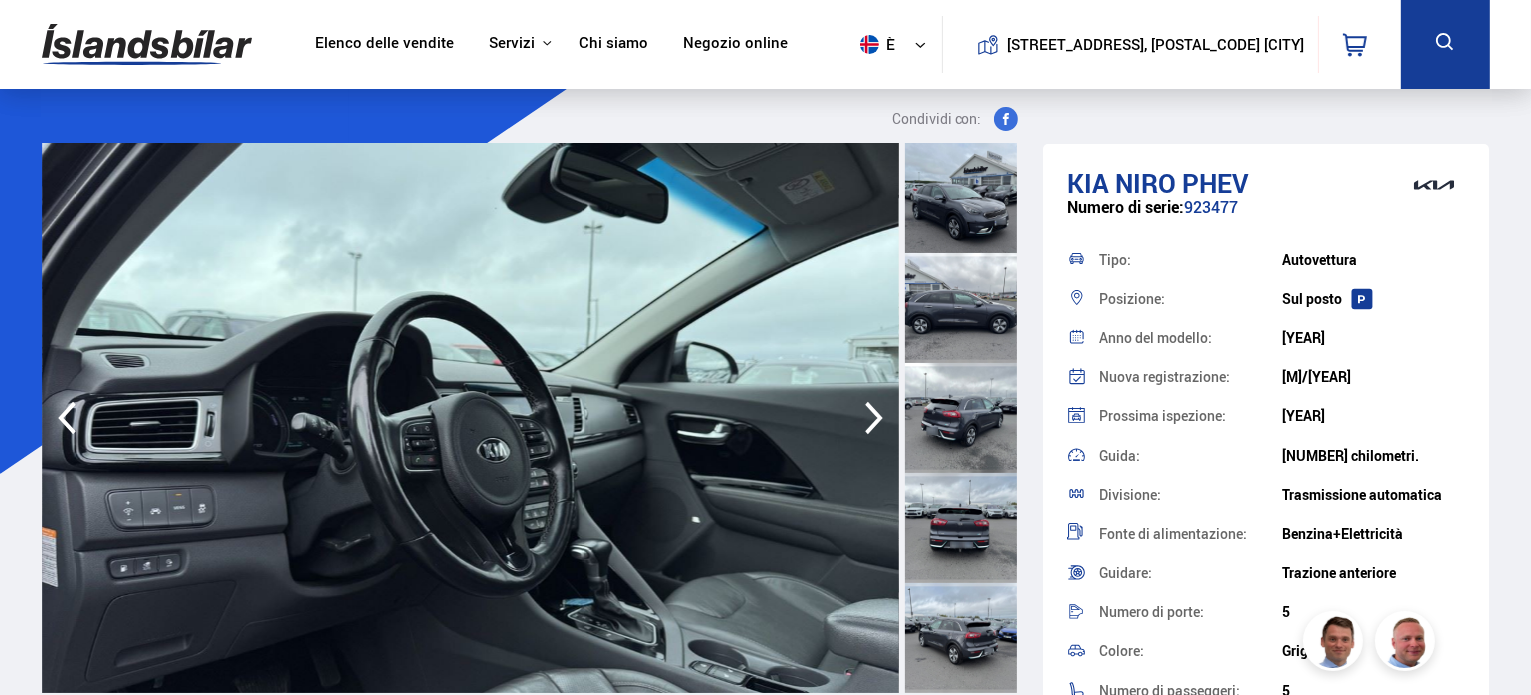 click 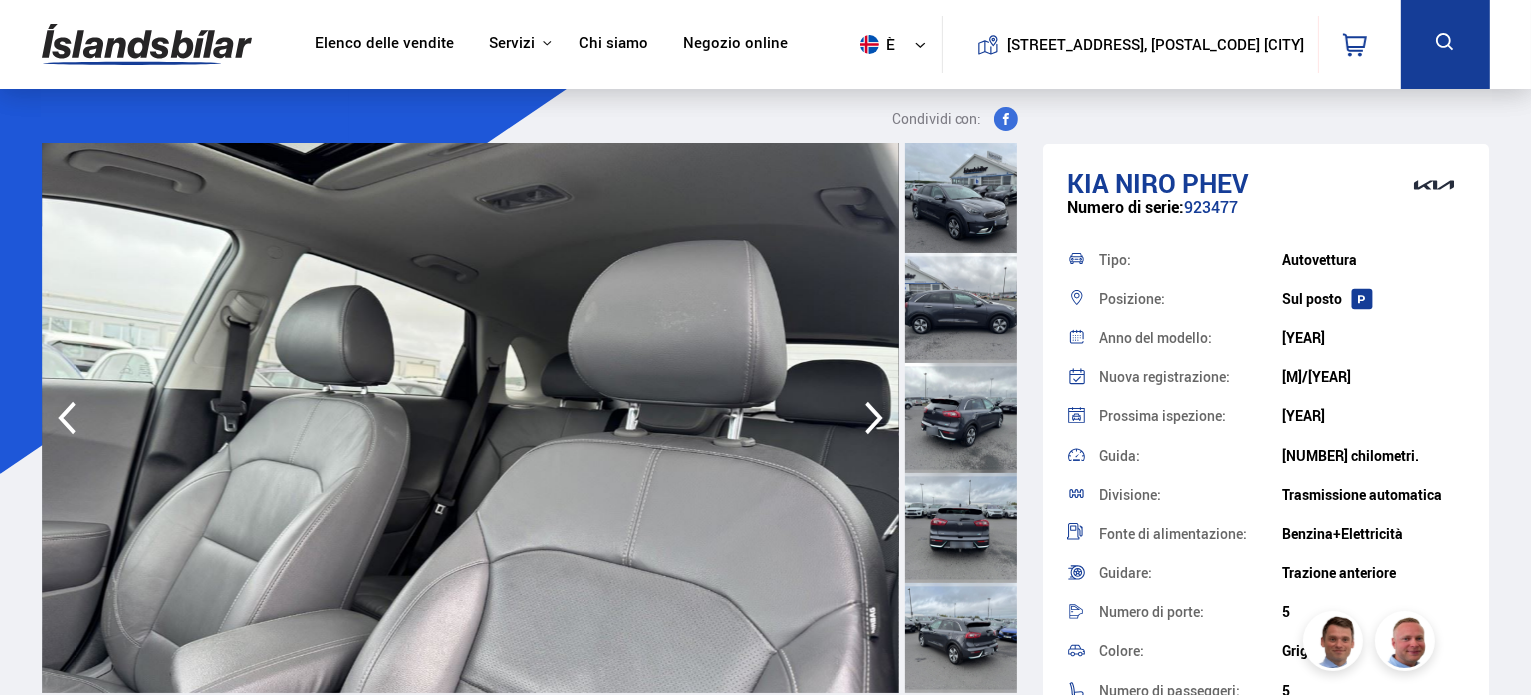 click 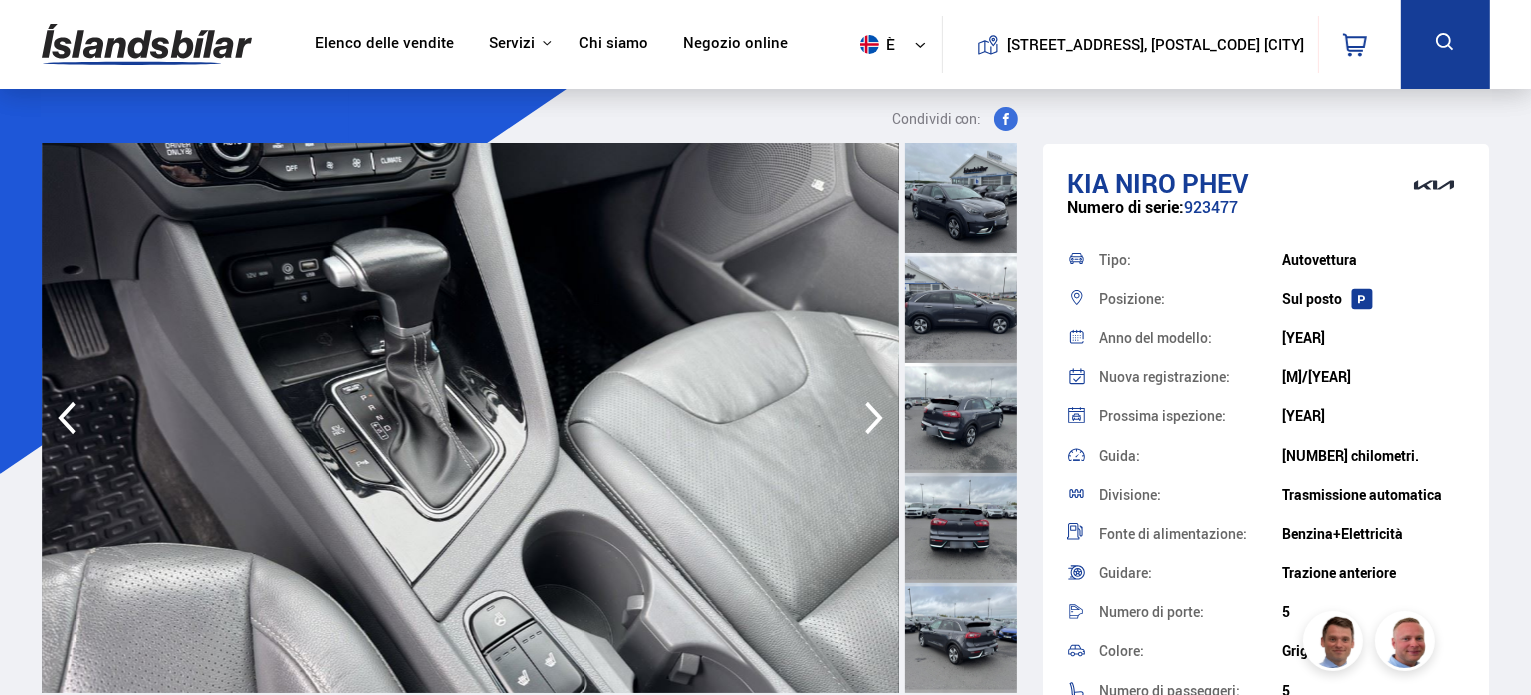 click 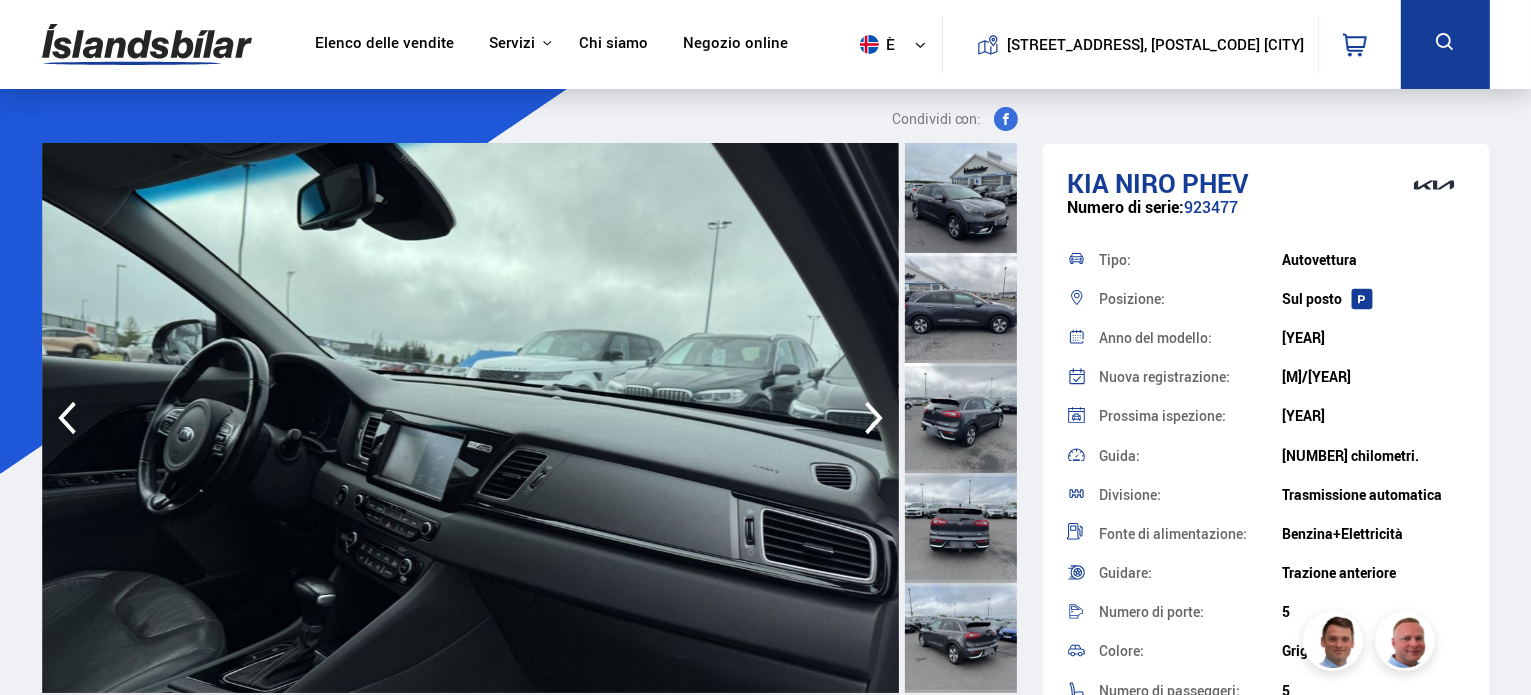 click 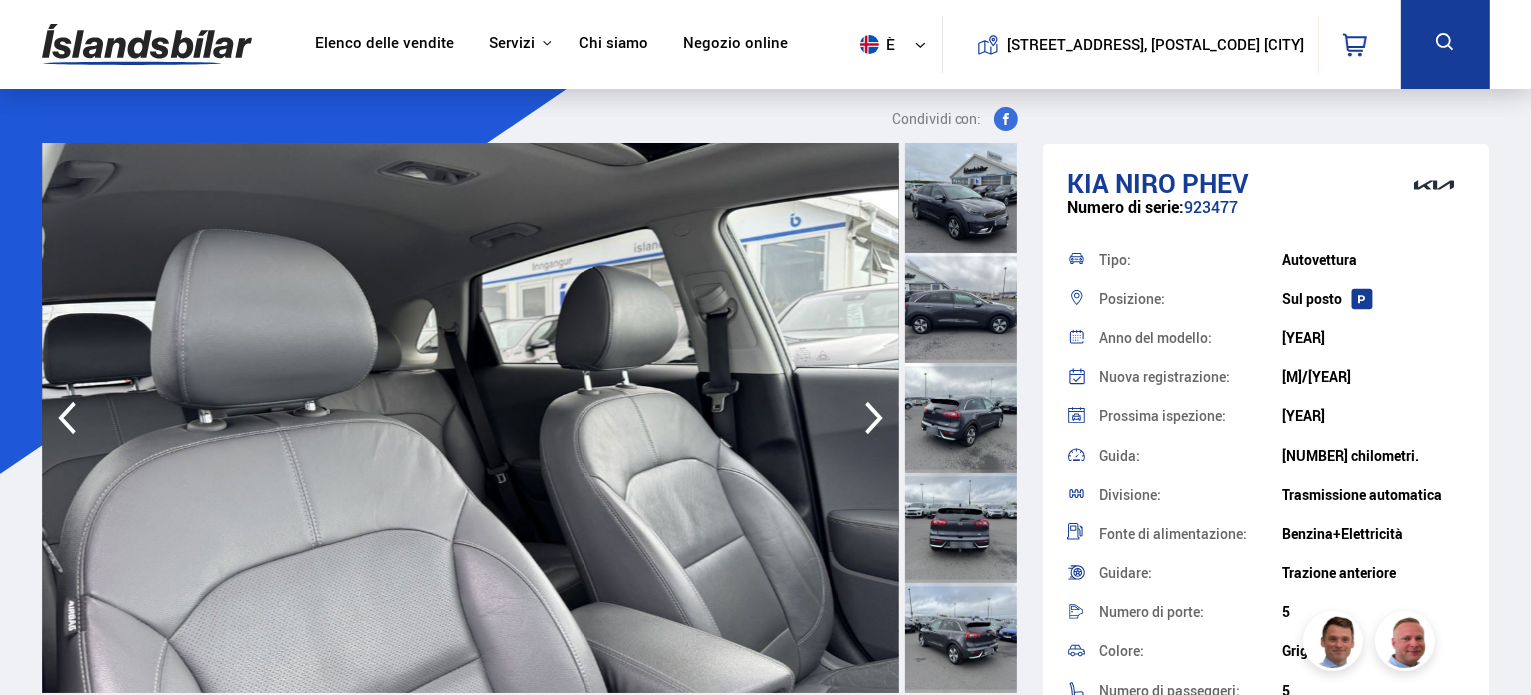 click 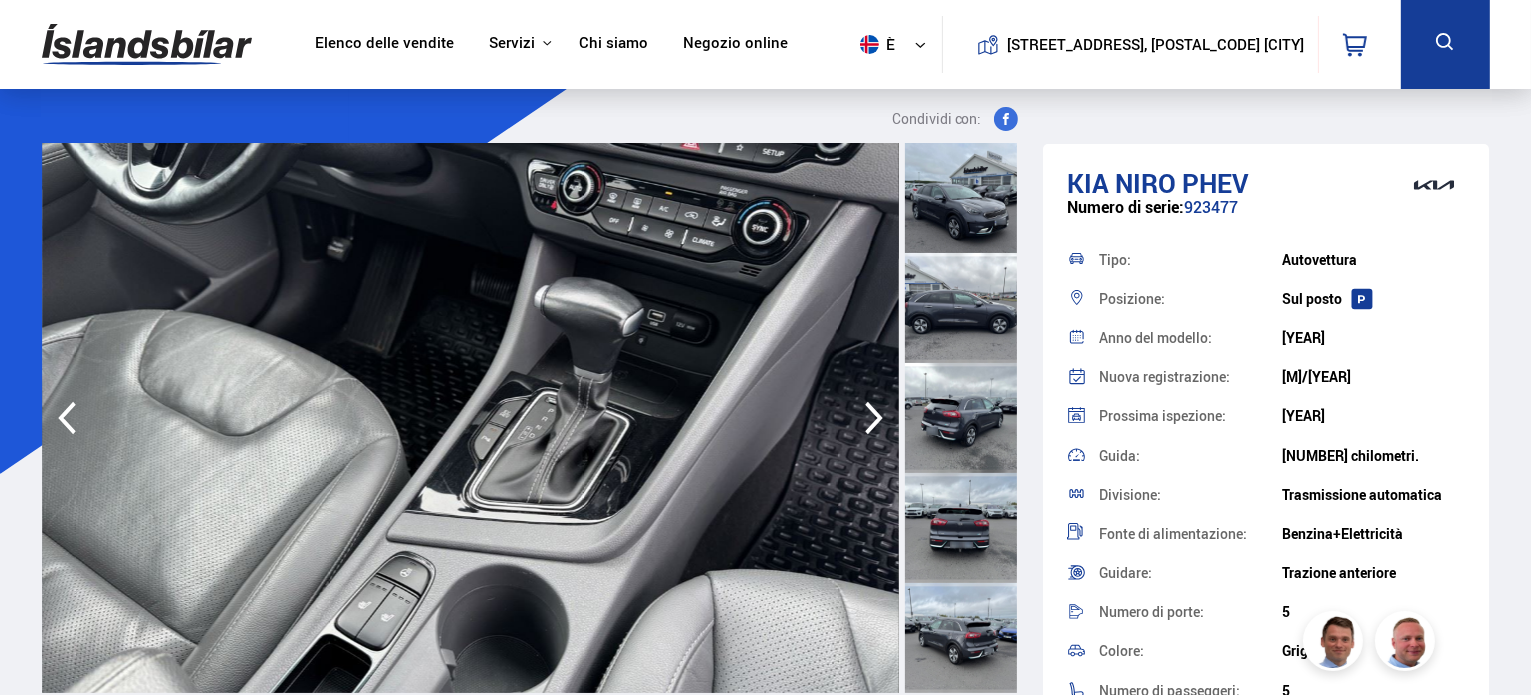 click 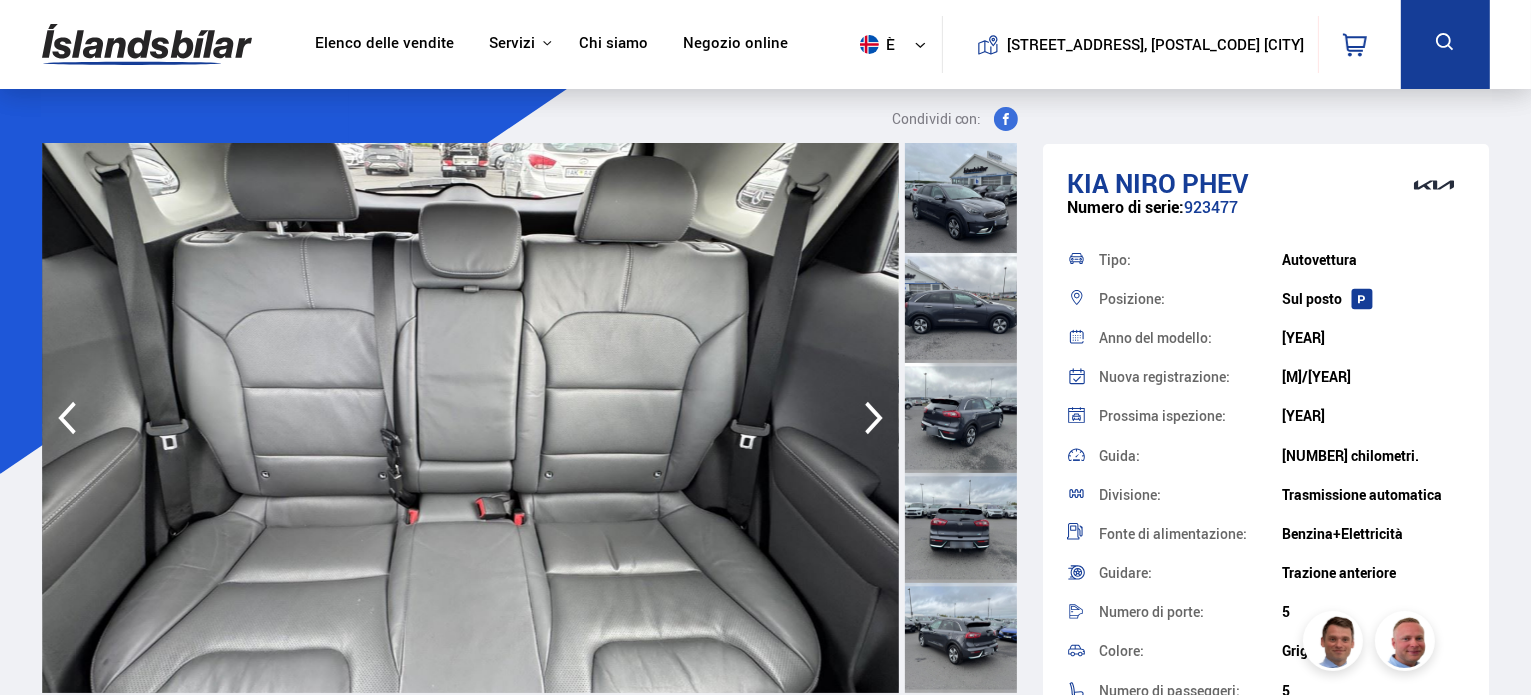 click 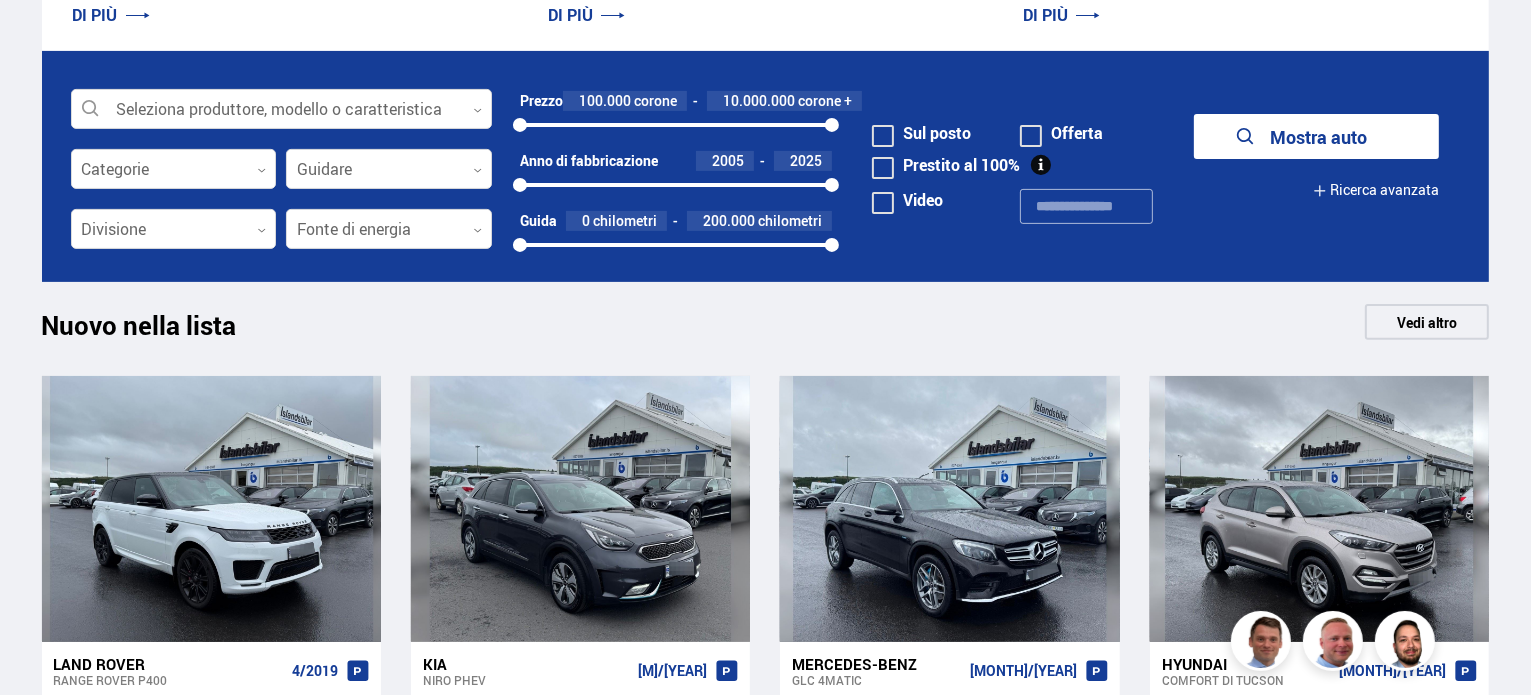scroll, scrollTop: 447, scrollLeft: 0, axis: vertical 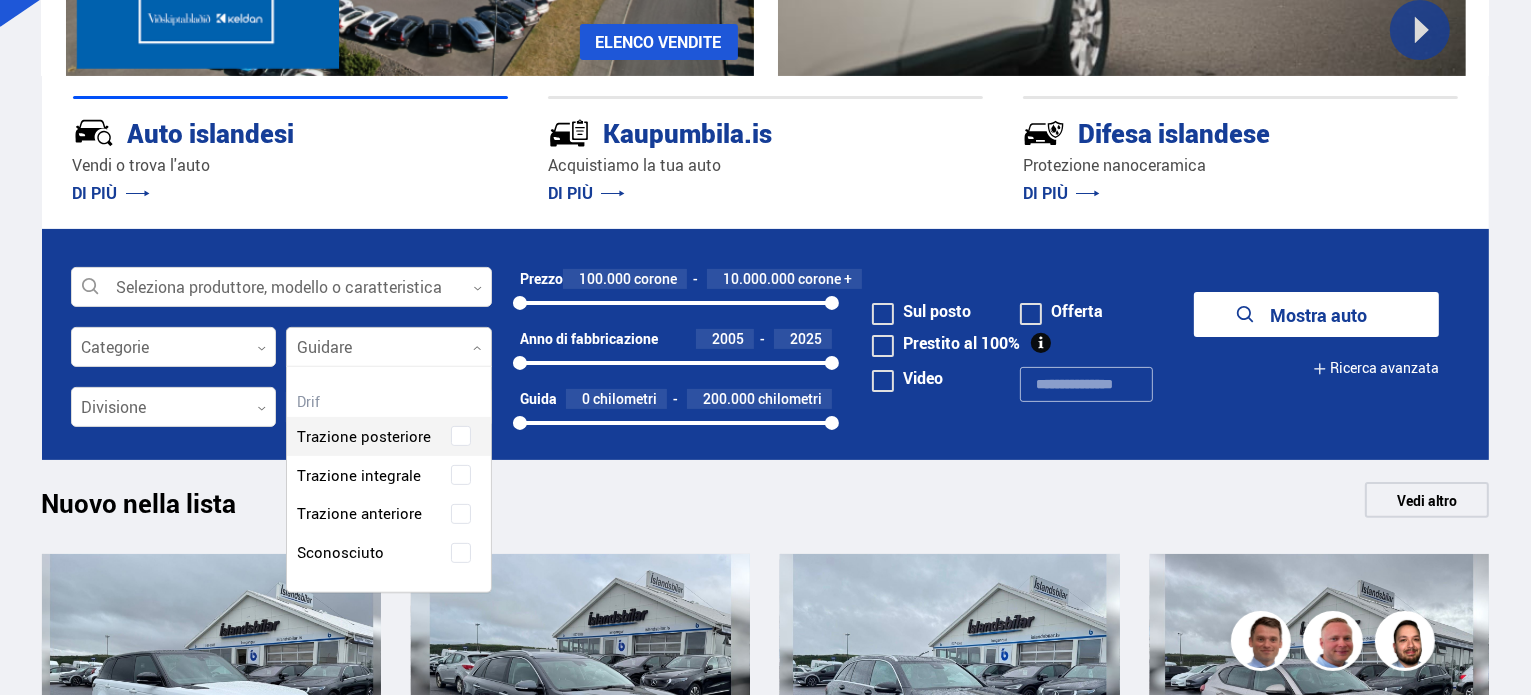 click at bounding box center (389, 348) 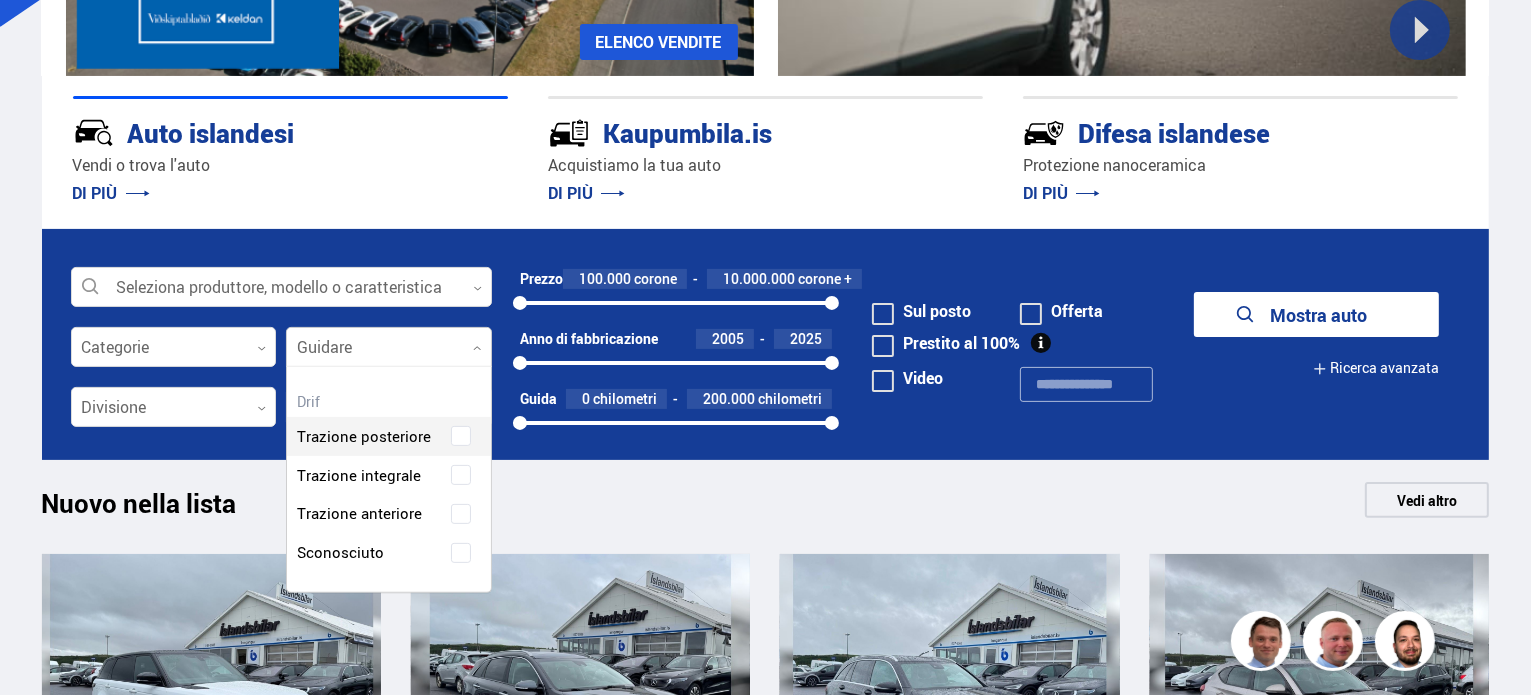 scroll, scrollTop: 228, scrollLeft: 208, axis: both 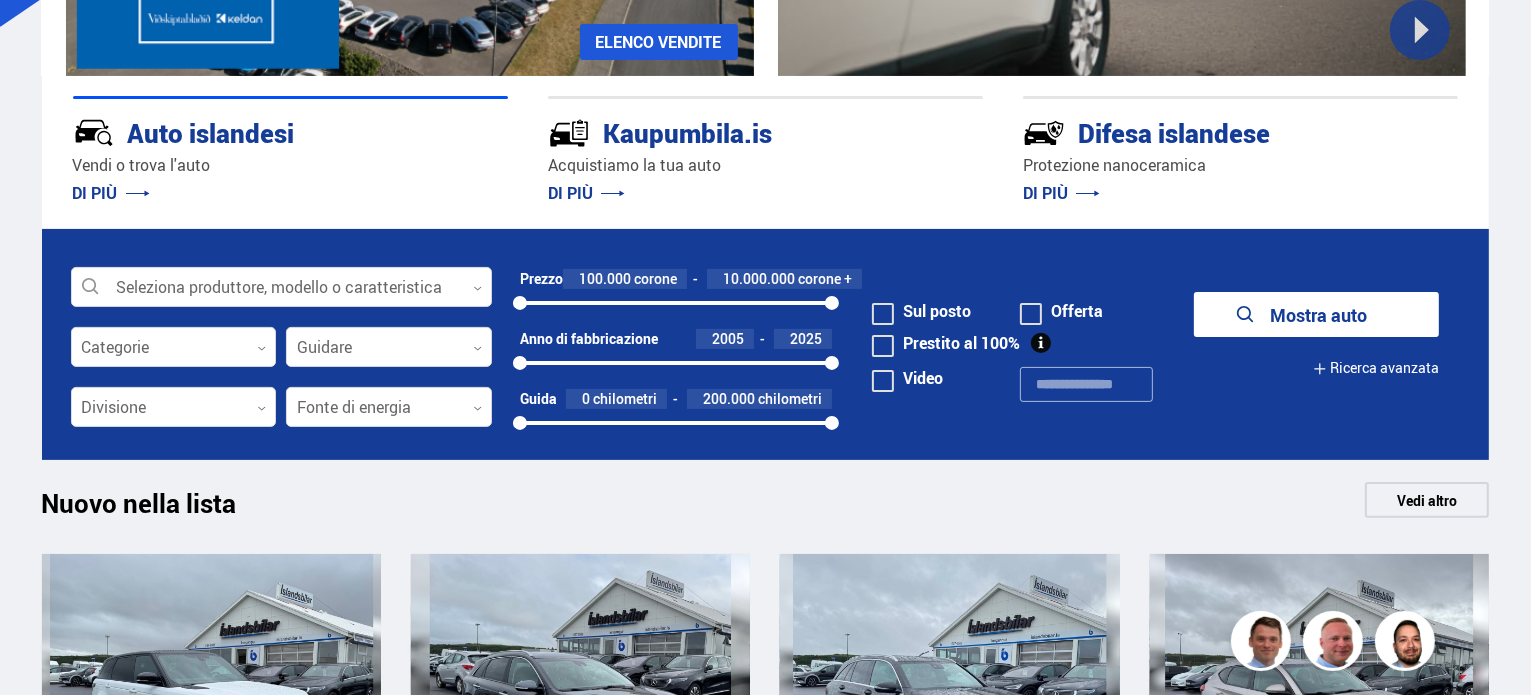click on "Seleziona produttore, modello o caratteristica 0     Categorie 0     Guidare 0     Prezzo   100.000   corone   10.000.000   corone
+
100000 10000000     Anno di fabbricazione   2005     2025       2005 2025     Guida   0   chilometri   200.000   chilometri     0 200000     Divisione 0     Fonte di energia 0
Sul posto
Offerta
Prestito al 100%
Colore 0     Numero di porte 0     Numero di passeggeri 0     Misura del pneumatico, pollici.   12   ''   48   ''     12 48     Motore   50   cc.   10.000   cc.     50 10000     potenza   50   Giusto.   600   Giusto.     50 600     CO2   0   gr/km.   500   gr/km.     0 500
Mostra auto
Ricerca avanzata
Video" at bounding box center (766, 344) 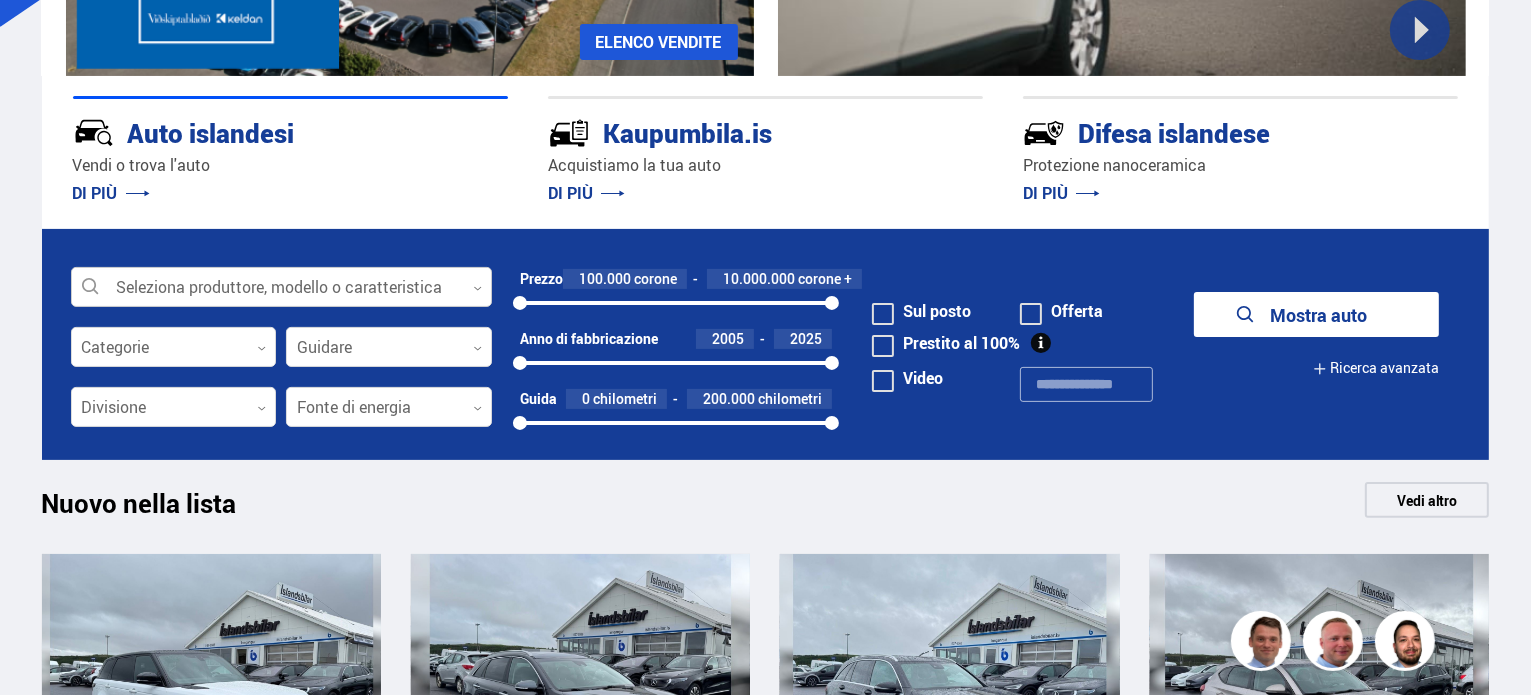 click at bounding box center [281, 288] 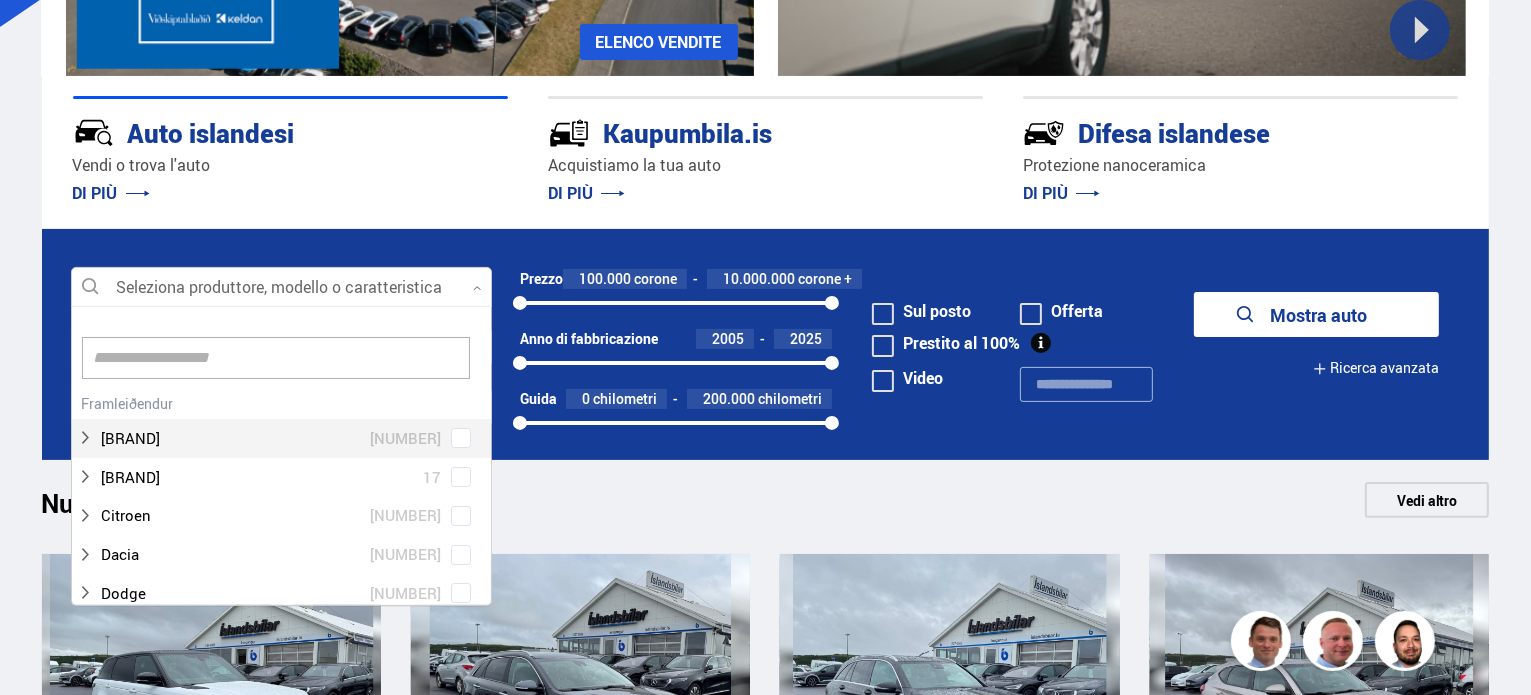 scroll, scrollTop: 301, scrollLeft: 427, axis: both 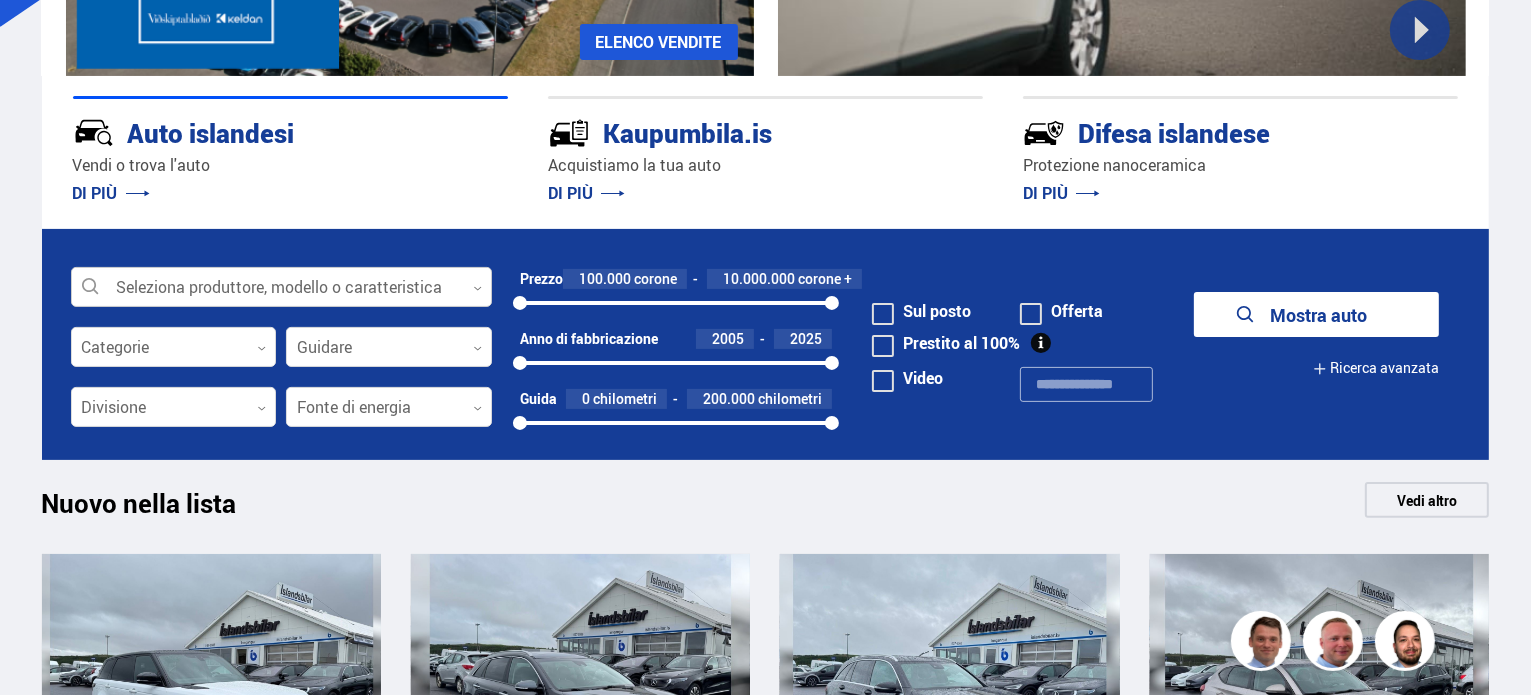 click at bounding box center (281, 288) 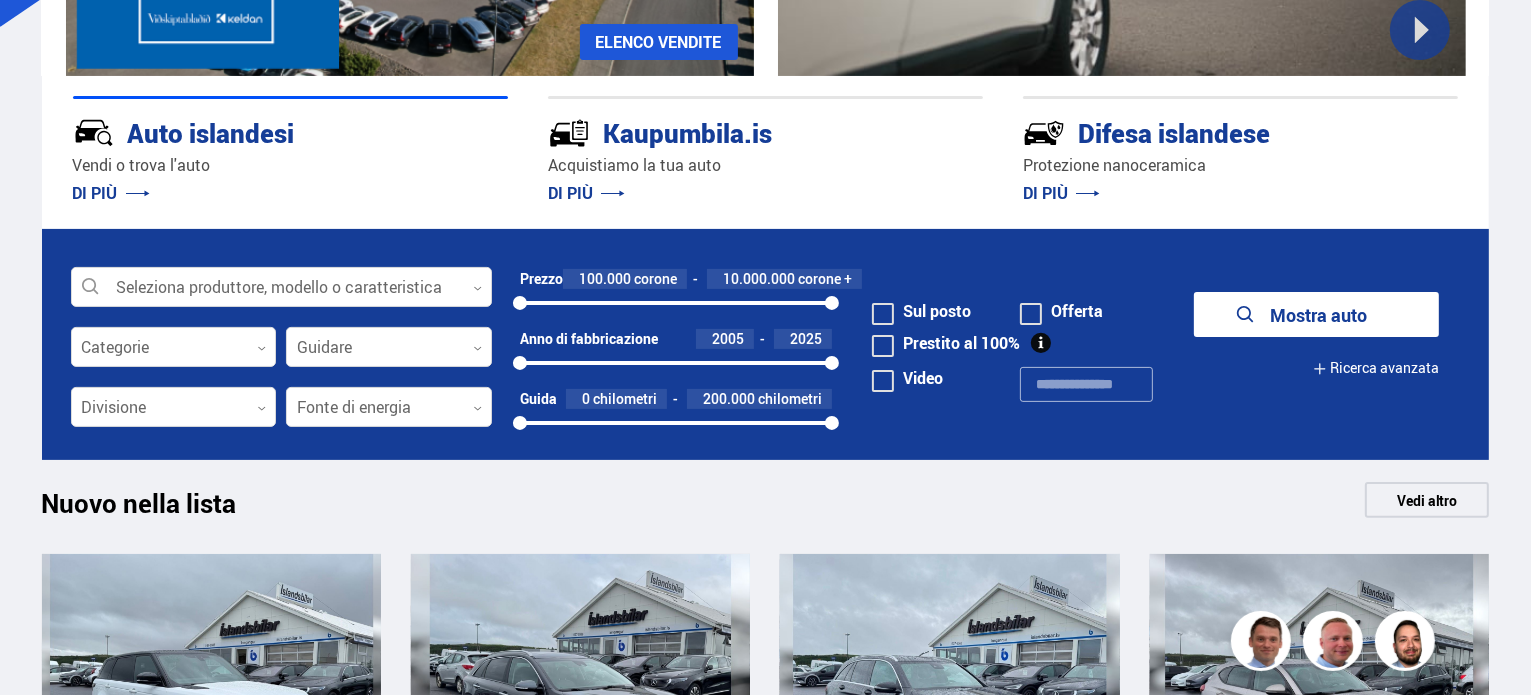 click 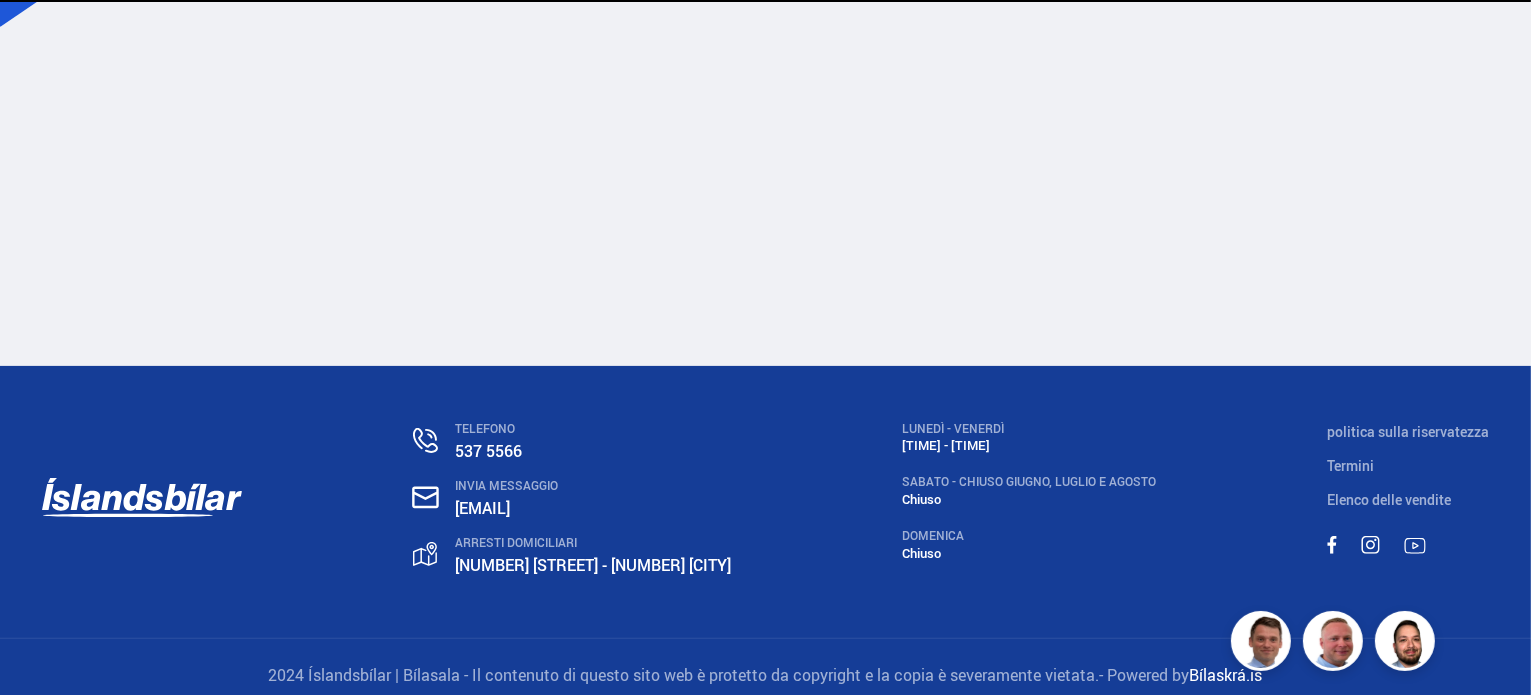scroll, scrollTop: 0, scrollLeft: 0, axis: both 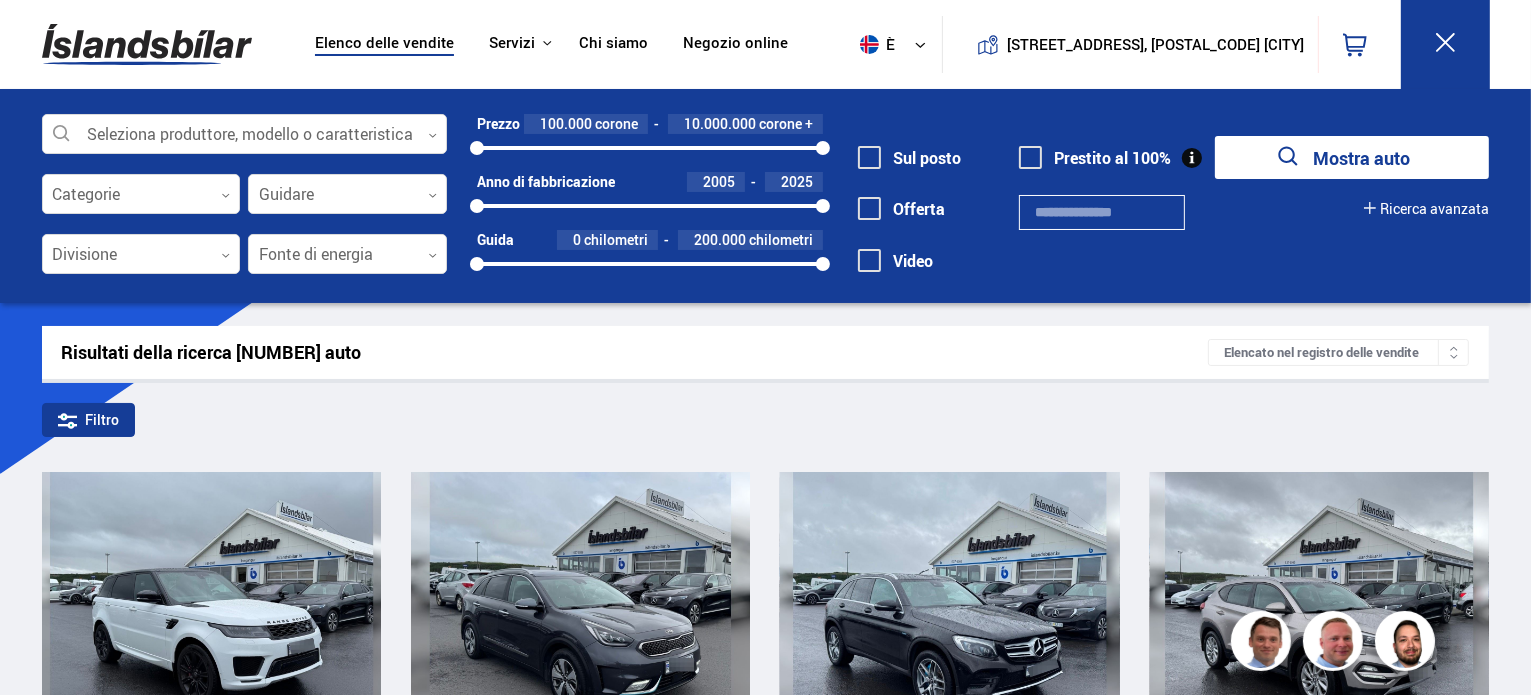 drag, startPoint x: 1529, startPoint y: 68, endPoint x: 1534, endPoint y: 120, distance: 52.23983 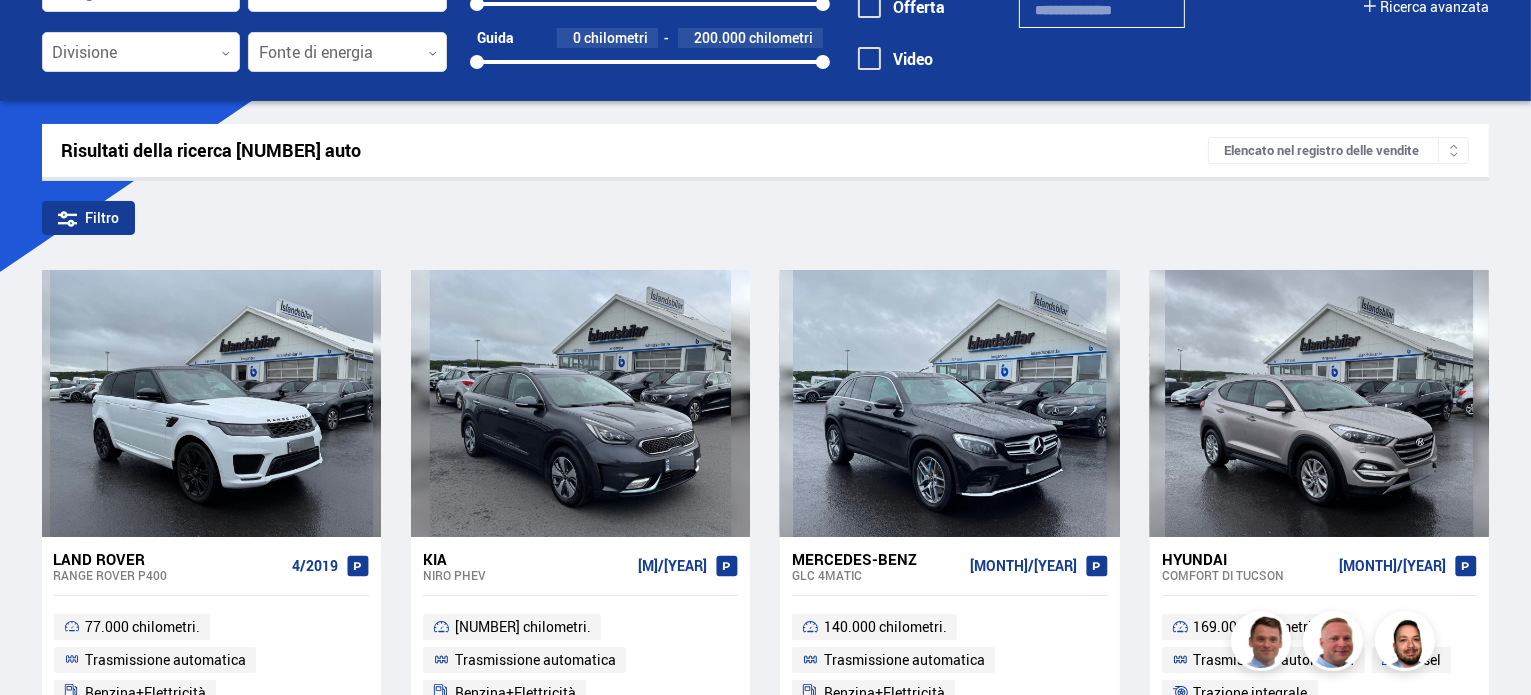 scroll, scrollTop: 0, scrollLeft: 0, axis: both 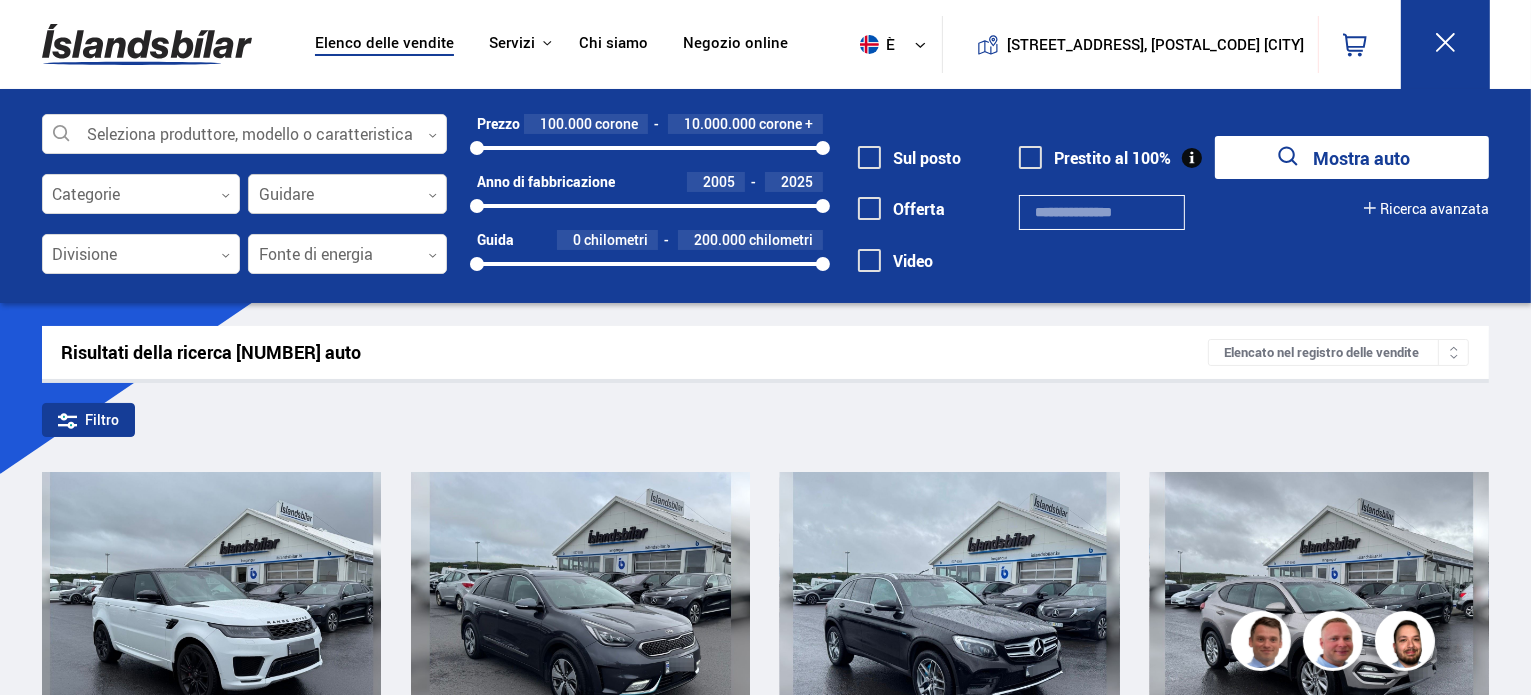 click at bounding box center (347, 195) 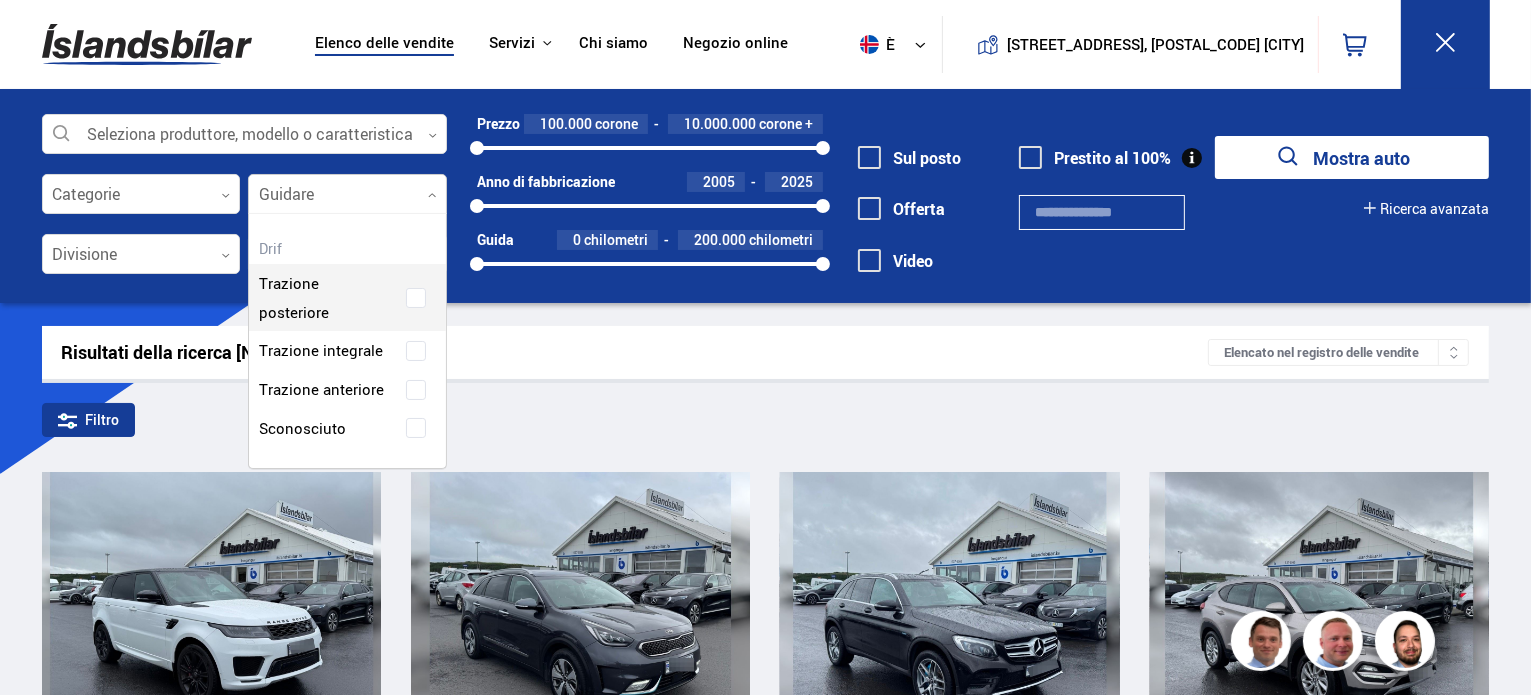 scroll, scrollTop: 228, scrollLeft: 201, axis: both 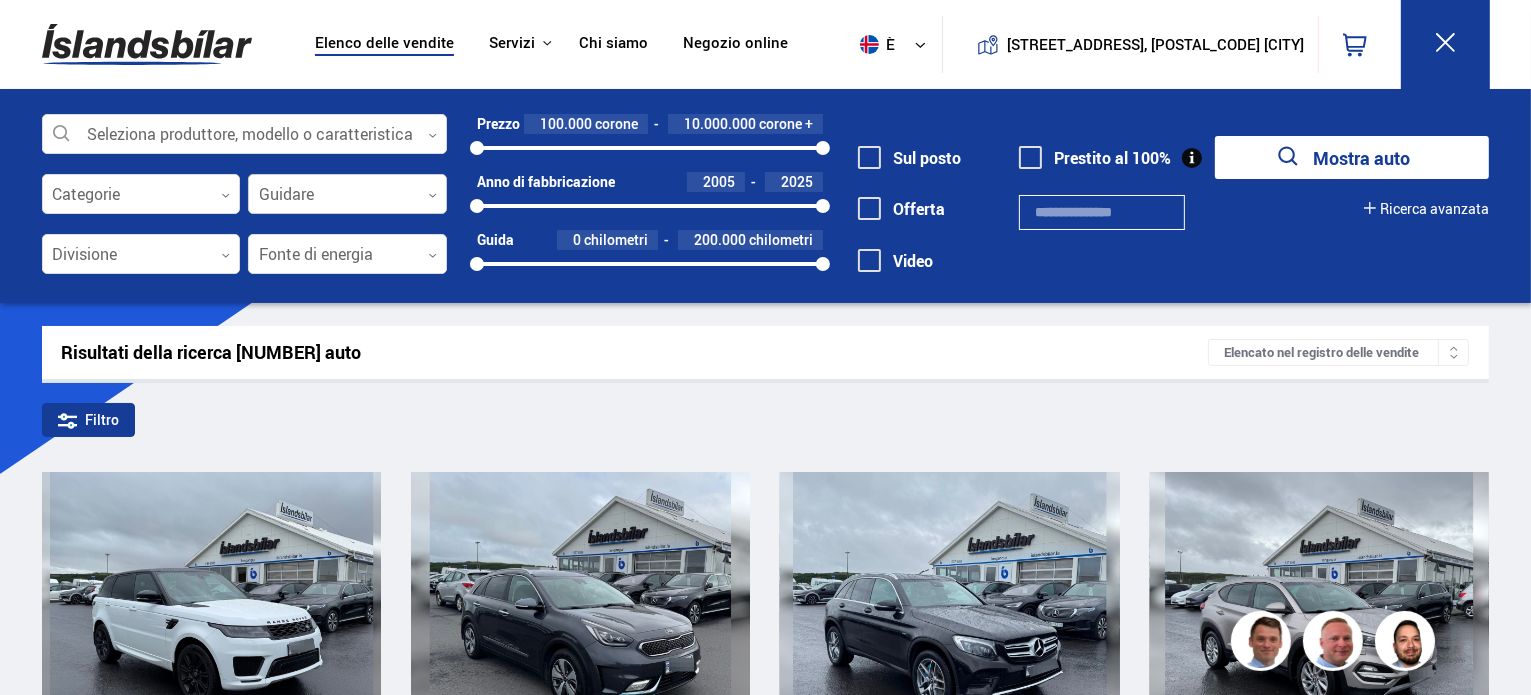click at bounding box center [347, 195] 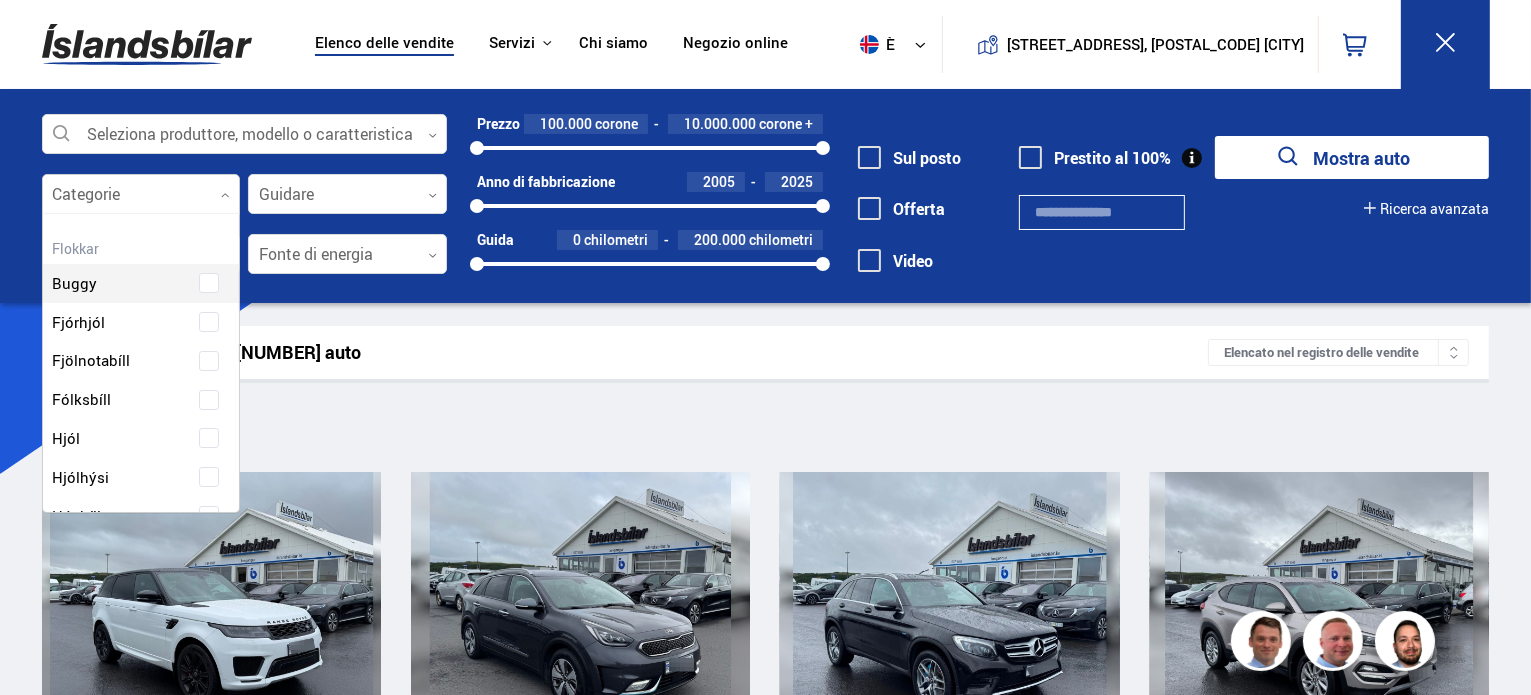 scroll, scrollTop: 301, scrollLeft: 206, axis: both 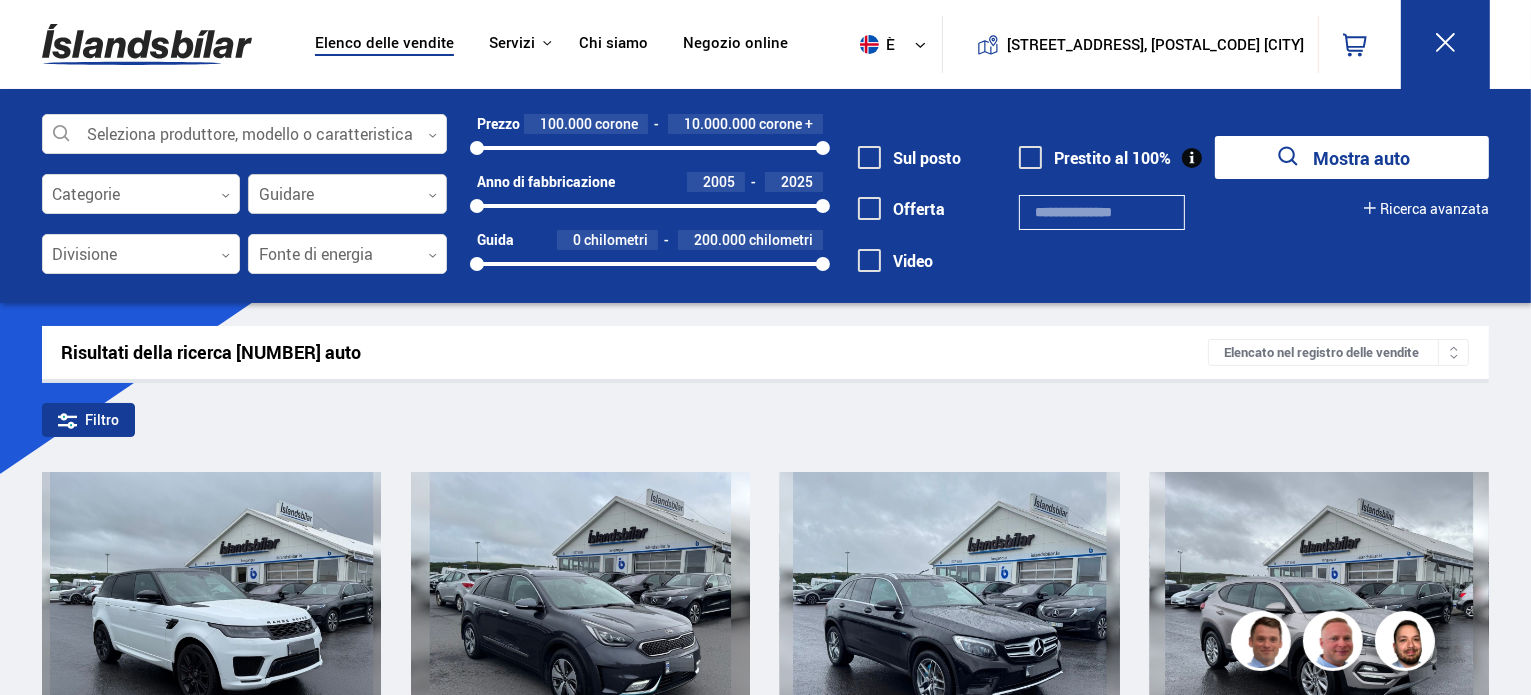 drag, startPoint x: 193, startPoint y: 195, endPoint x: 370, endPoint y: 199, distance: 177.0452 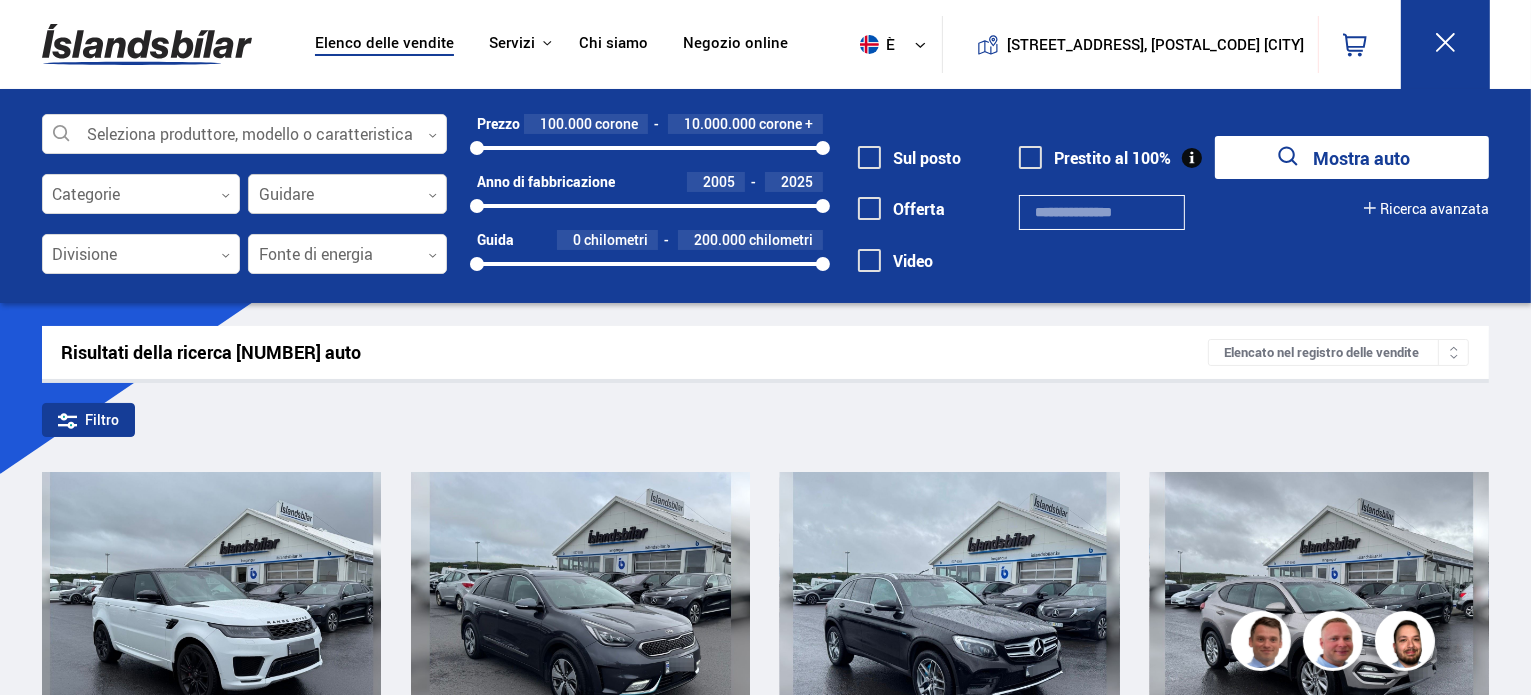 click on "Categorie [NUMBER]   Guidare [NUMBER]" at bounding box center [244, 194] 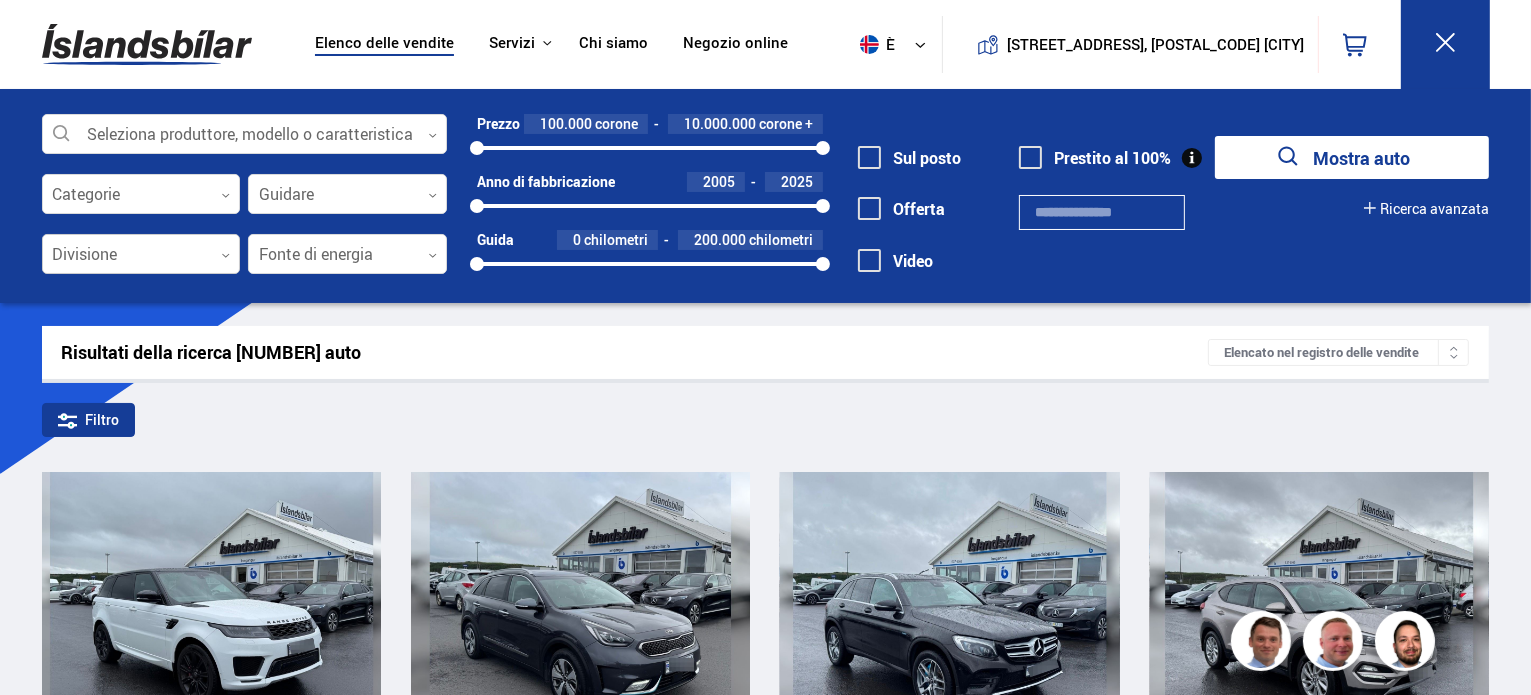 click at bounding box center (141, 255) 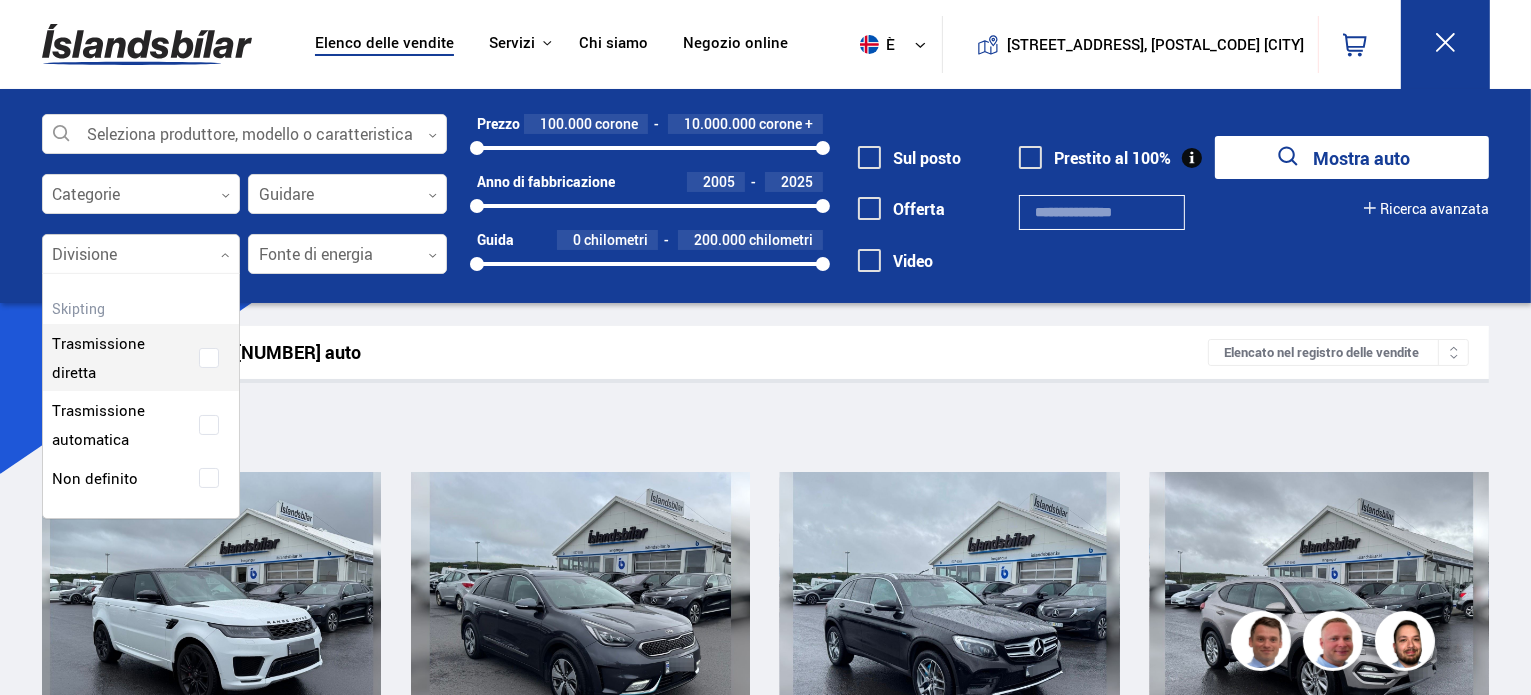 scroll, scrollTop: 244, scrollLeft: 201, axis: both 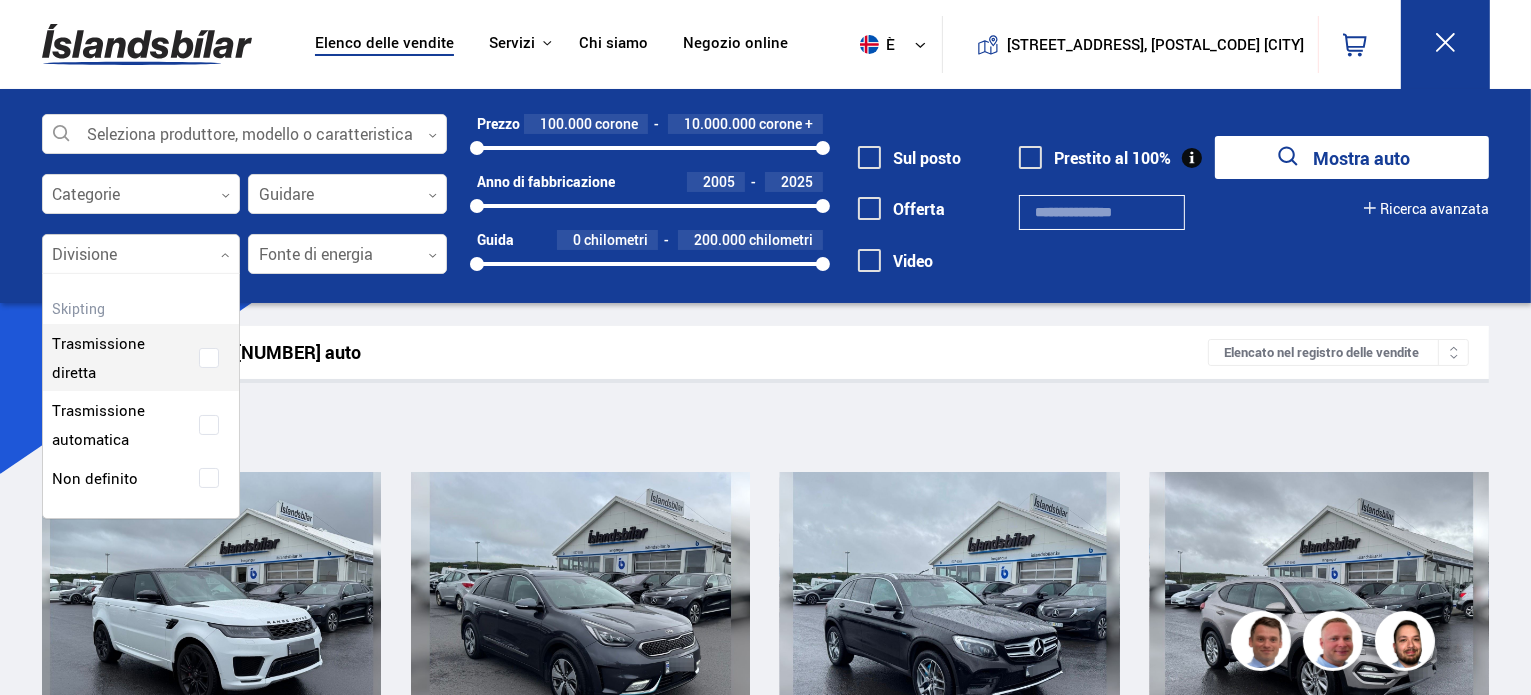 click at bounding box center [141, 255] 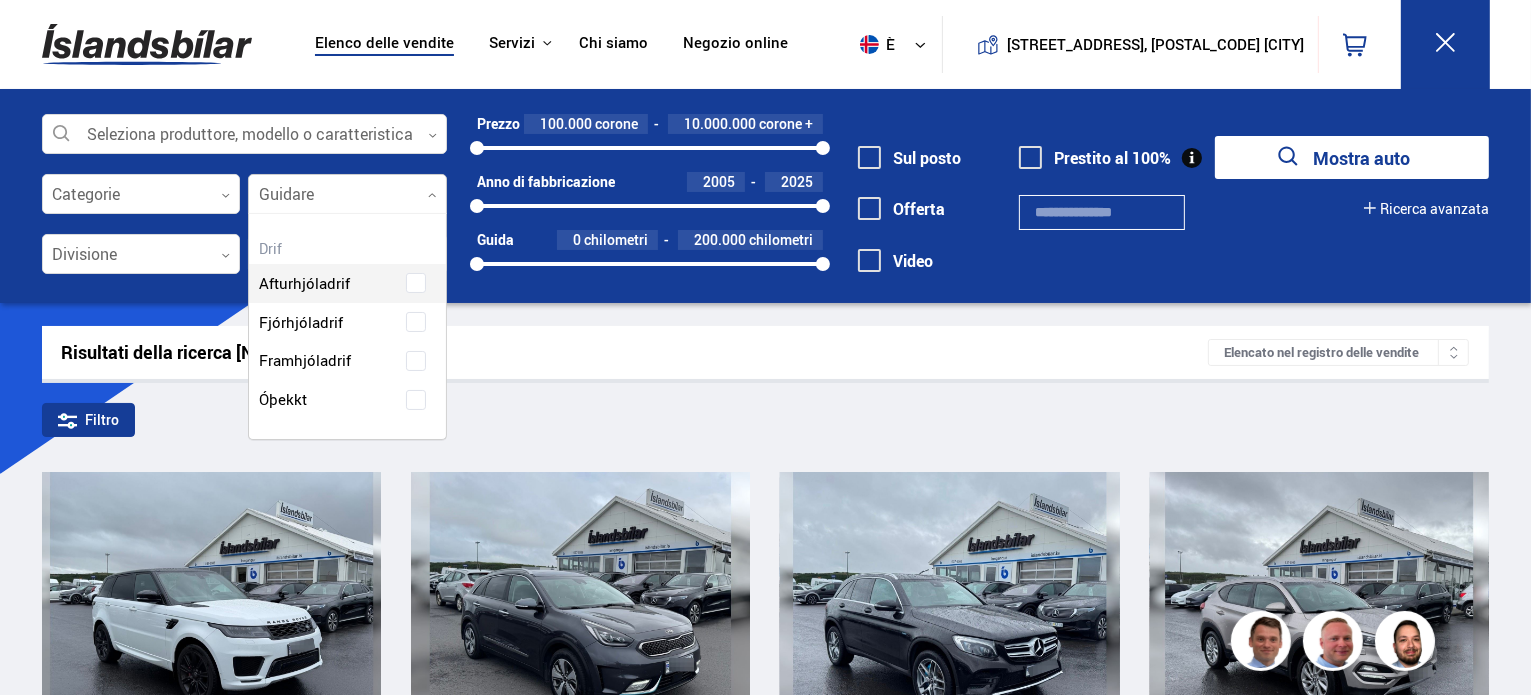 scroll, scrollTop: 228, scrollLeft: 201, axis: both 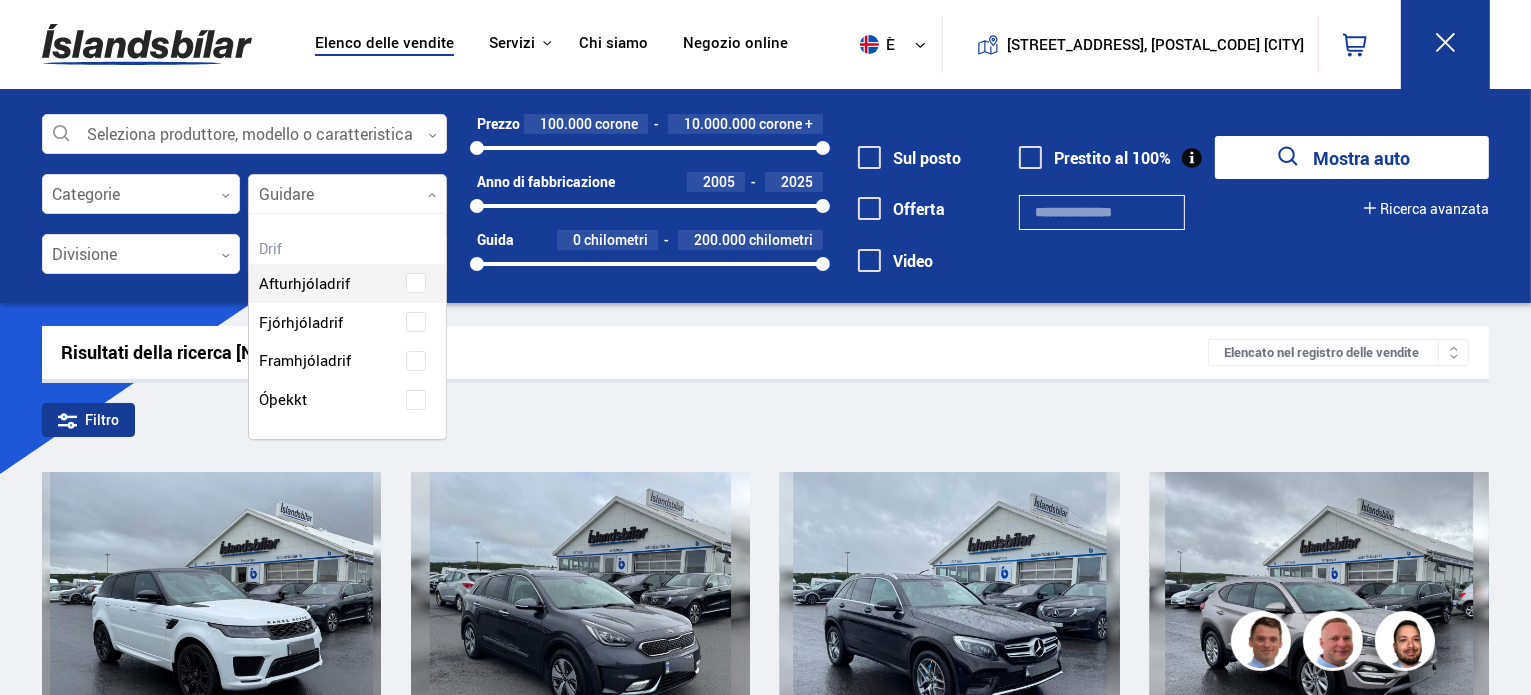 click at bounding box center (347, 195) 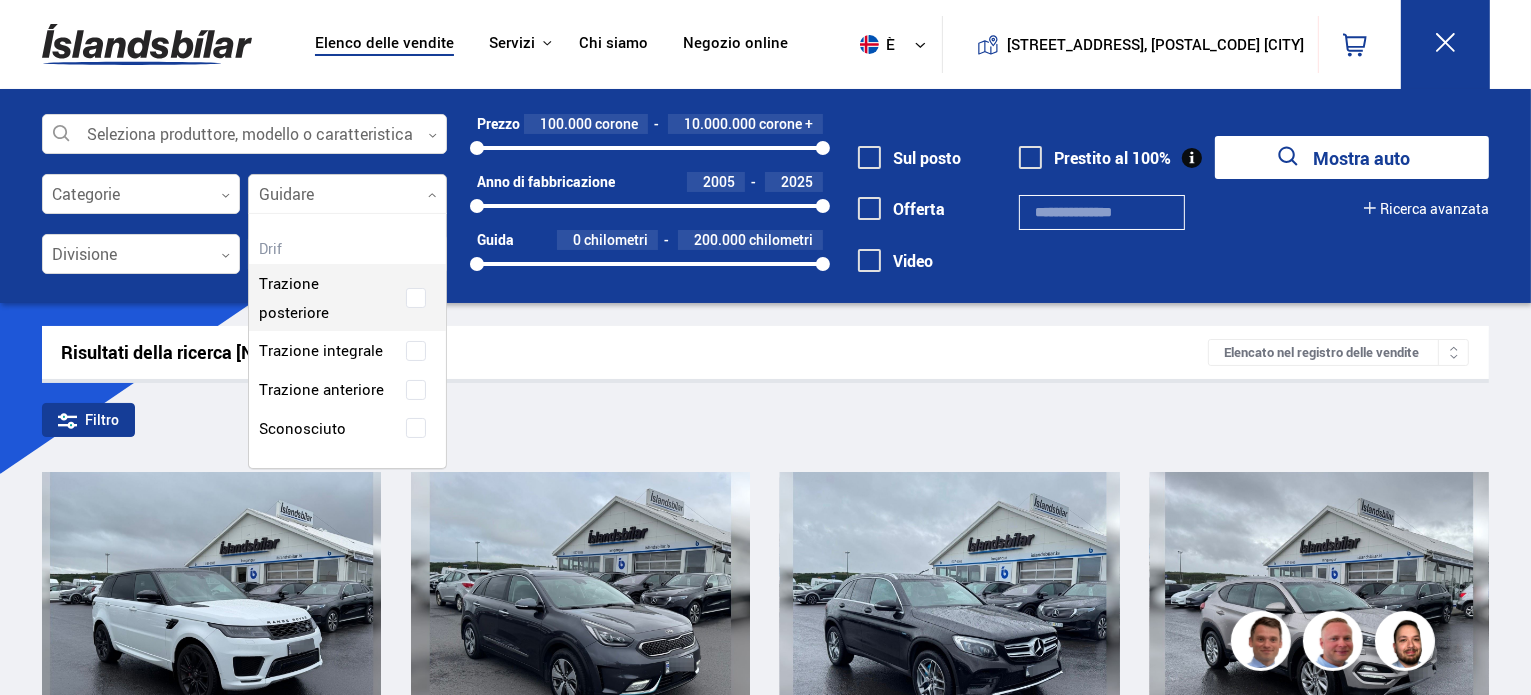 click at bounding box center [347, 195] 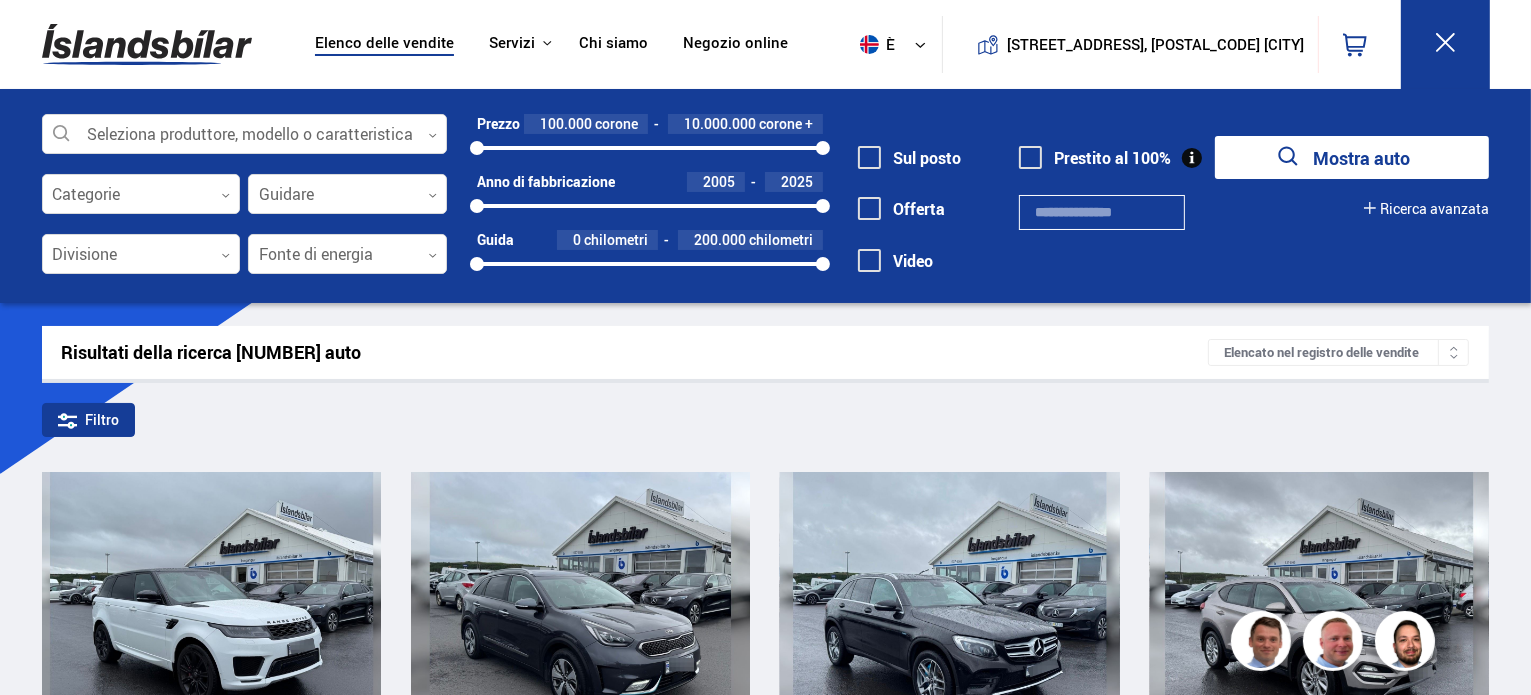 click on "Ricerca avanzata" at bounding box center [1434, 208] 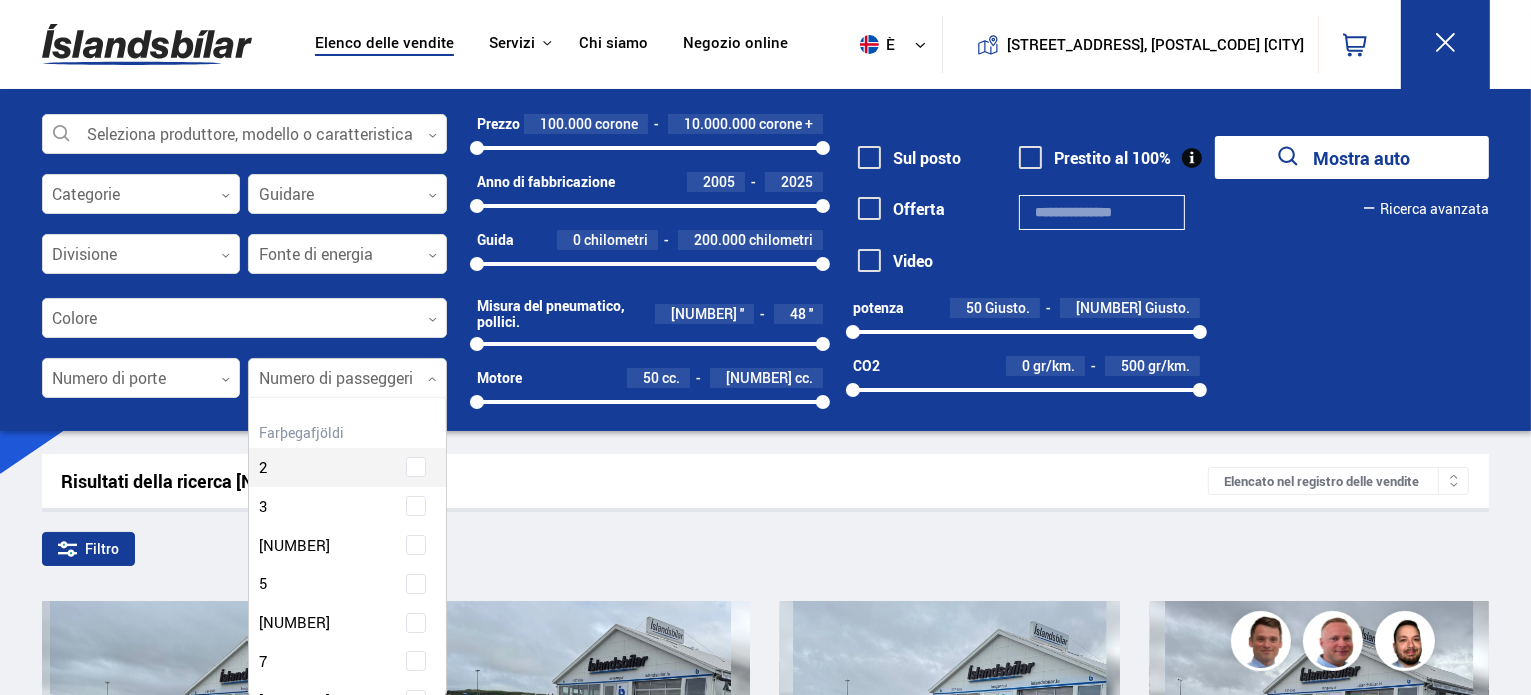 click at bounding box center (347, 379) 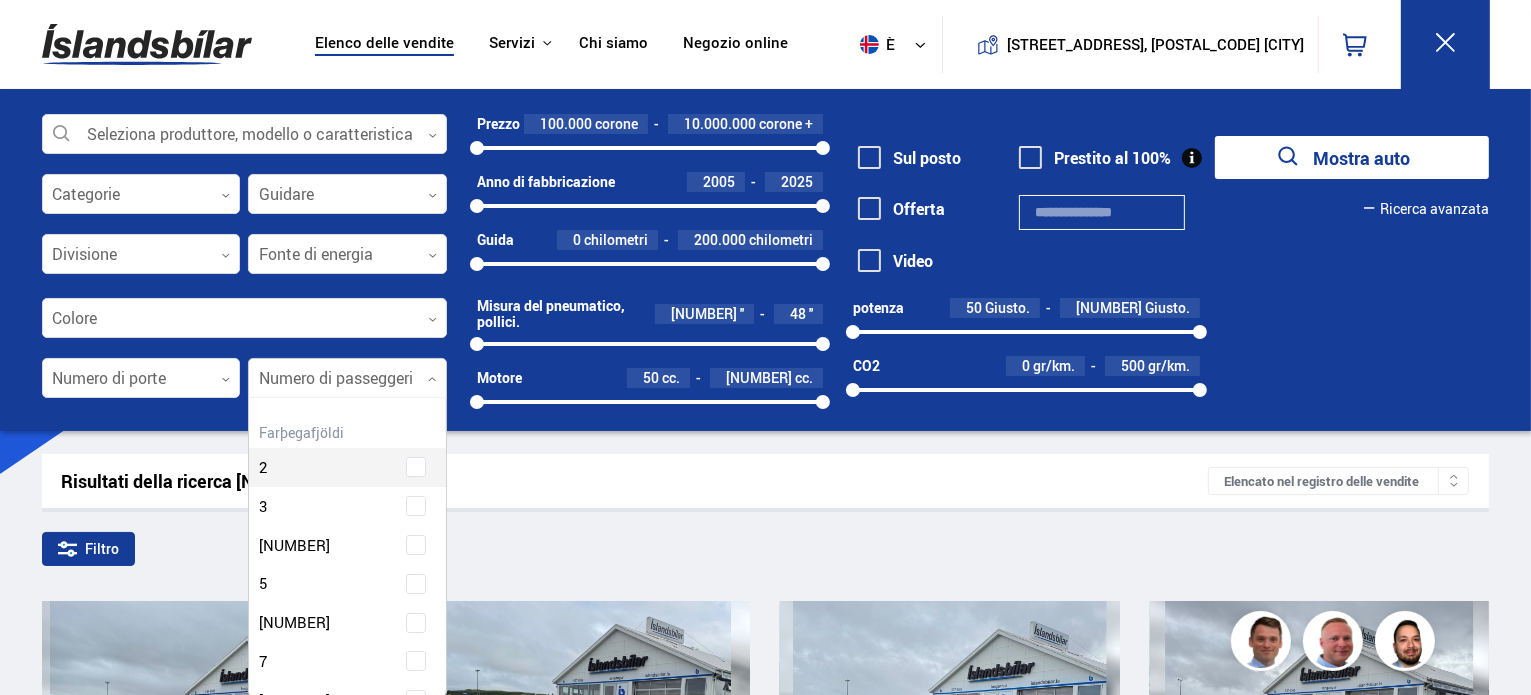 scroll, scrollTop: 301, scrollLeft: 206, axis: both 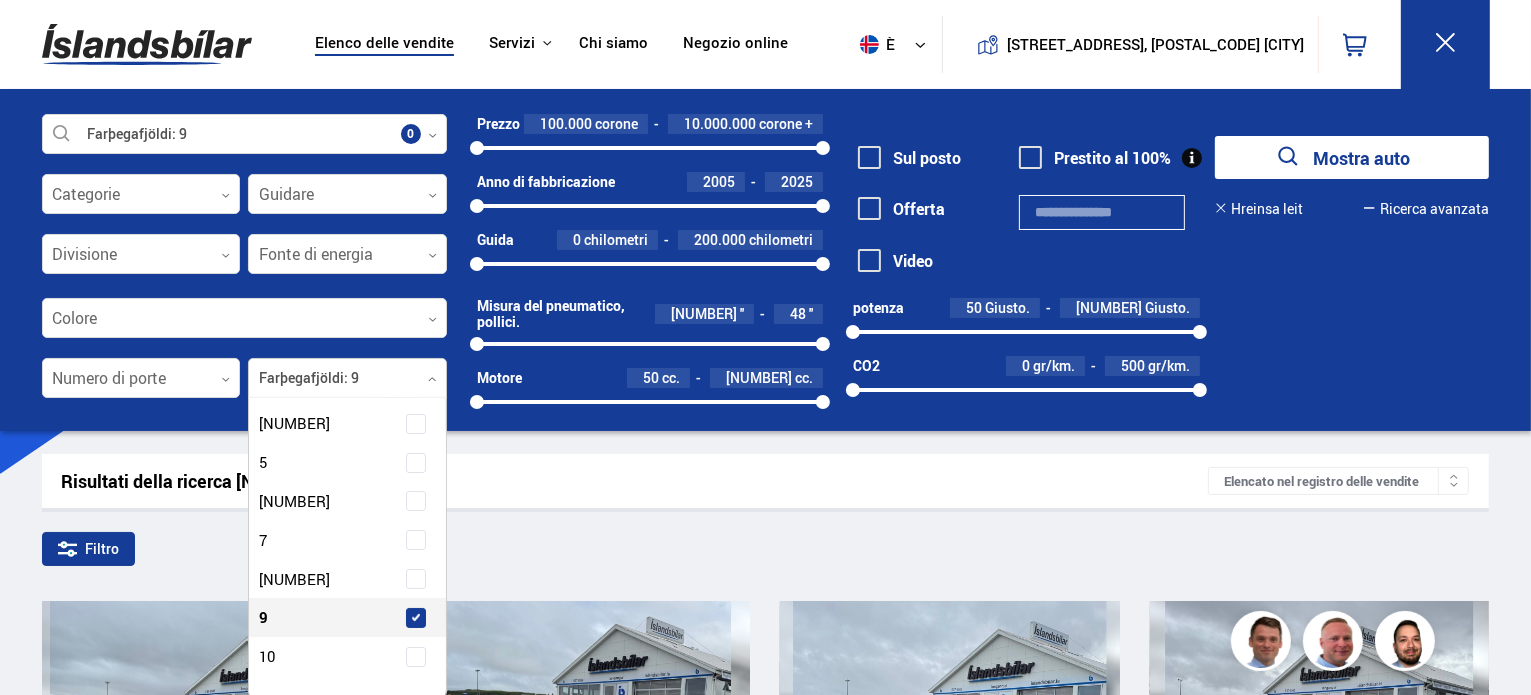 click on "Numero di passeggeri  9" at bounding box center (330, 617) 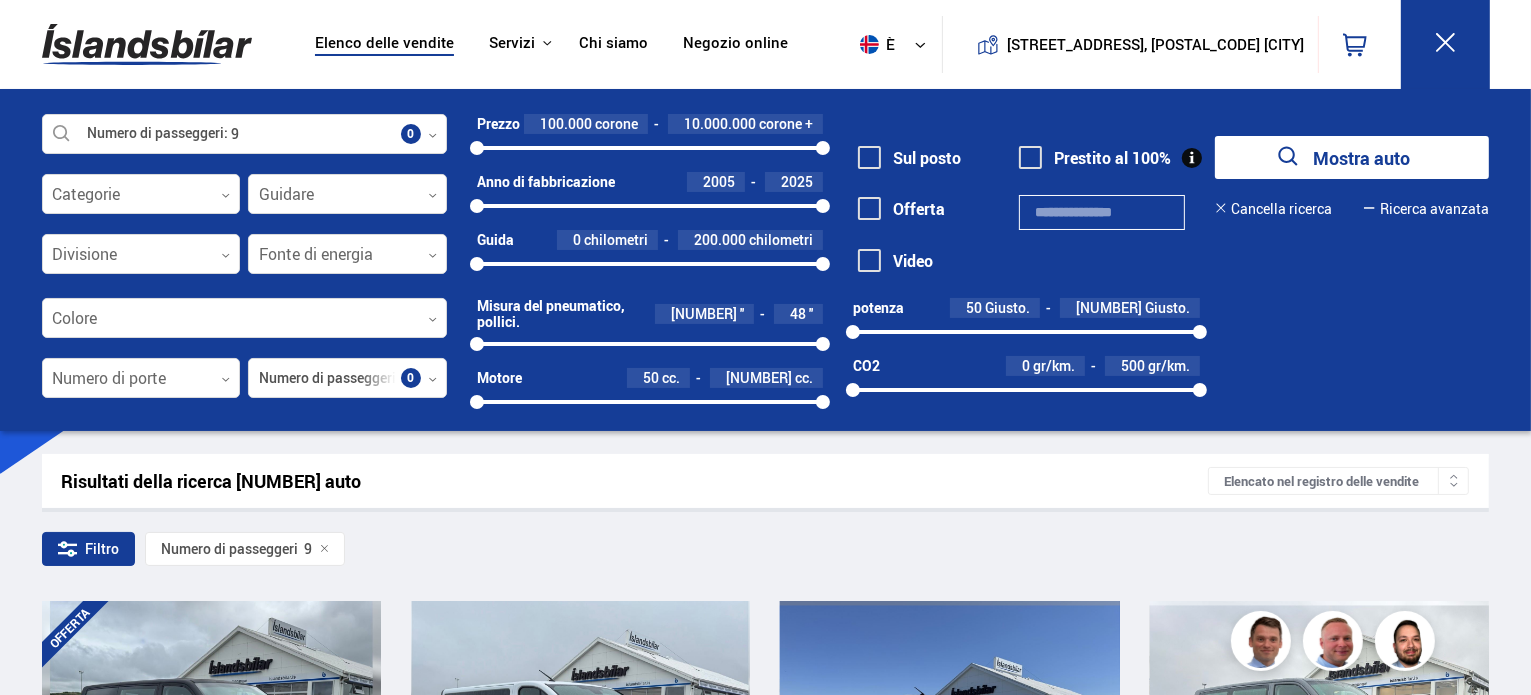 click on "Mostra auto" at bounding box center [1361, 158] 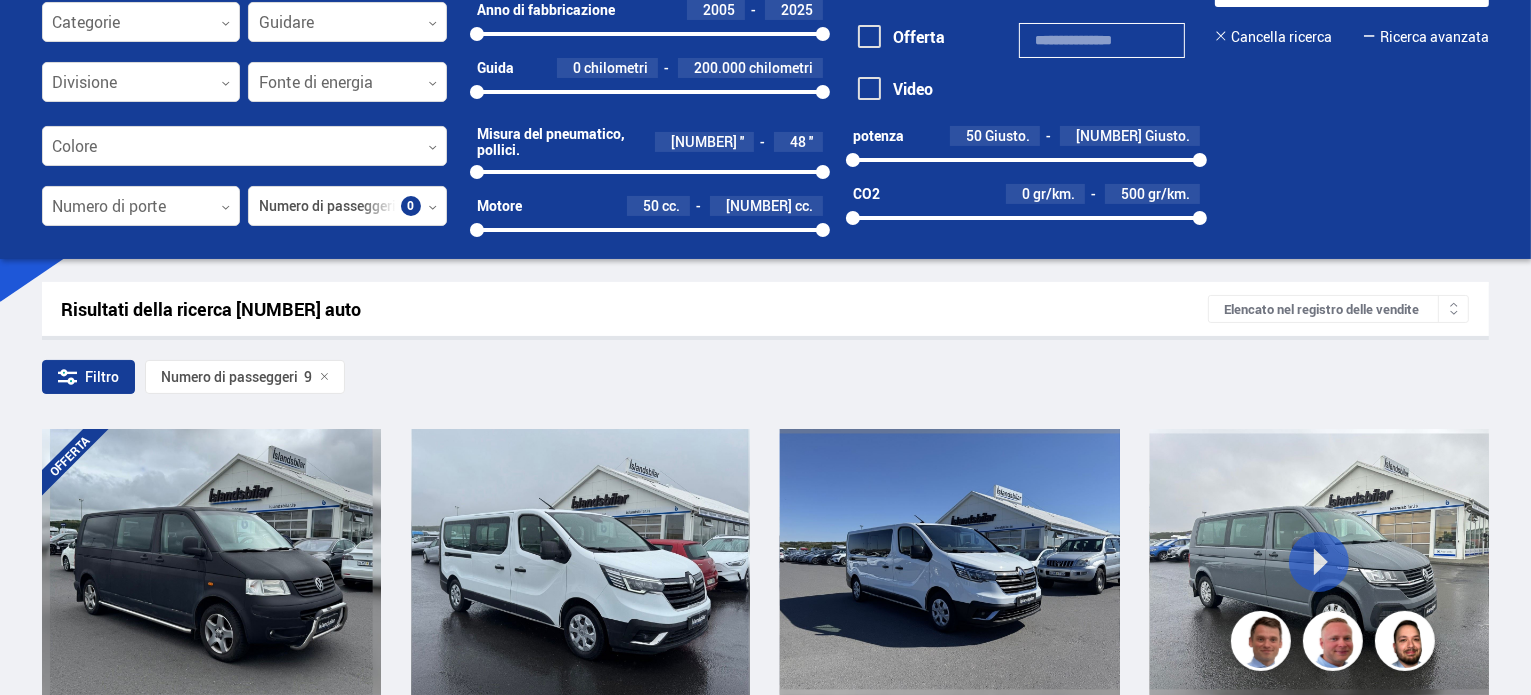 scroll, scrollTop: 167, scrollLeft: 0, axis: vertical 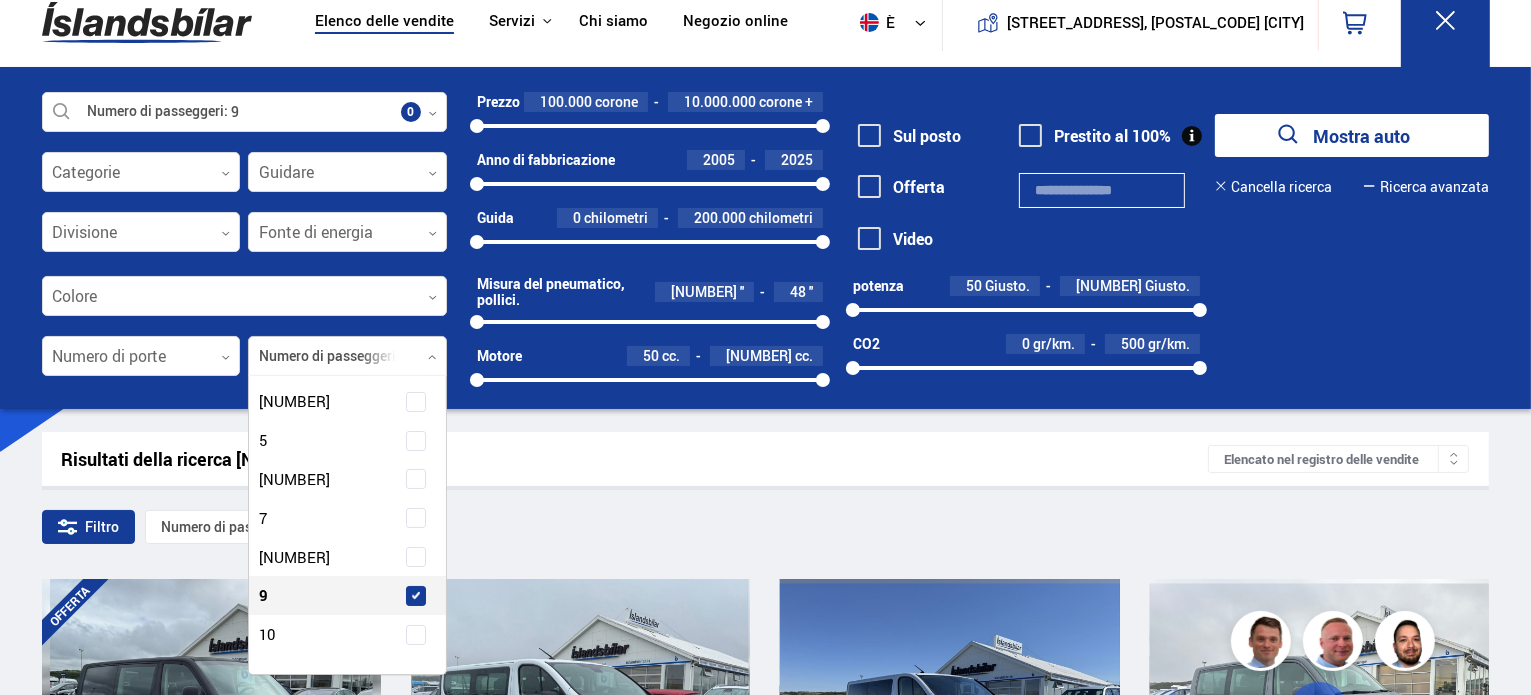 click at bounding box center (347, 357) 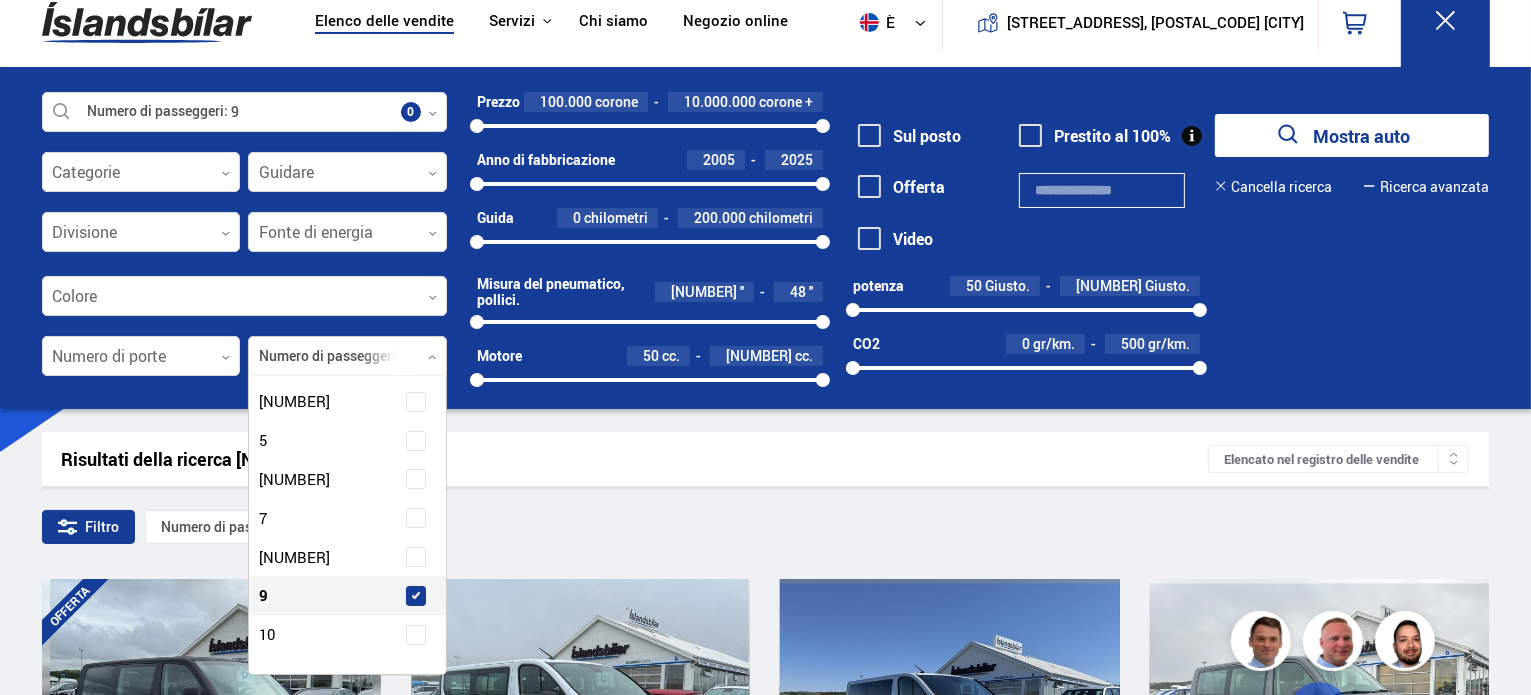 scroll, scrollTop: 120, scrollLeft: 0, axis: vertical 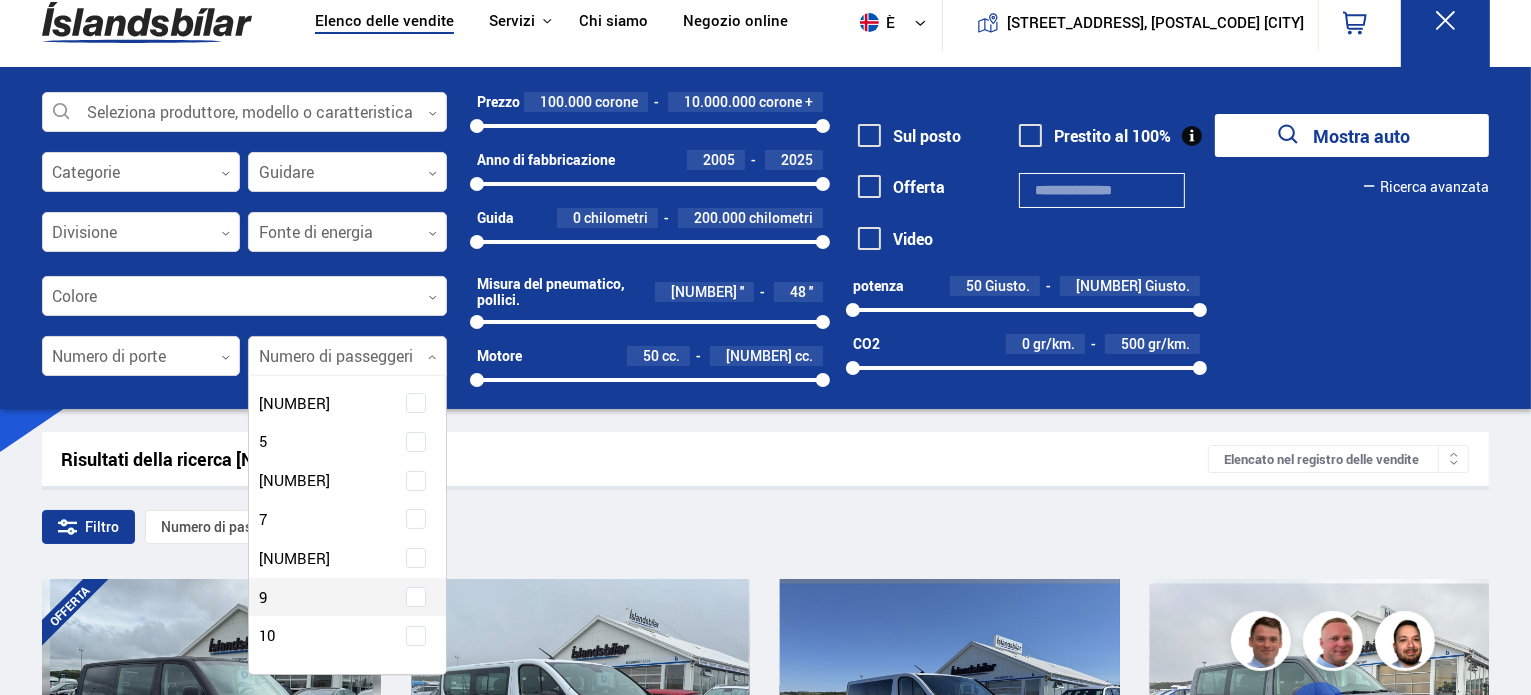 click at bounding box center [416, 597] 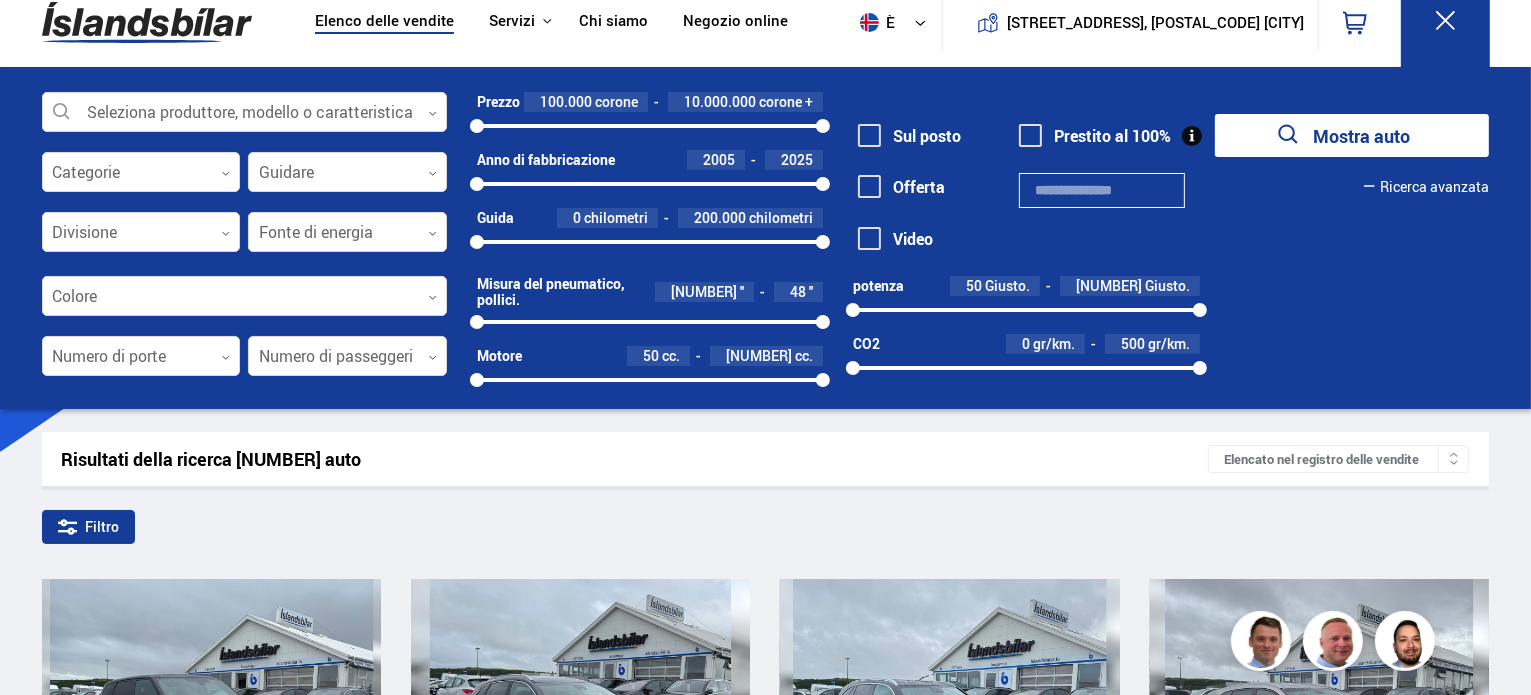 click on "Filtro" at bounding box center (766, 531) 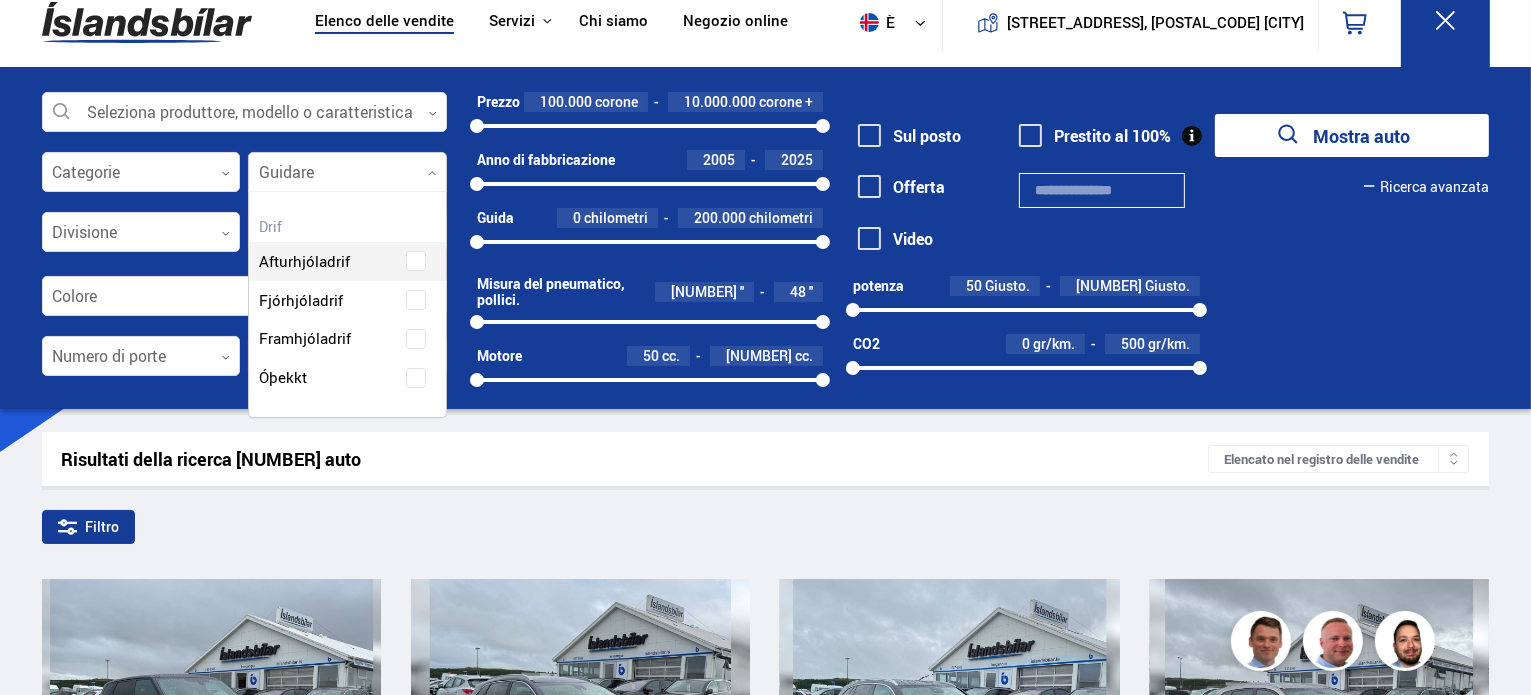 scroll, scrollTop: 228, scrollLeft: 201, axis: both 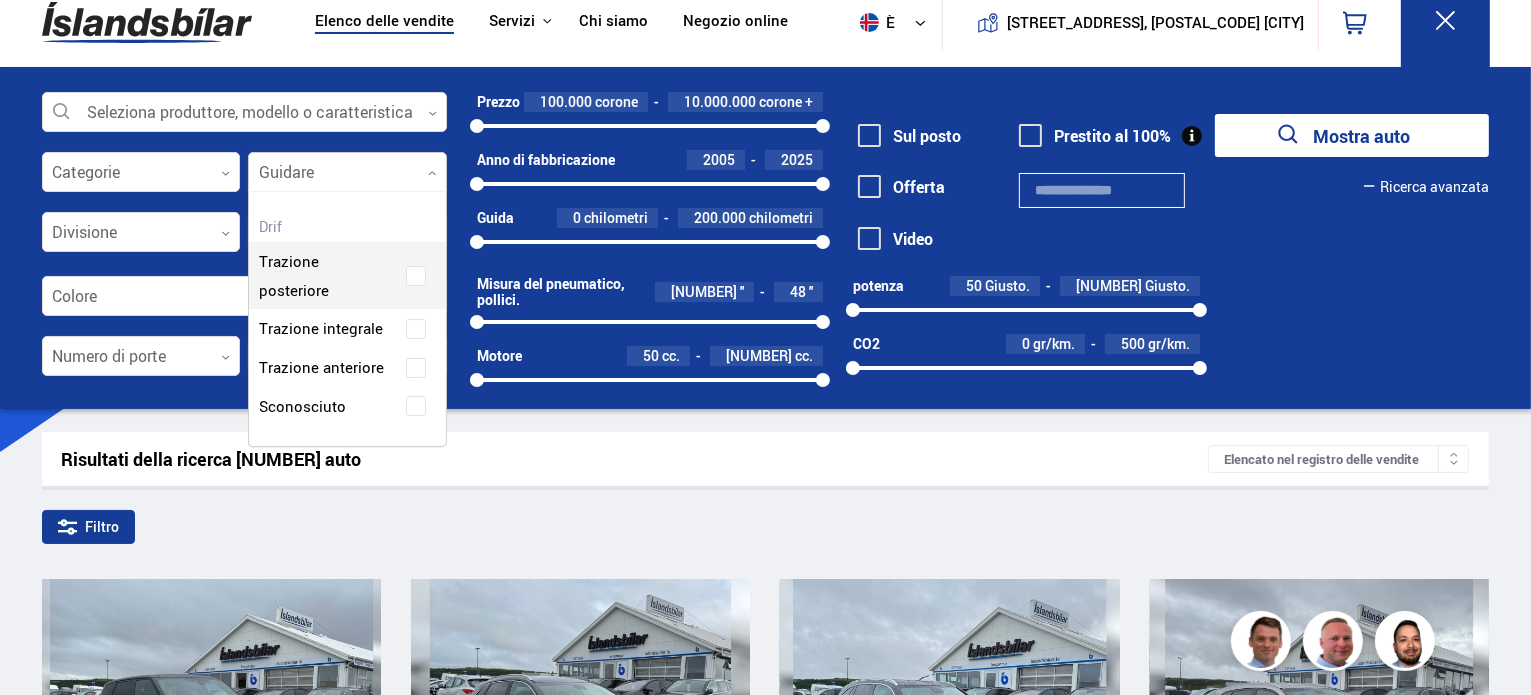 click at bounding box center [347, 173] 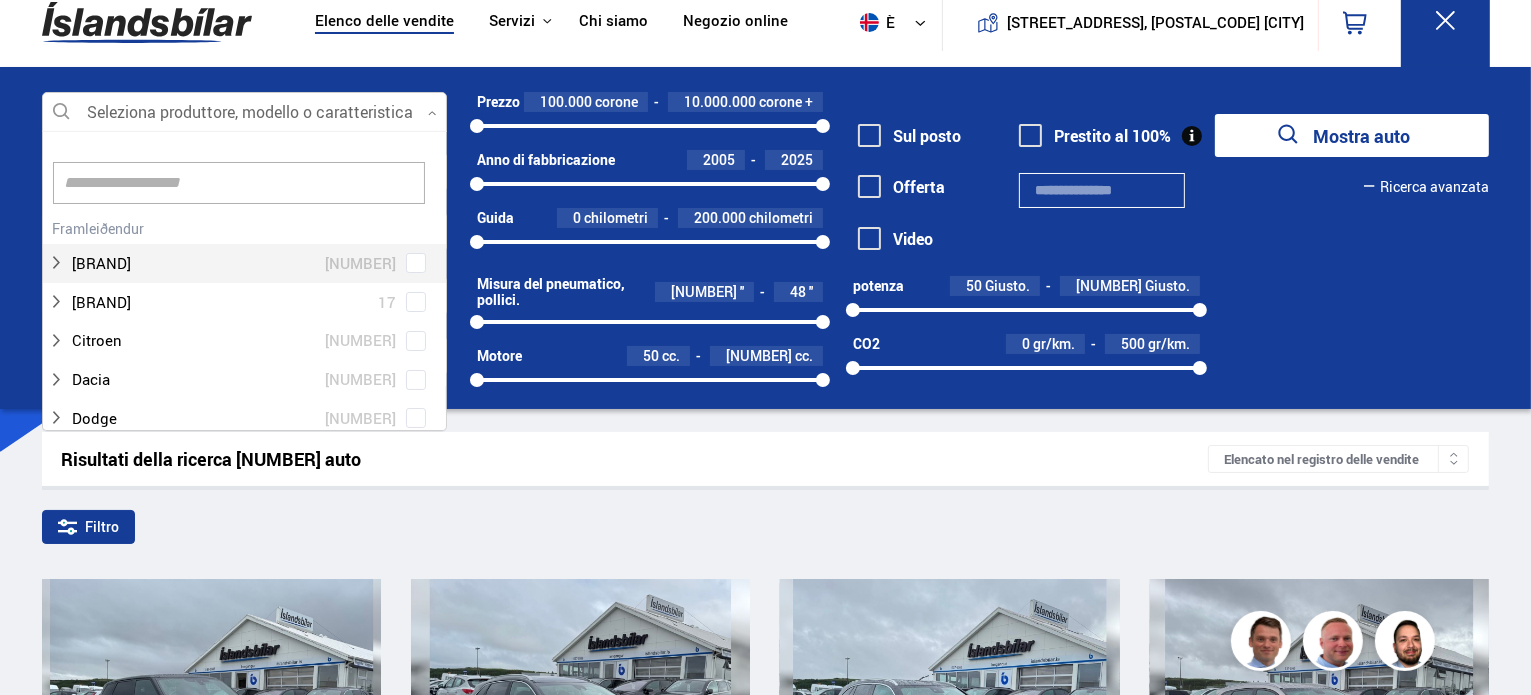 click at bounding box center (244, 113) 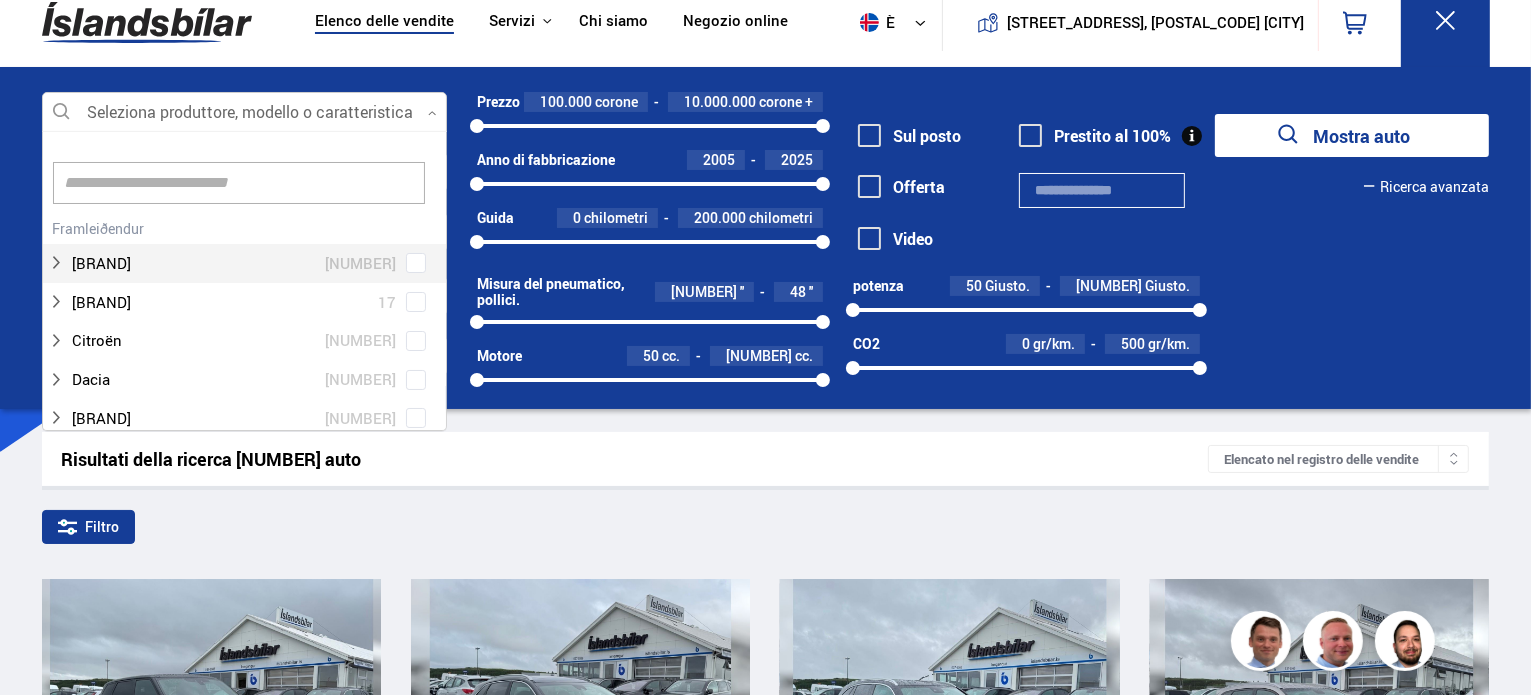 scroll, scrollTop: 301, scrollLeft: 411, axis: both 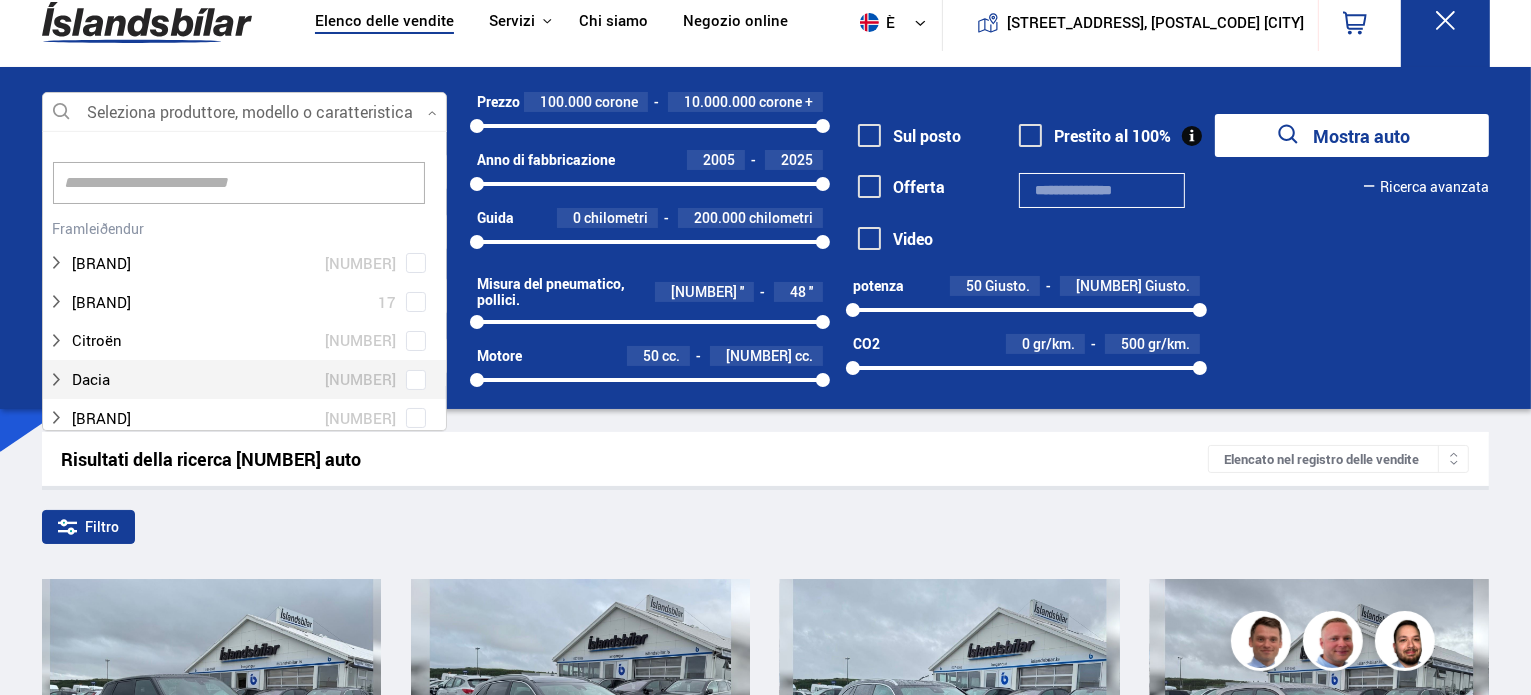 click on "Audi   12 BMW   17 Citroën   1 Dacia   4 Schivare   1 Ducati   1 Fiat   4 Guado   12 Honda   5 Hyundai   14 Iveco   1 Giaguaro   4 Jeep   4 Kia   17 LMC   1 Land Rover   14 MG   2 Maxus   1 Mazda   8 Mercedes-Benz   18 Mitsubishi   5 Nissan   27 Opel   6 Peugeot   10 Polaris   1 Porsche   7 Renault   17 Škoda   9 Ssangyong   3 Subaru   4 Suzuki   6 Tesla   24 Toyota   14 Trionfo   1 VW   21 Volvo   15 Carrelli Vik   1   Buggy     Quad     Veicolo multiuso     Autovettura     Bicicletta     Caravan     Camper     Jeep     camioncino     Furgone     camioncino     Auto sportiva     SUV     Rimorchio     Attrezzatura per il tempo libero     Auto da lavoro     Camion     Motociclo pesante     Trasmissione diretta     Trasmissione automatica     Non definito     Trazione posteriore     Trazione integrale     Trazione anteriore     Sconosciuto     Benzina     Diesel     Ibrido     Ibrido plug-in     Elettricità     Prestito al 100%     Sul posto     Video             Offerta" at bounding box center [244, 6110] 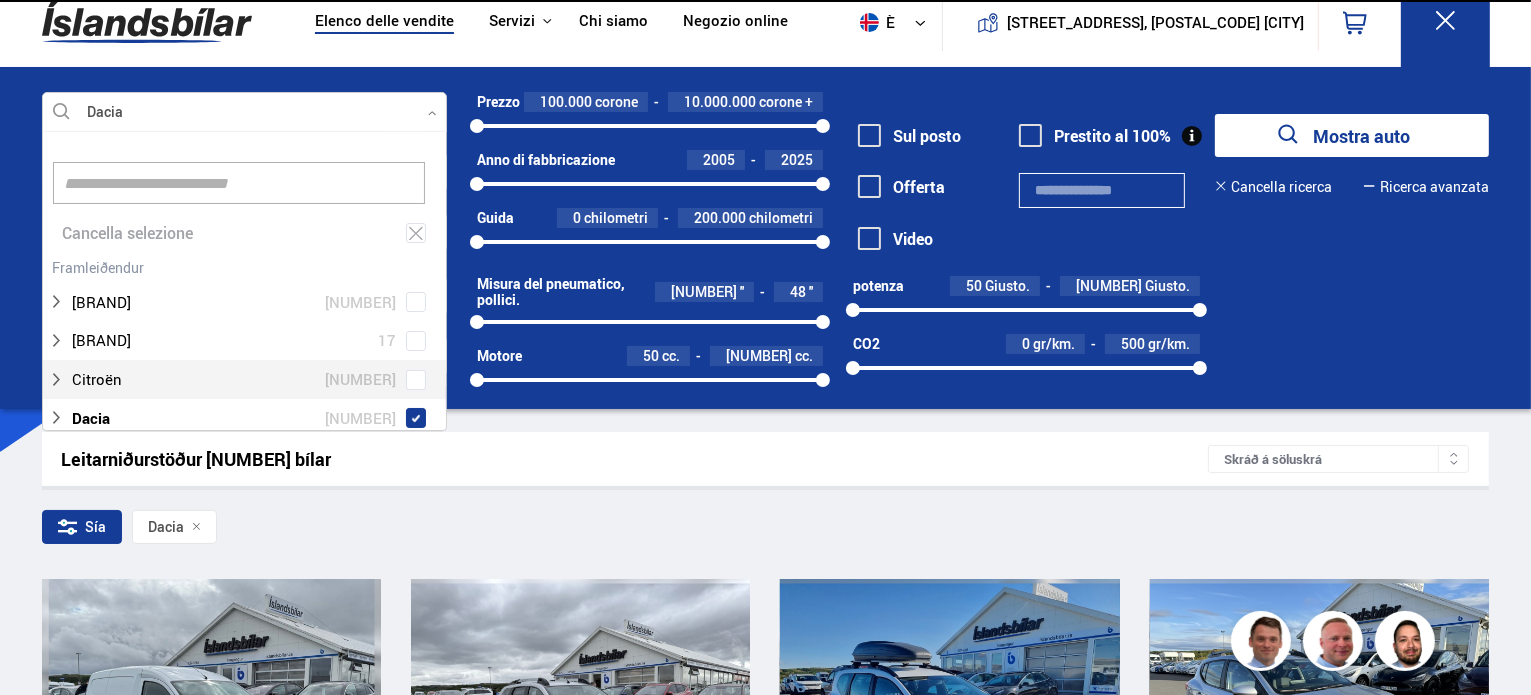 scroll, scrollTop: 0, scrollLeft: 0, axis: both 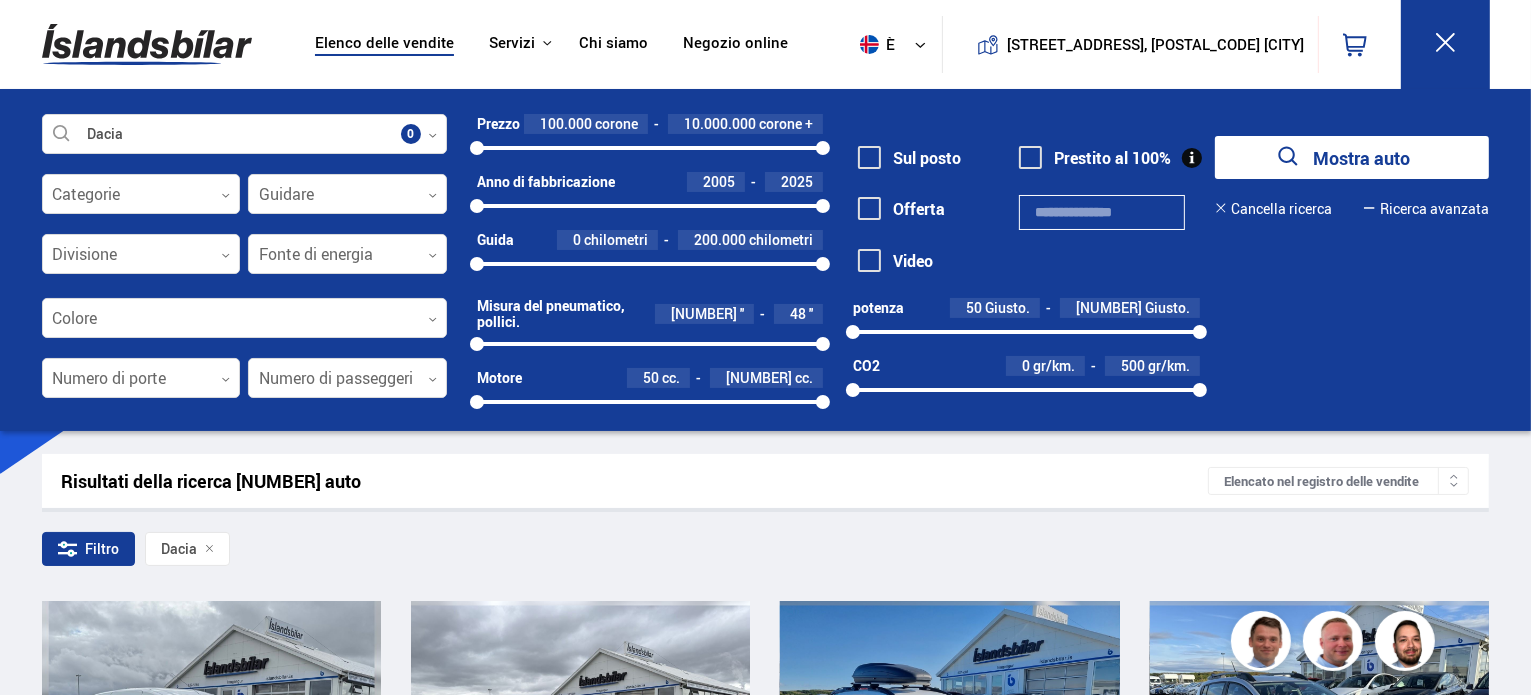 click on "Risultati della ricerca [NUMBER] auto" at bounding box center [635, 481] 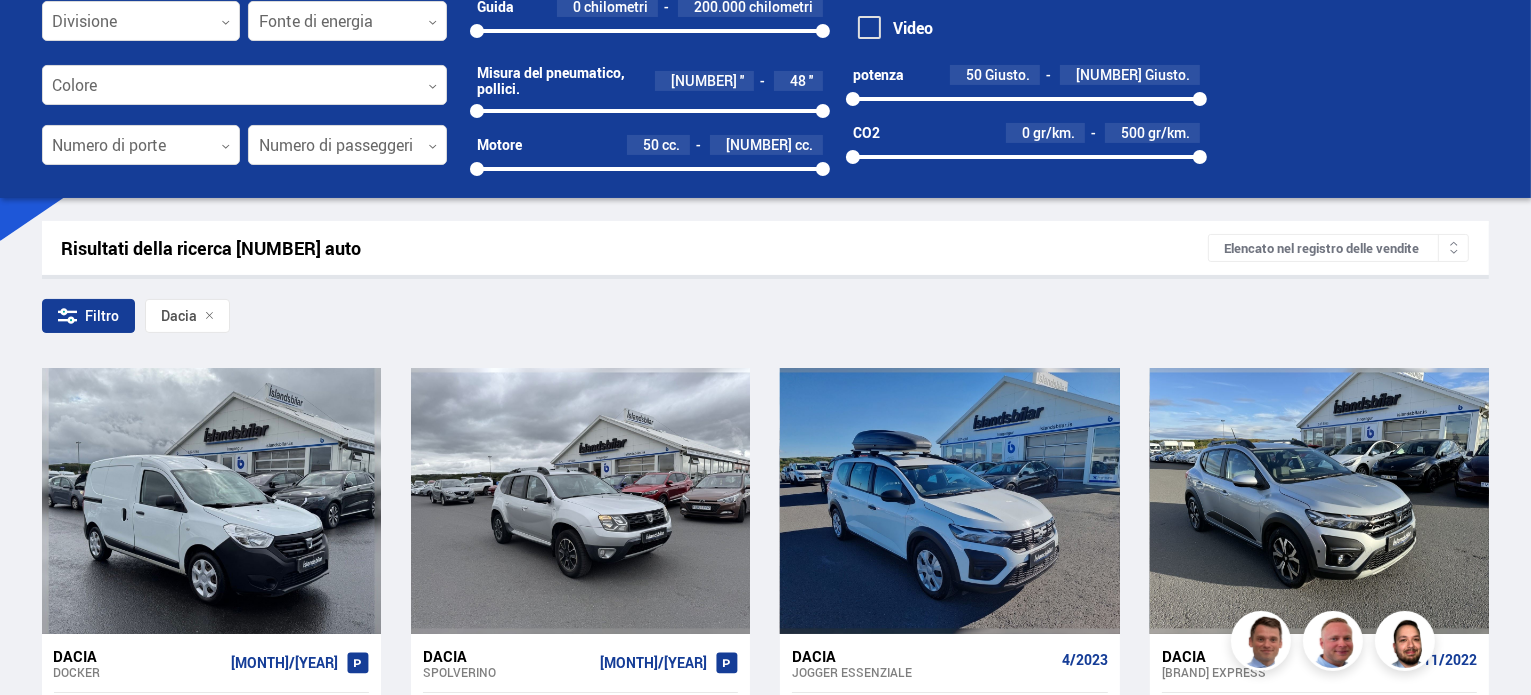scroll, scrollTop: 303, scrollLeft: 0, axis: vertical 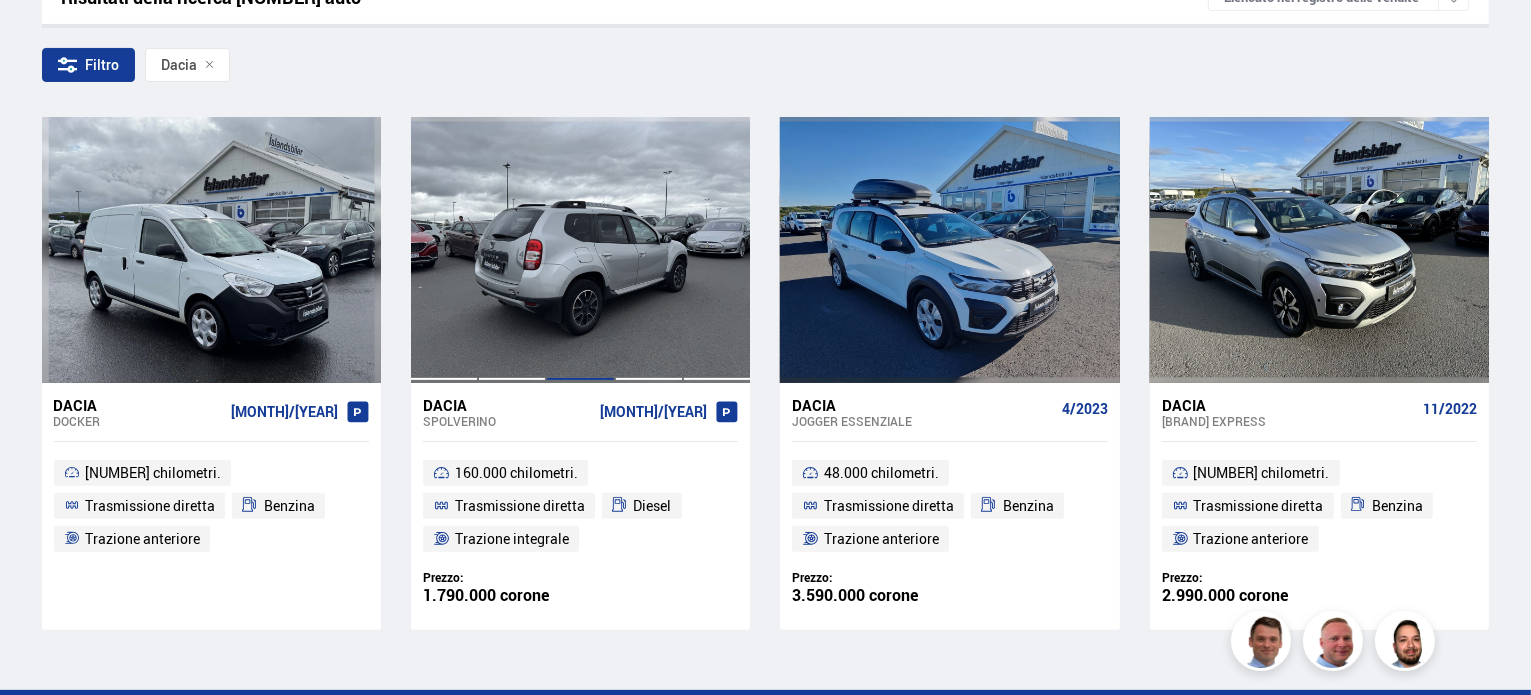 click at bounding box center [580, 250] 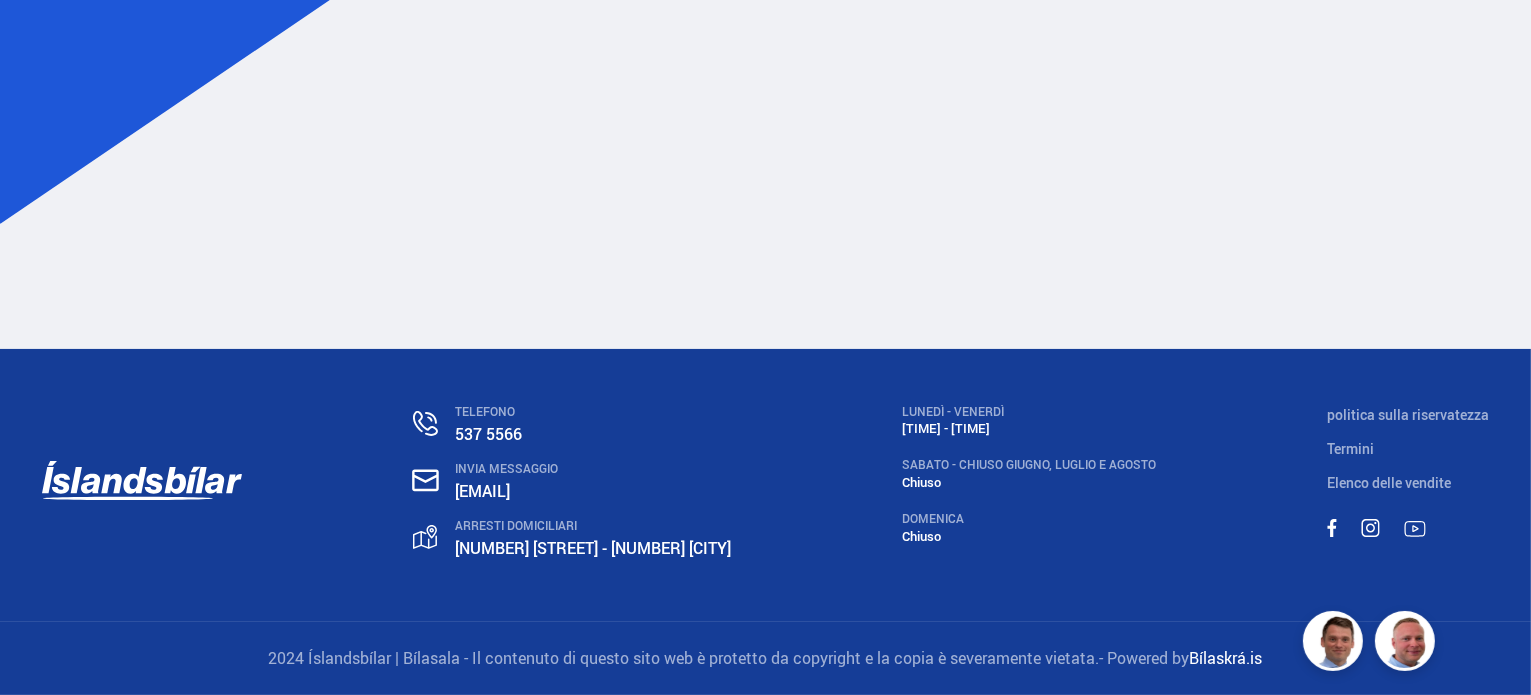 scroll, scrollTop: 0, scrollLeft: 0, axis: both 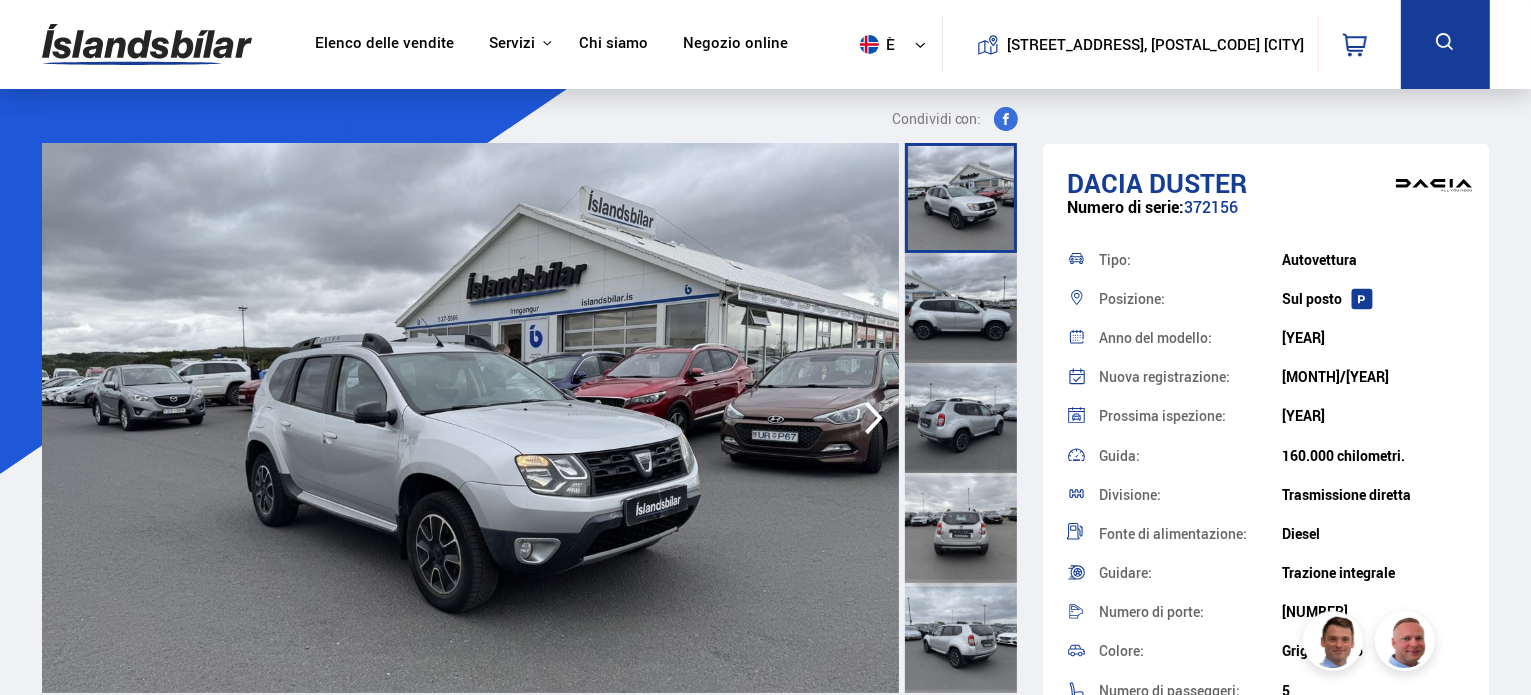 click 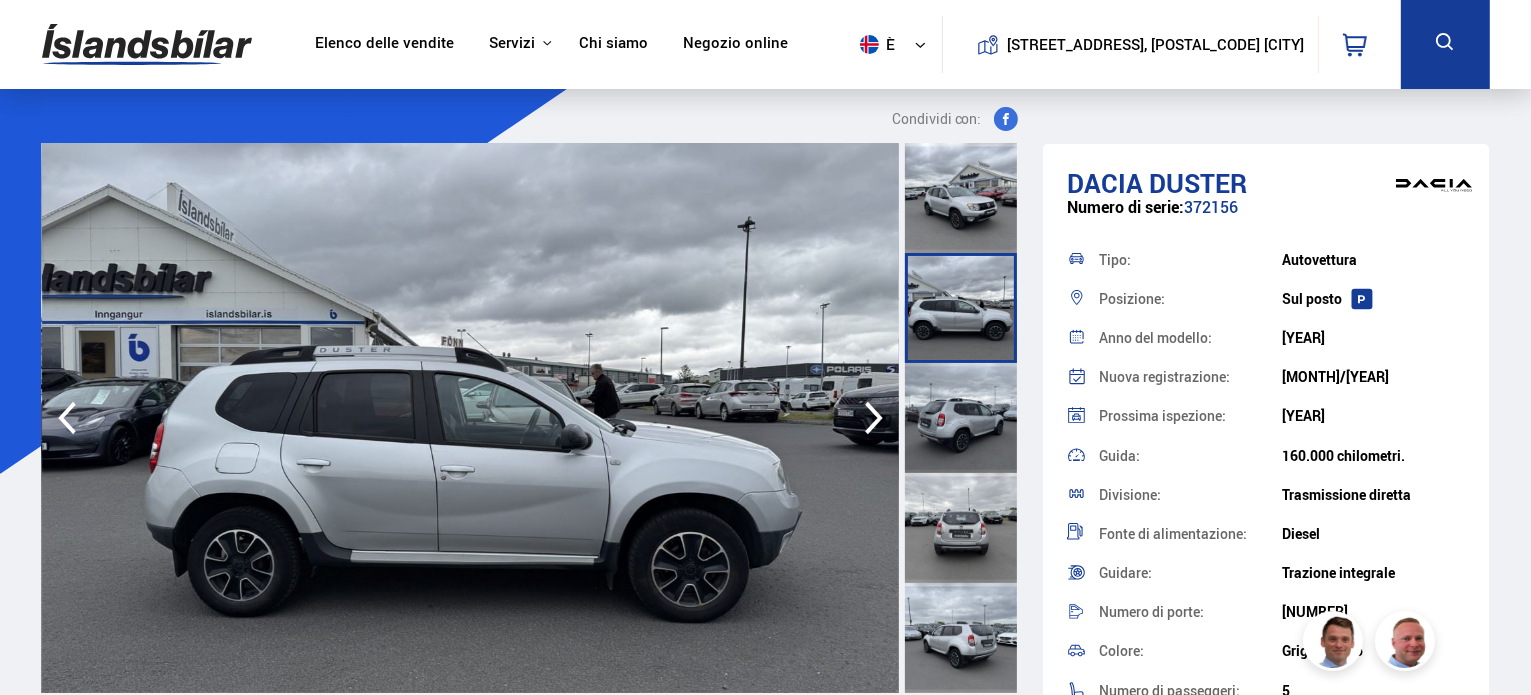 click 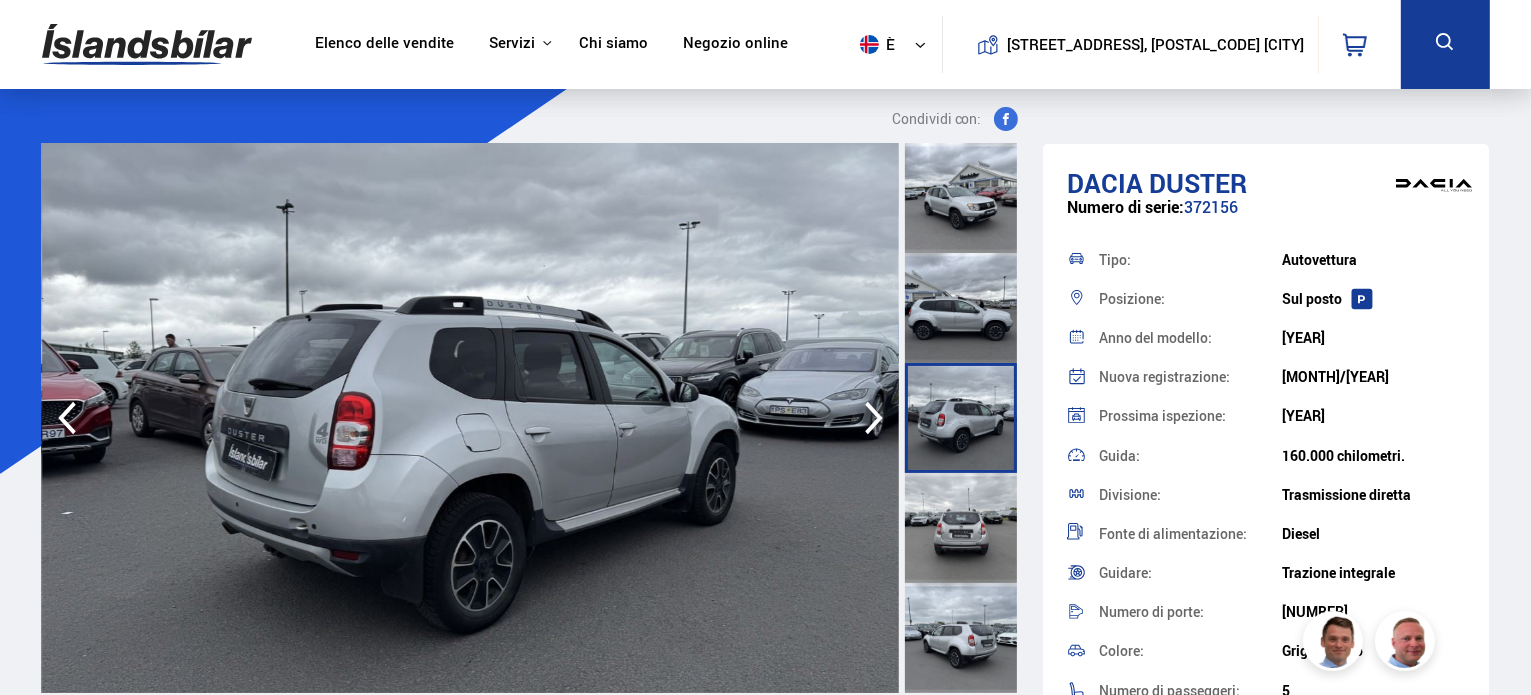 click 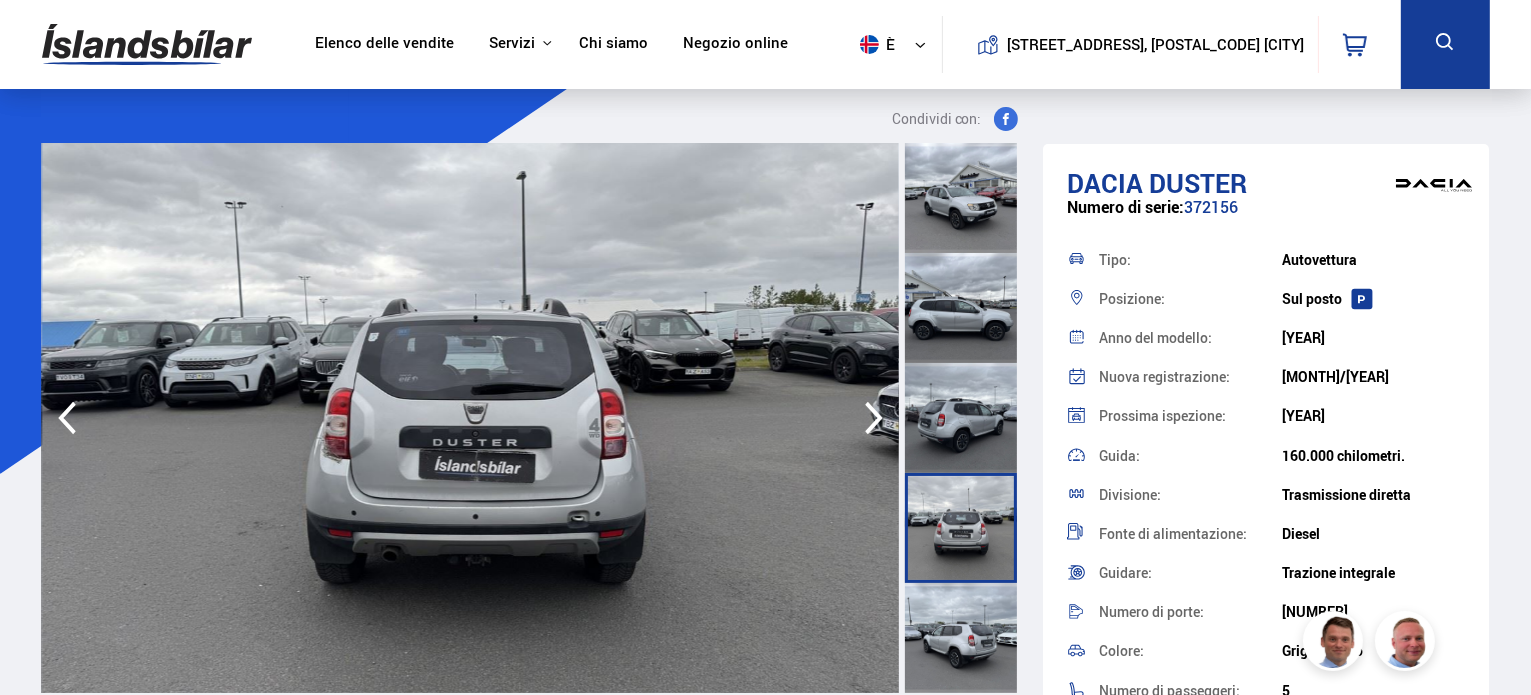 click 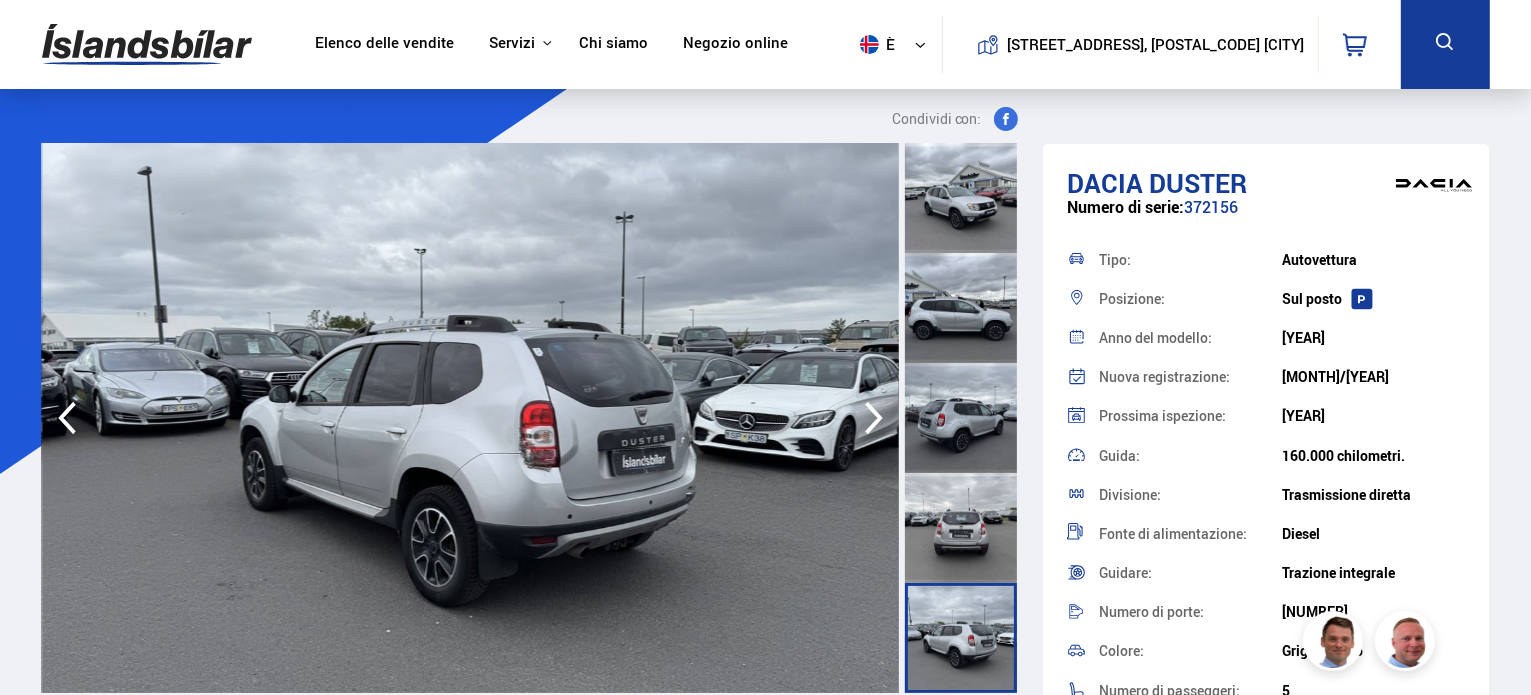 click 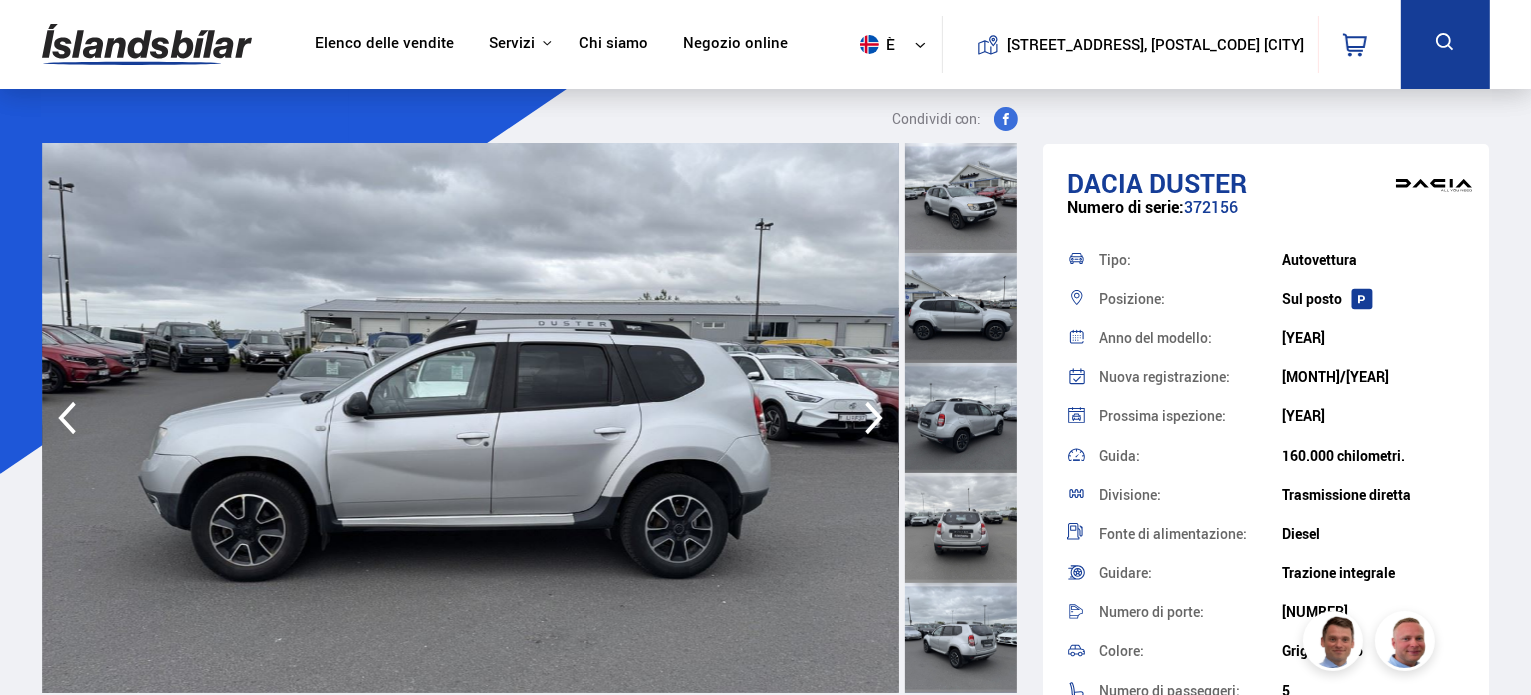 click 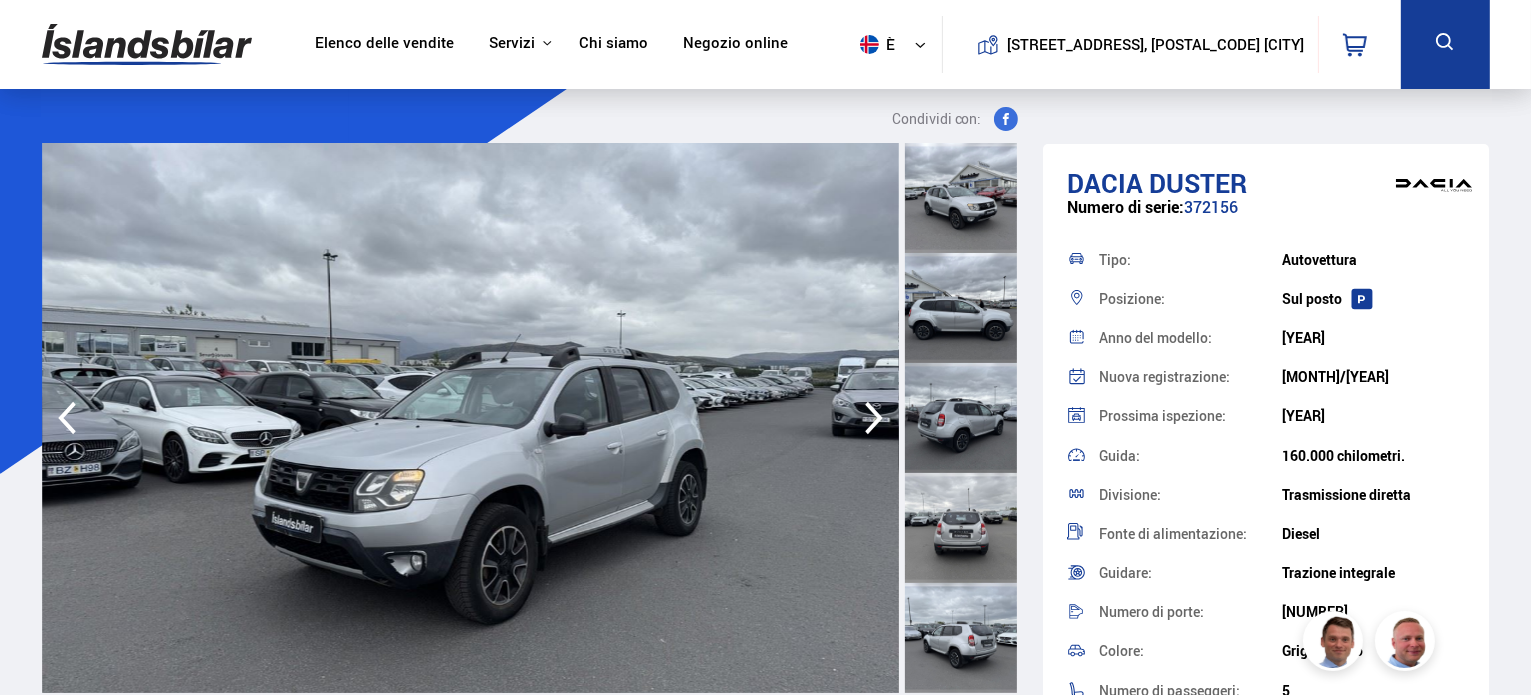 click 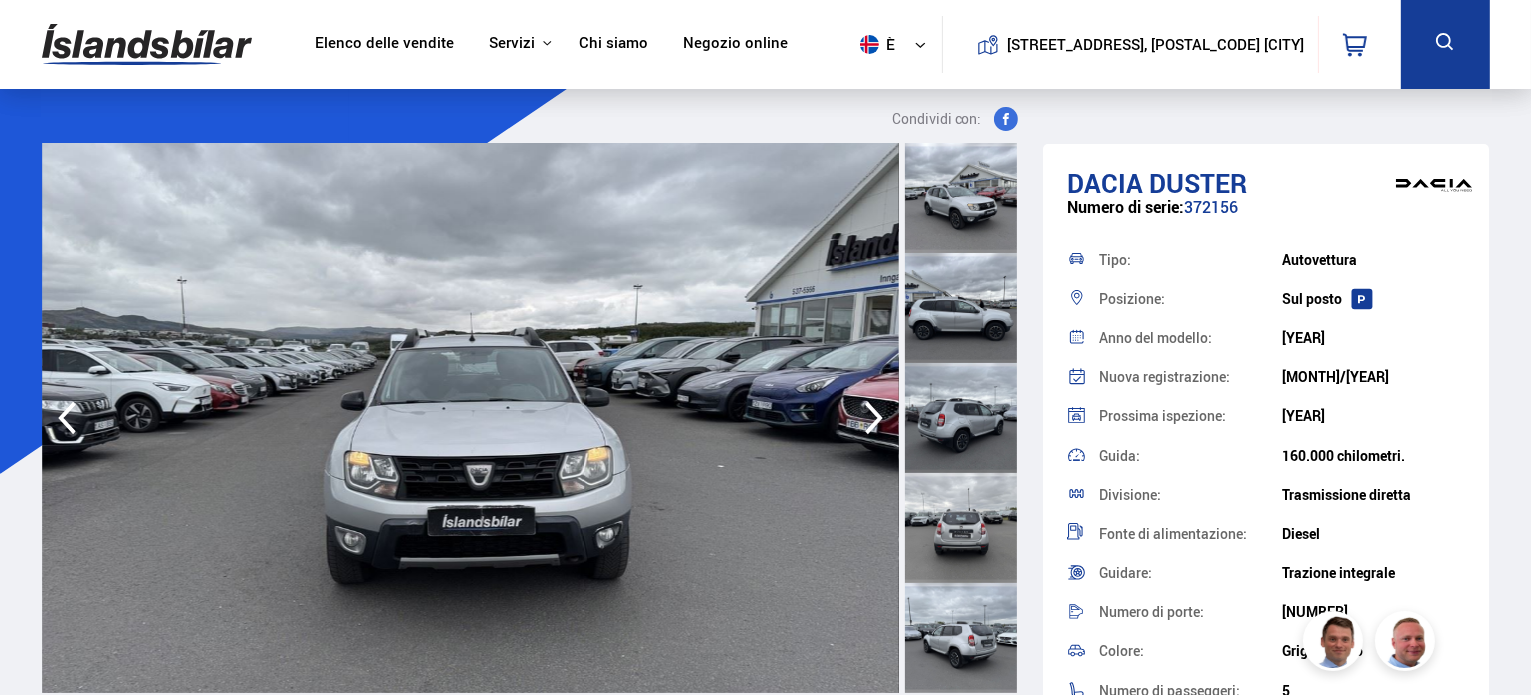 click 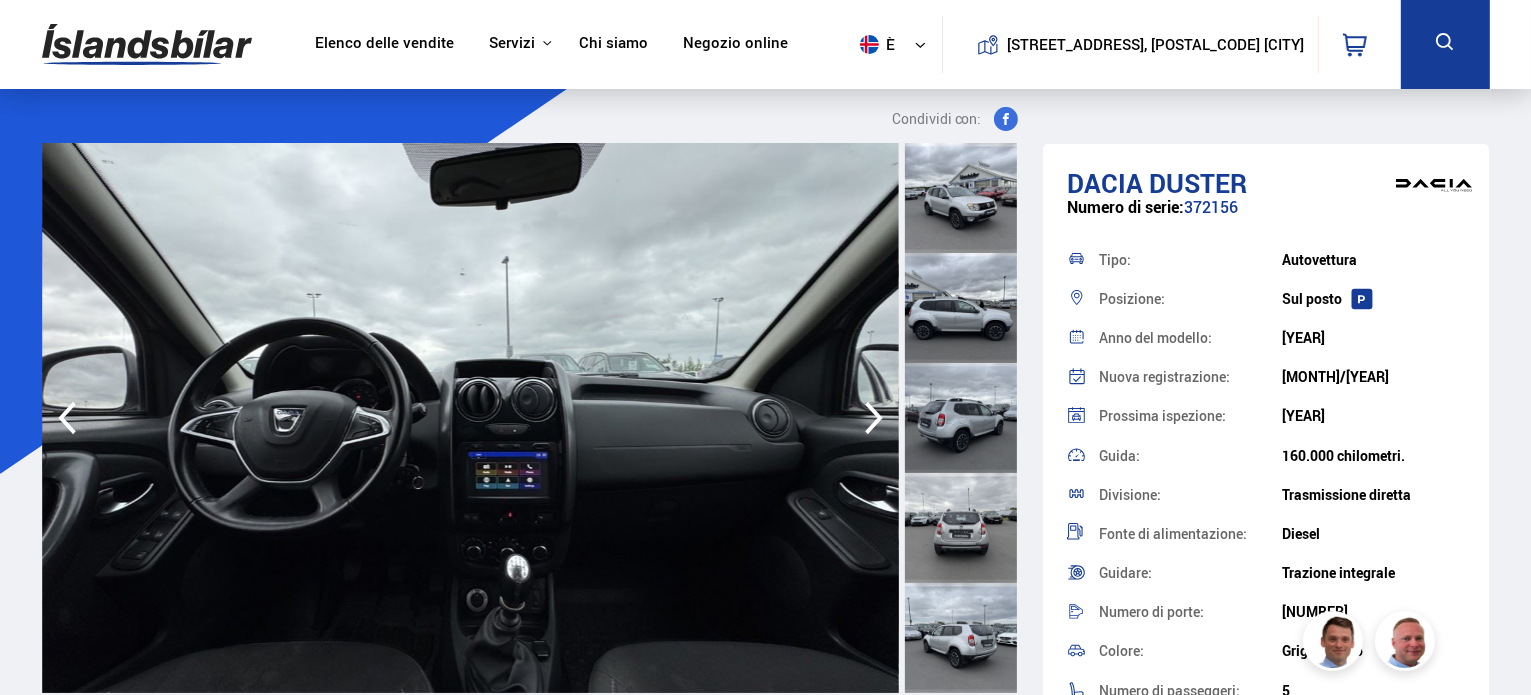click 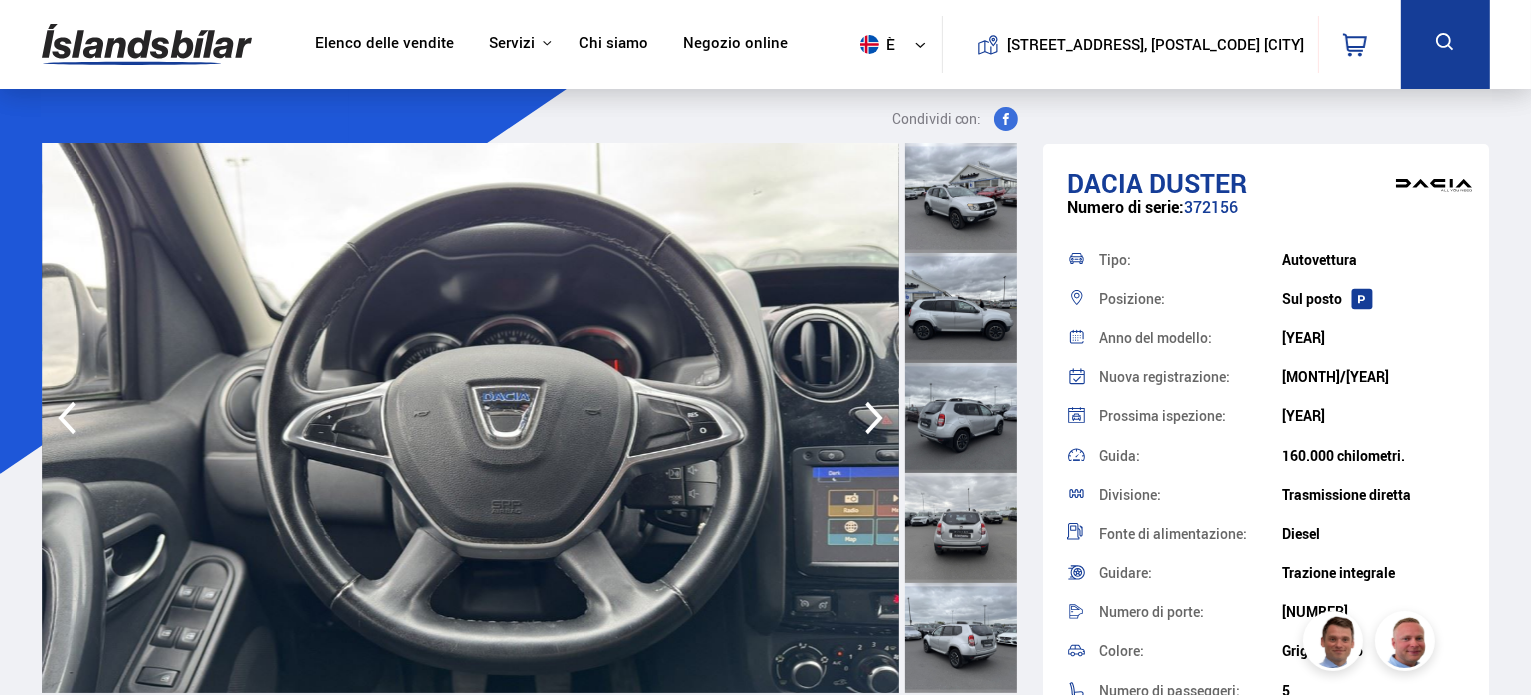 click 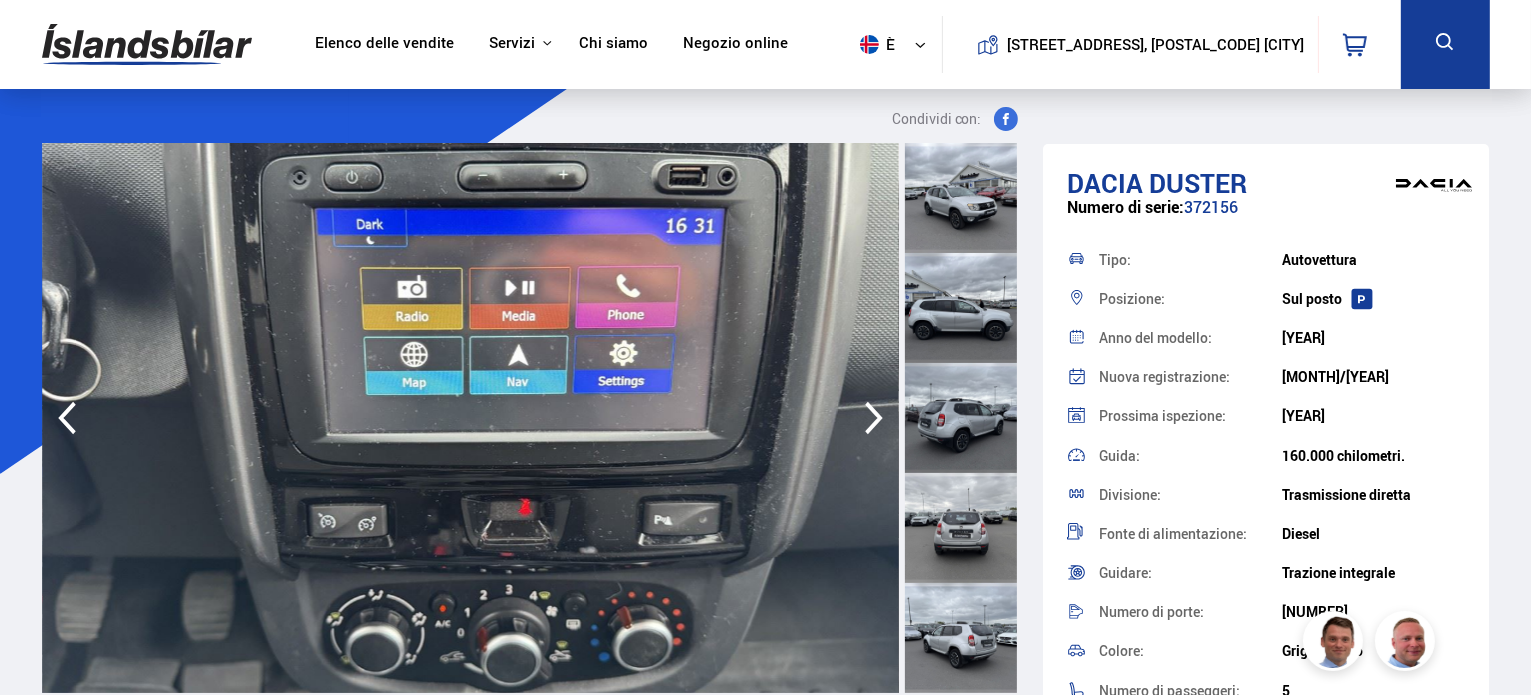 click 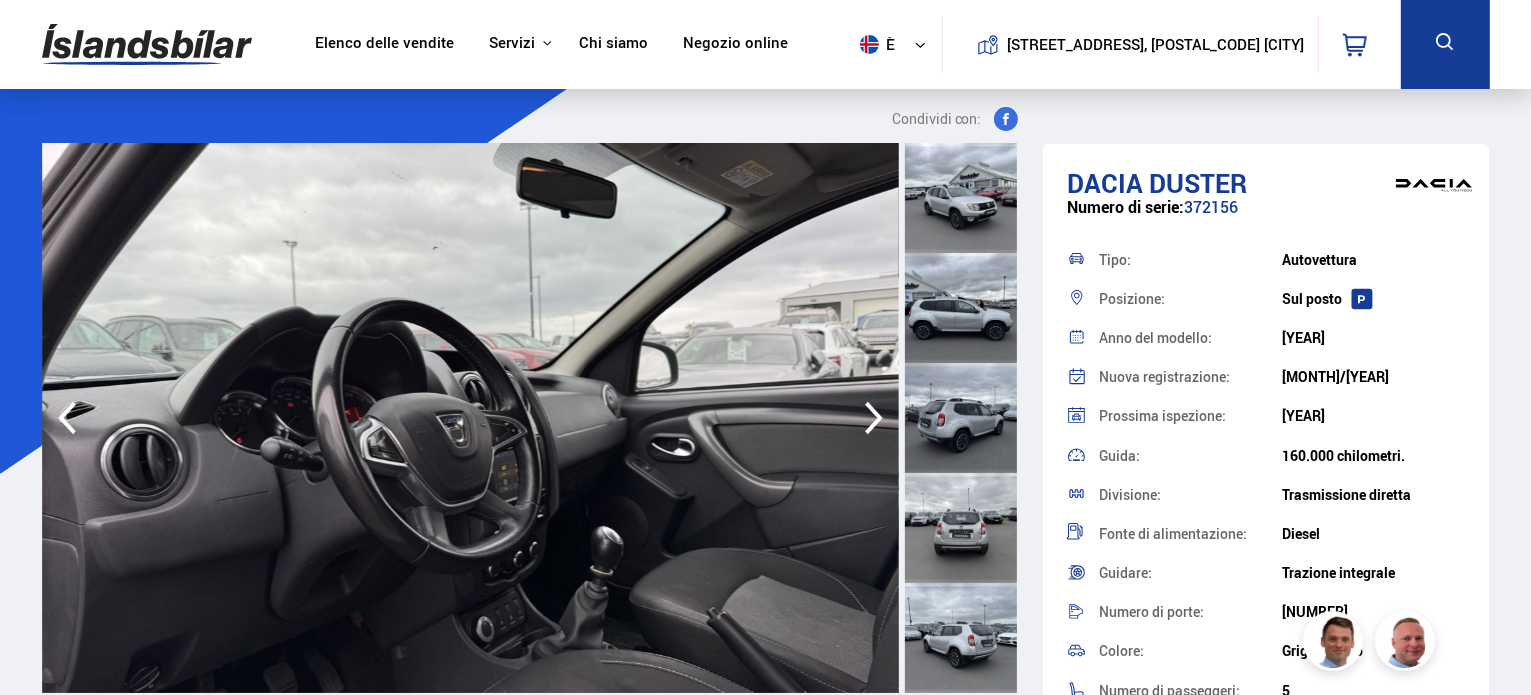 click 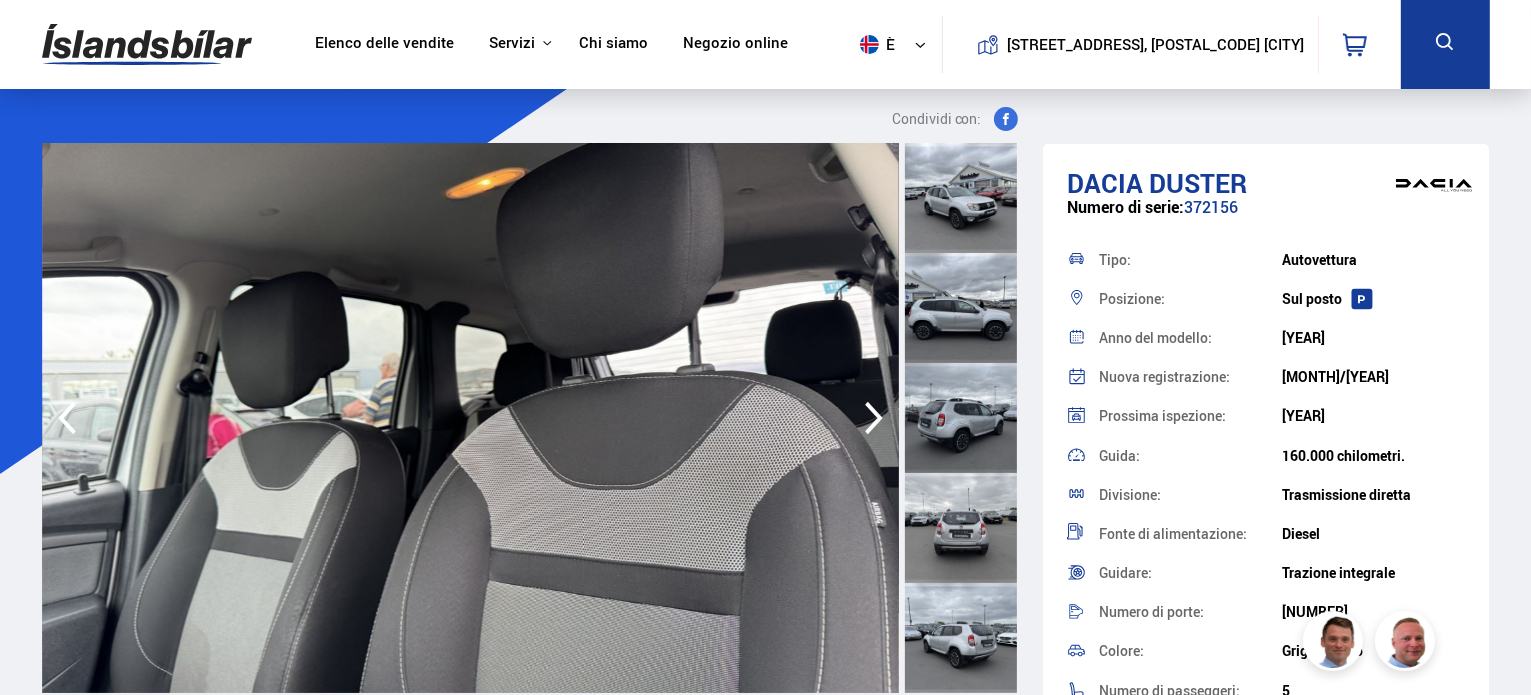 click 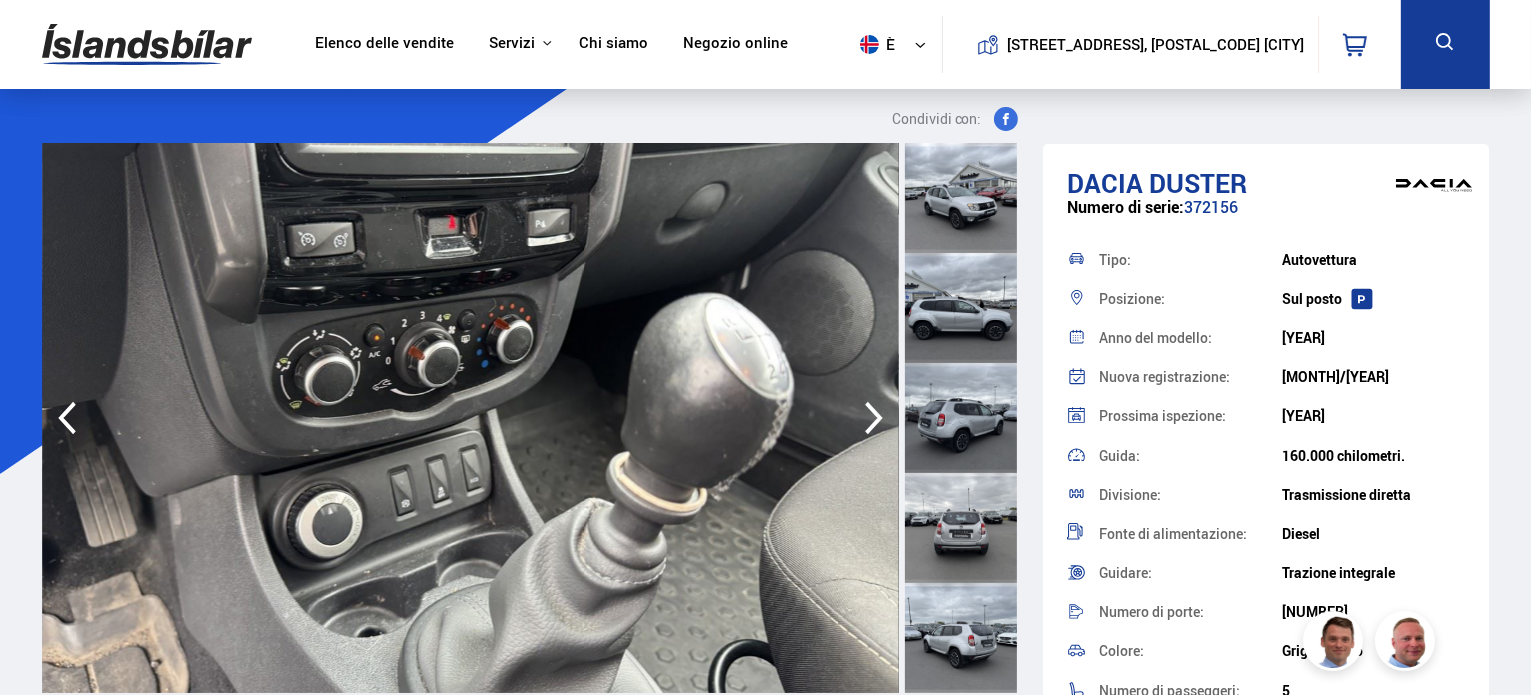 click 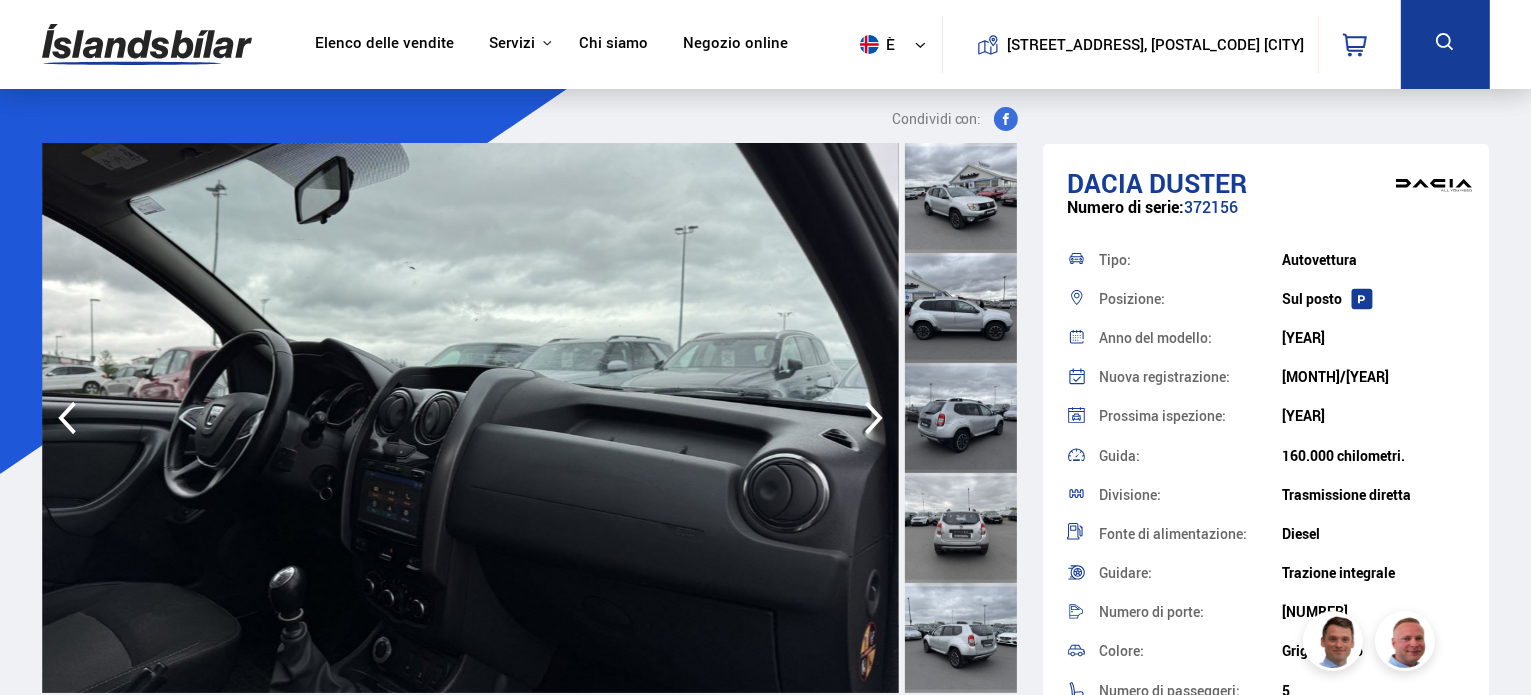 click 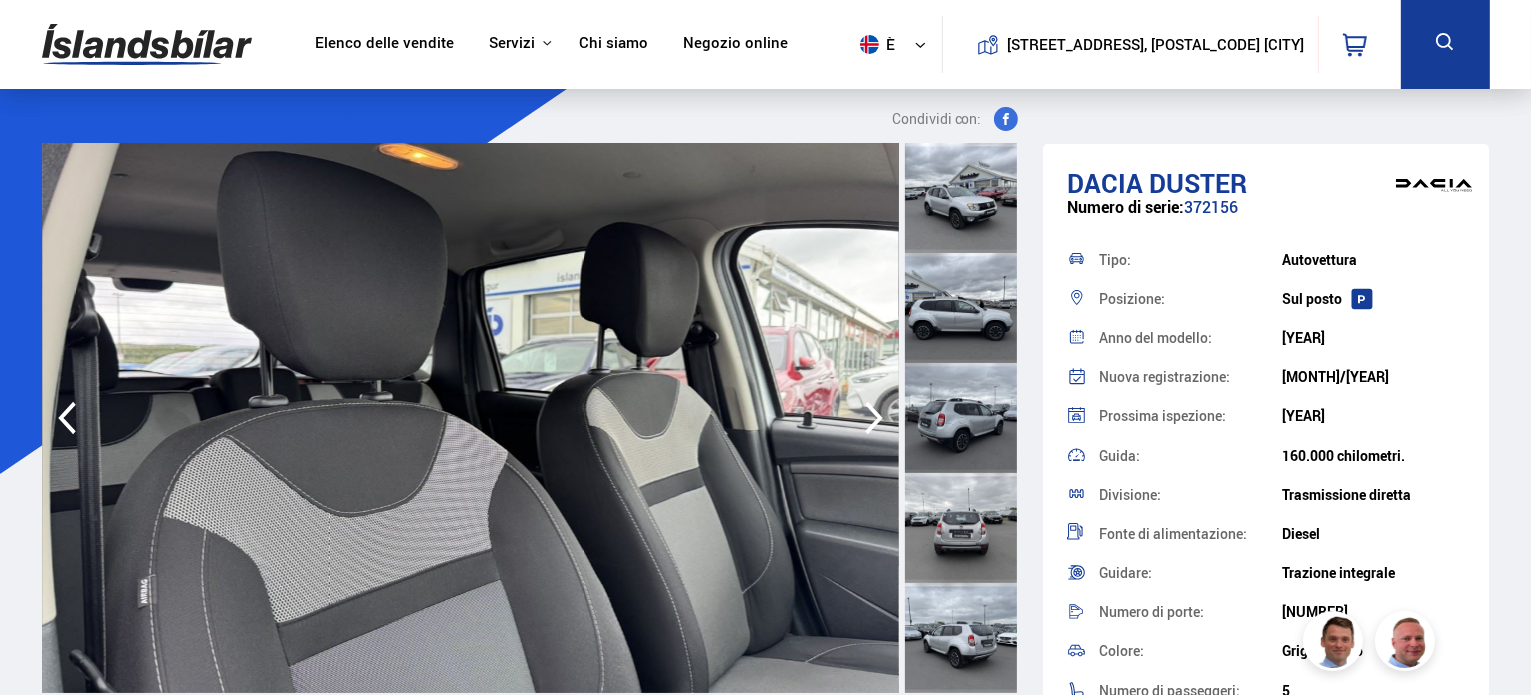 click 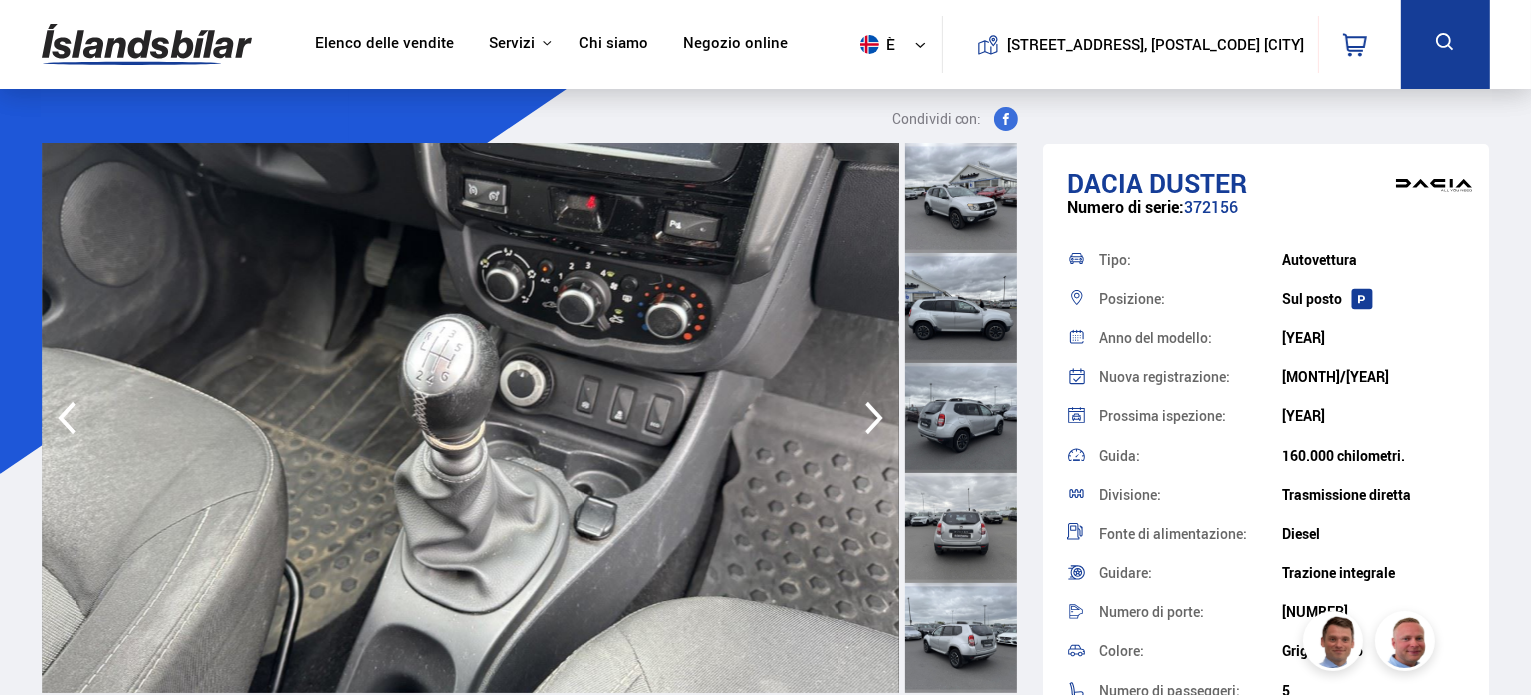 click 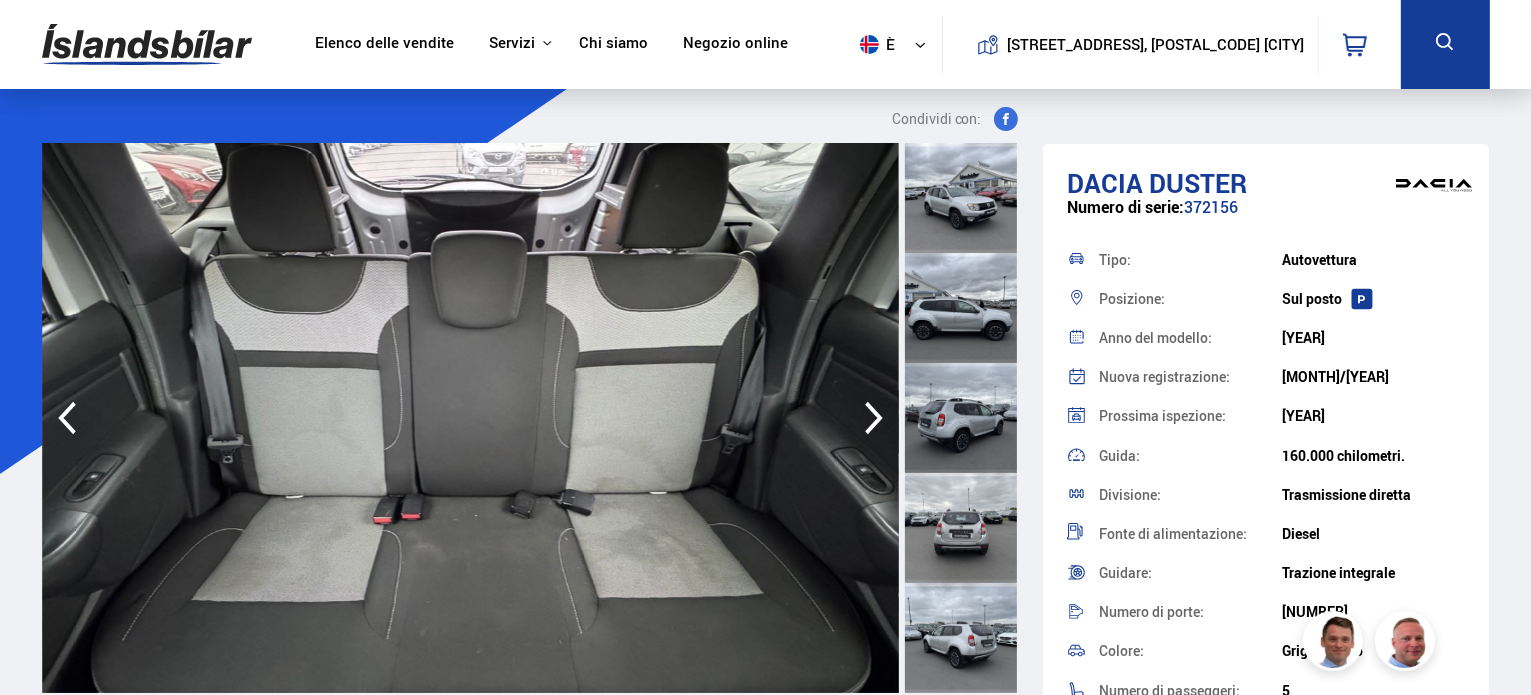 click 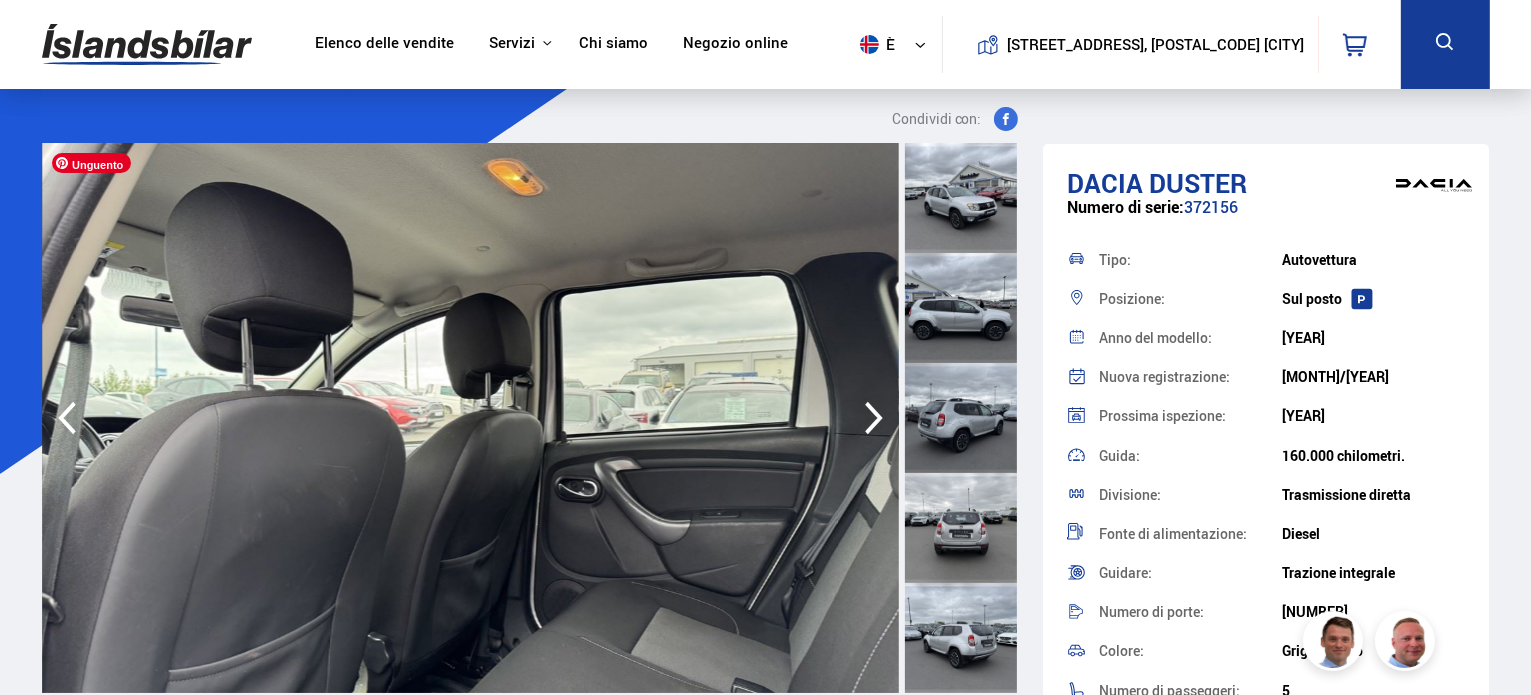 click at bounding box center [470, 418] 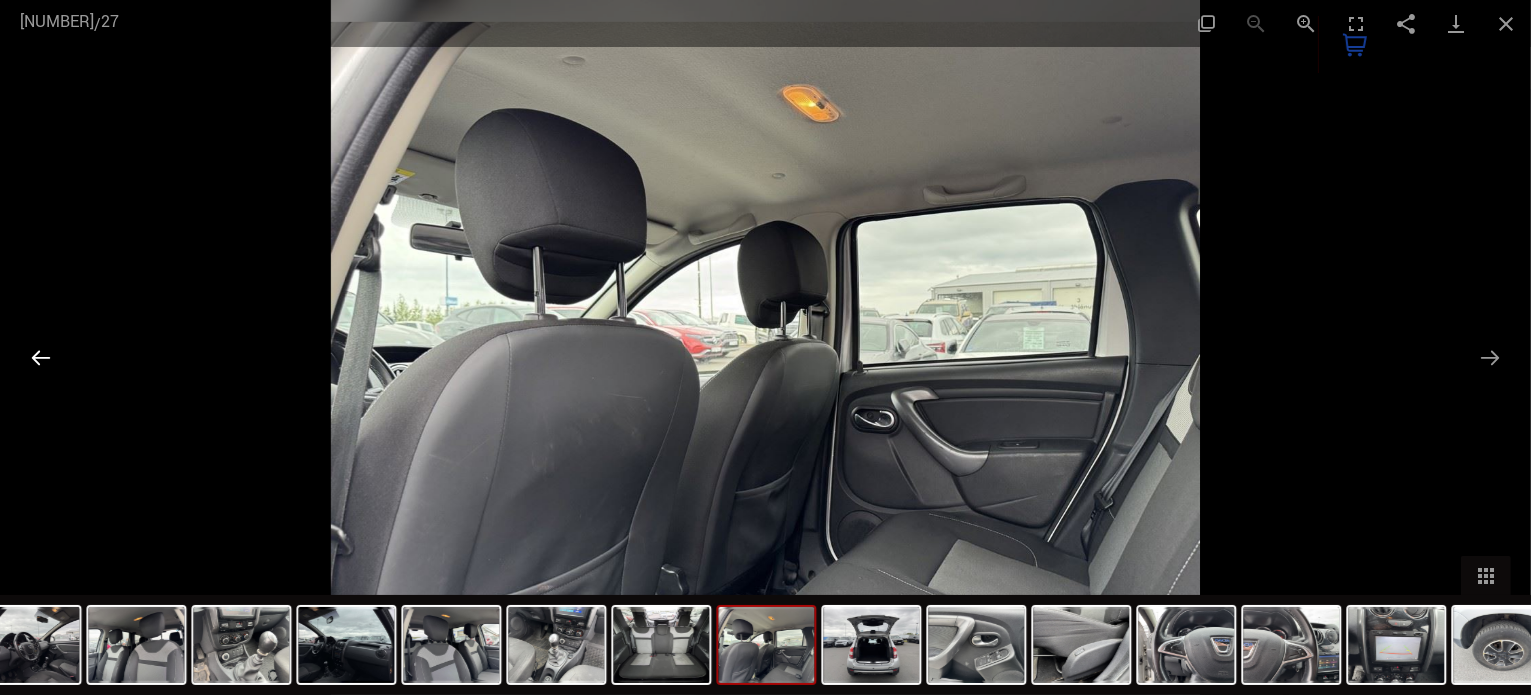 click at bounding box center (41, 357) 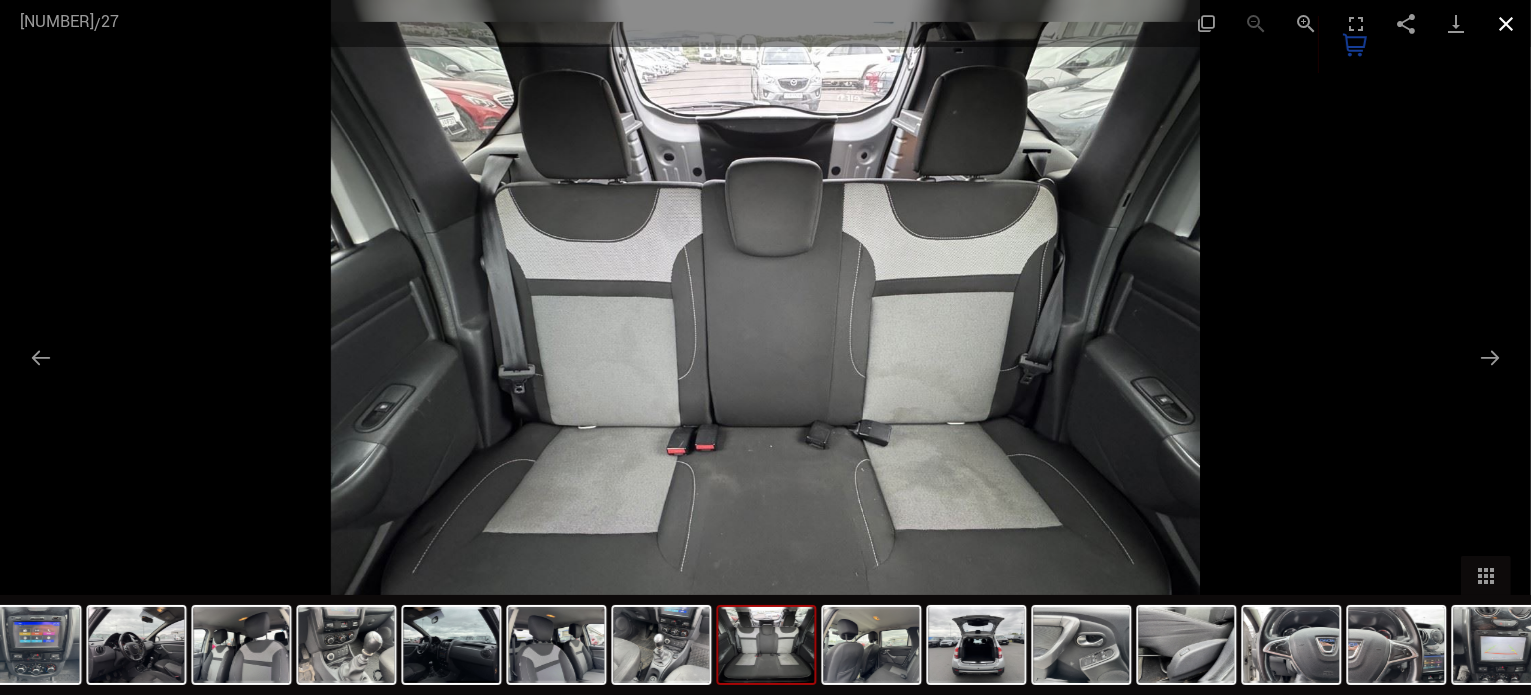 click at bounding box center (1506, 23) 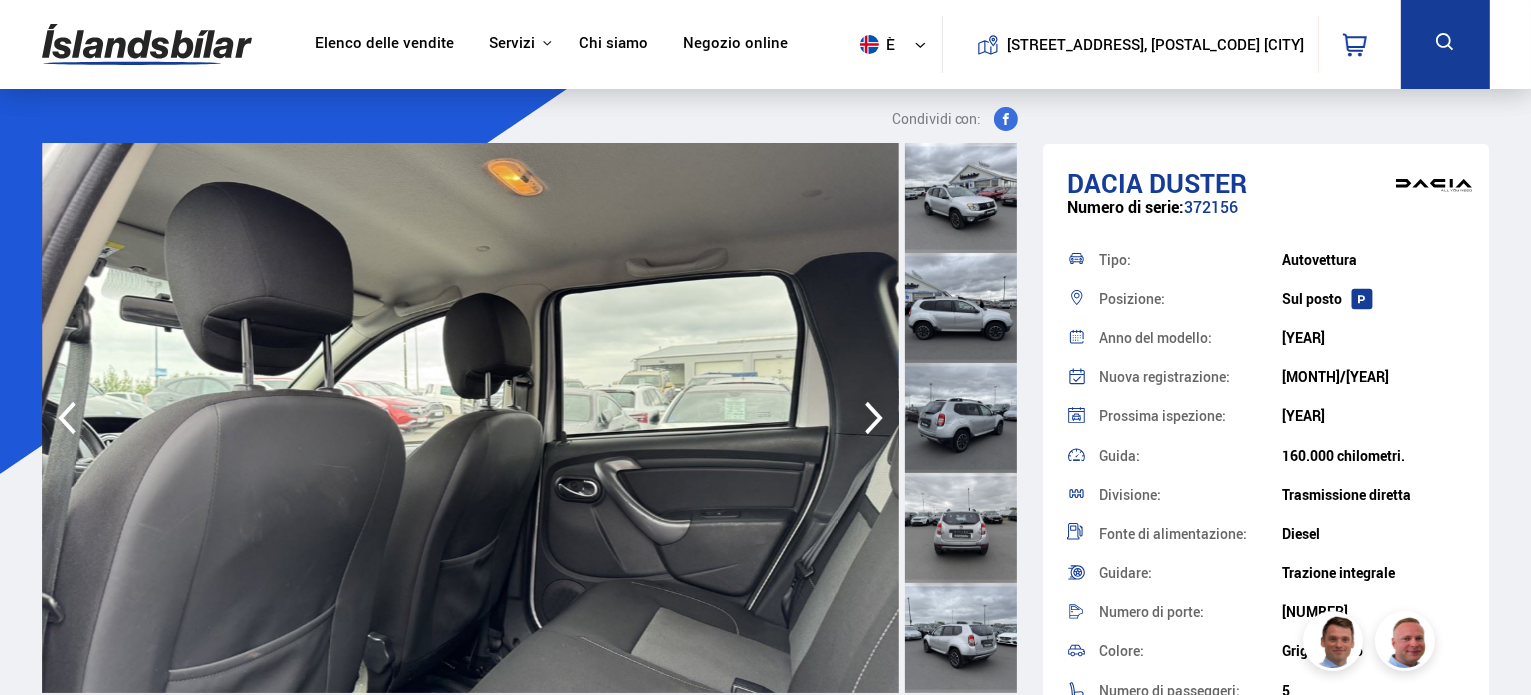 click at bounding box center [961, 308] 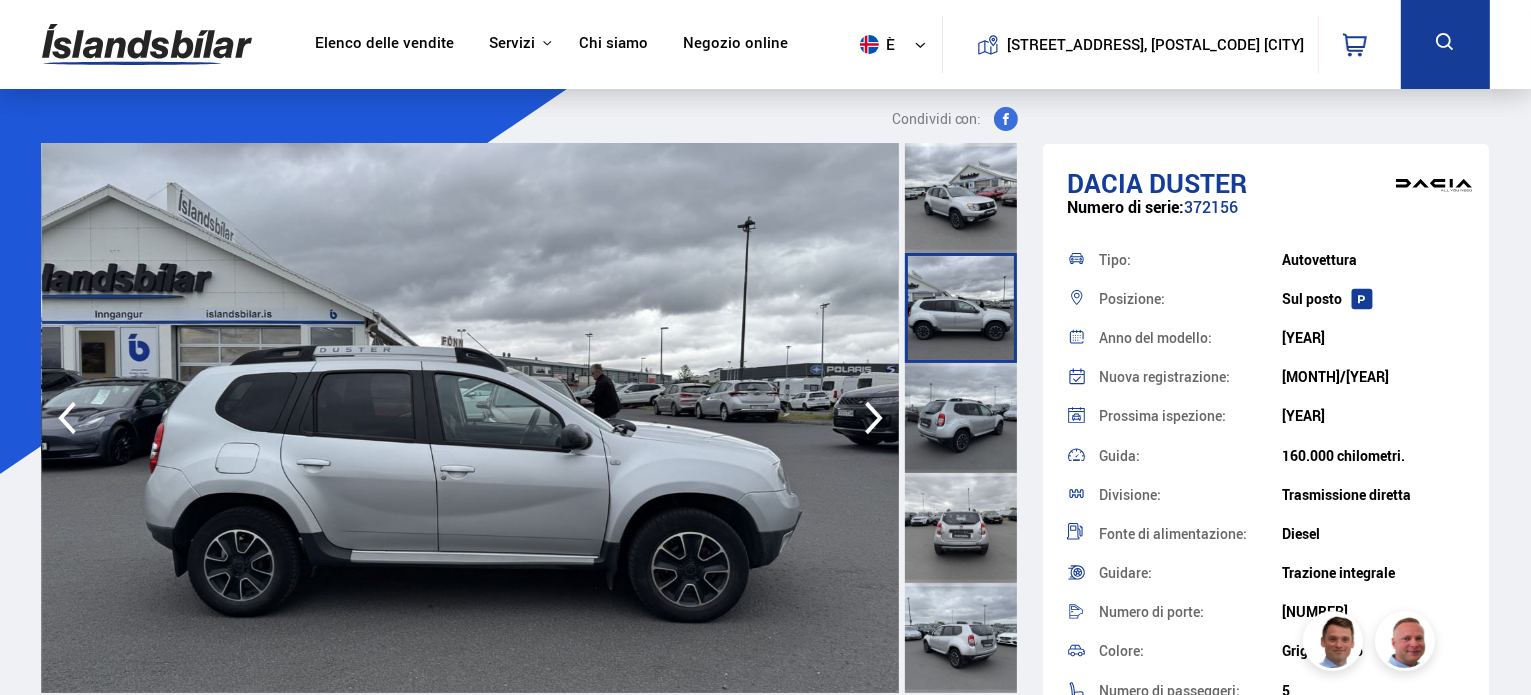 click 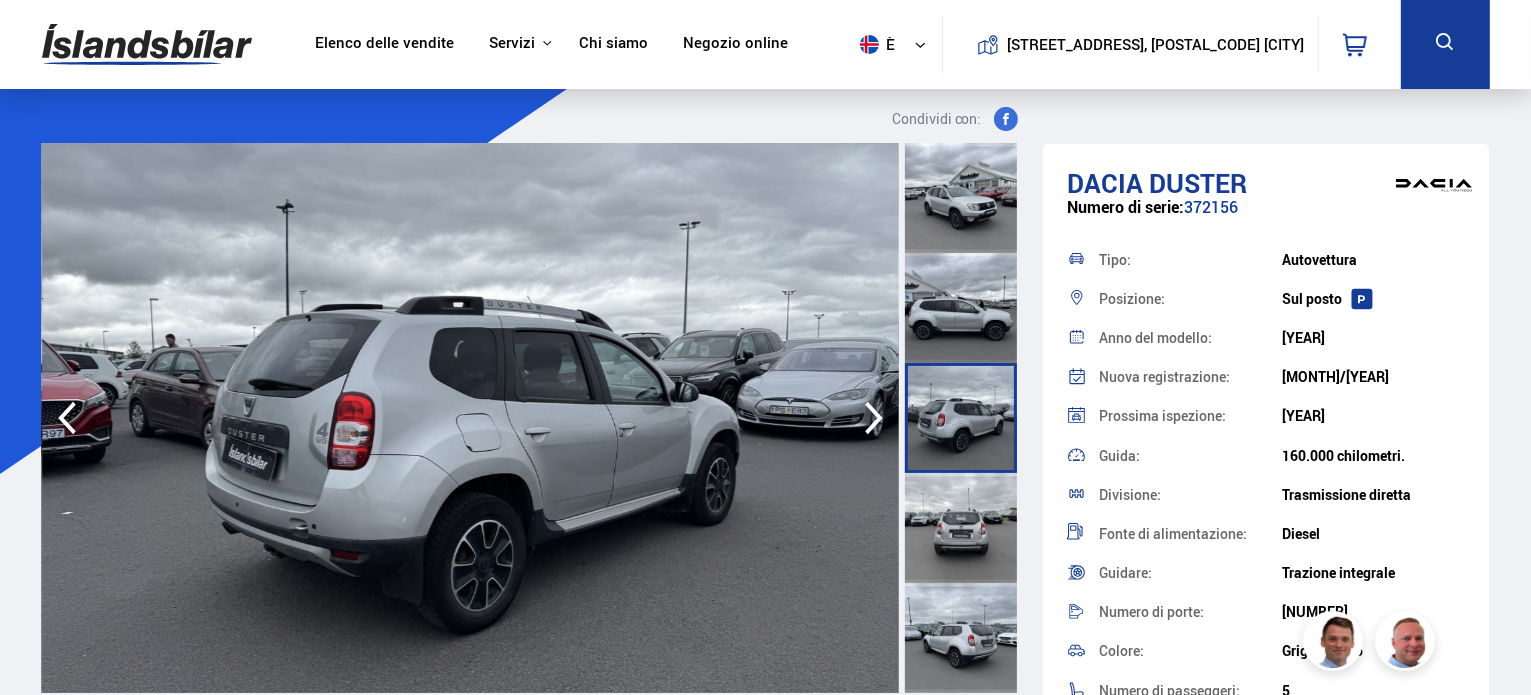 click 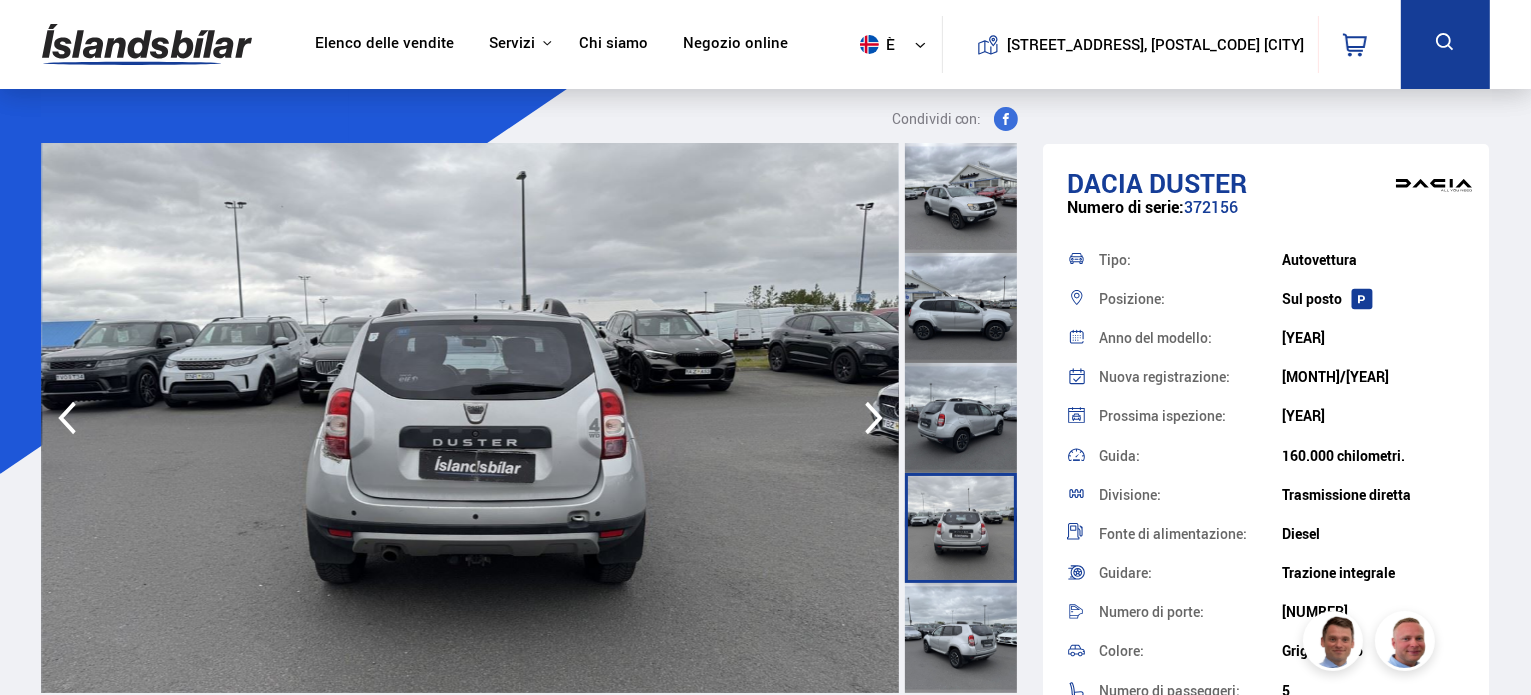 click 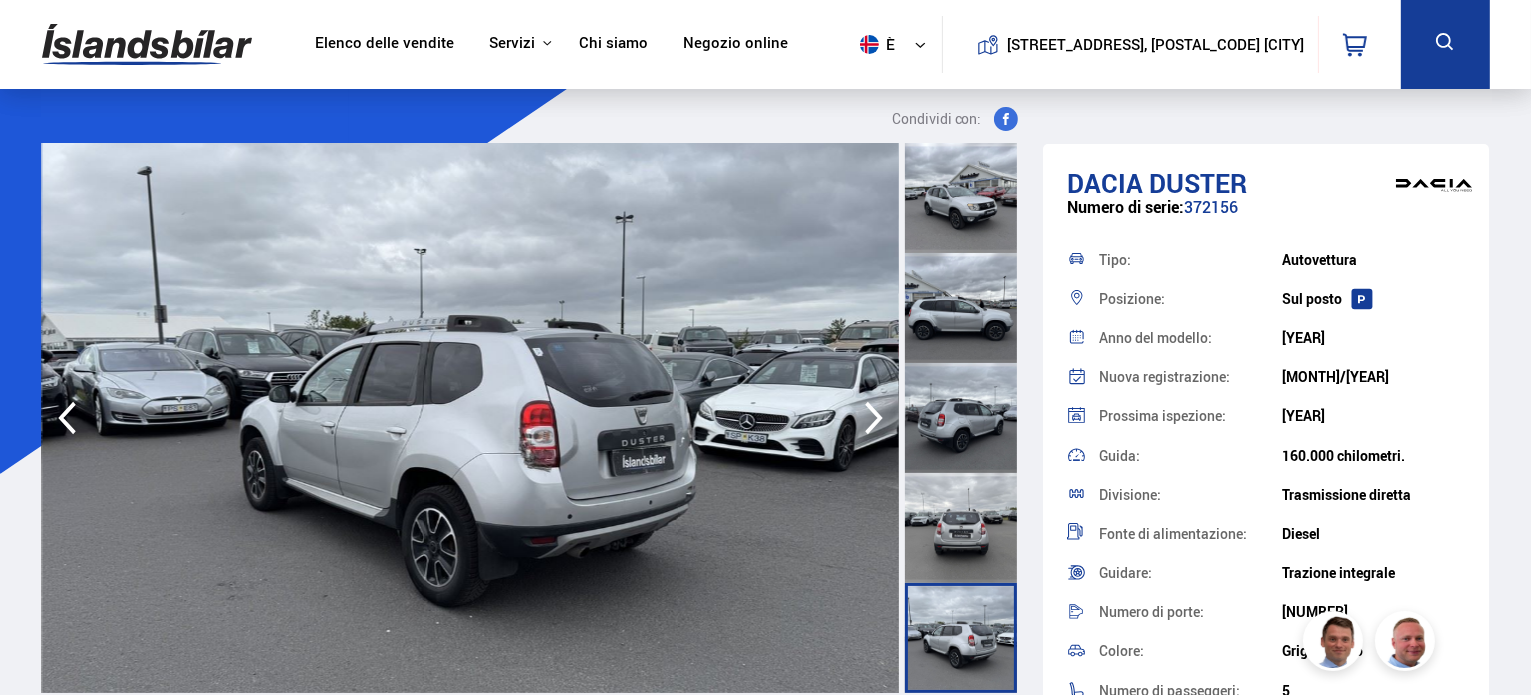 click 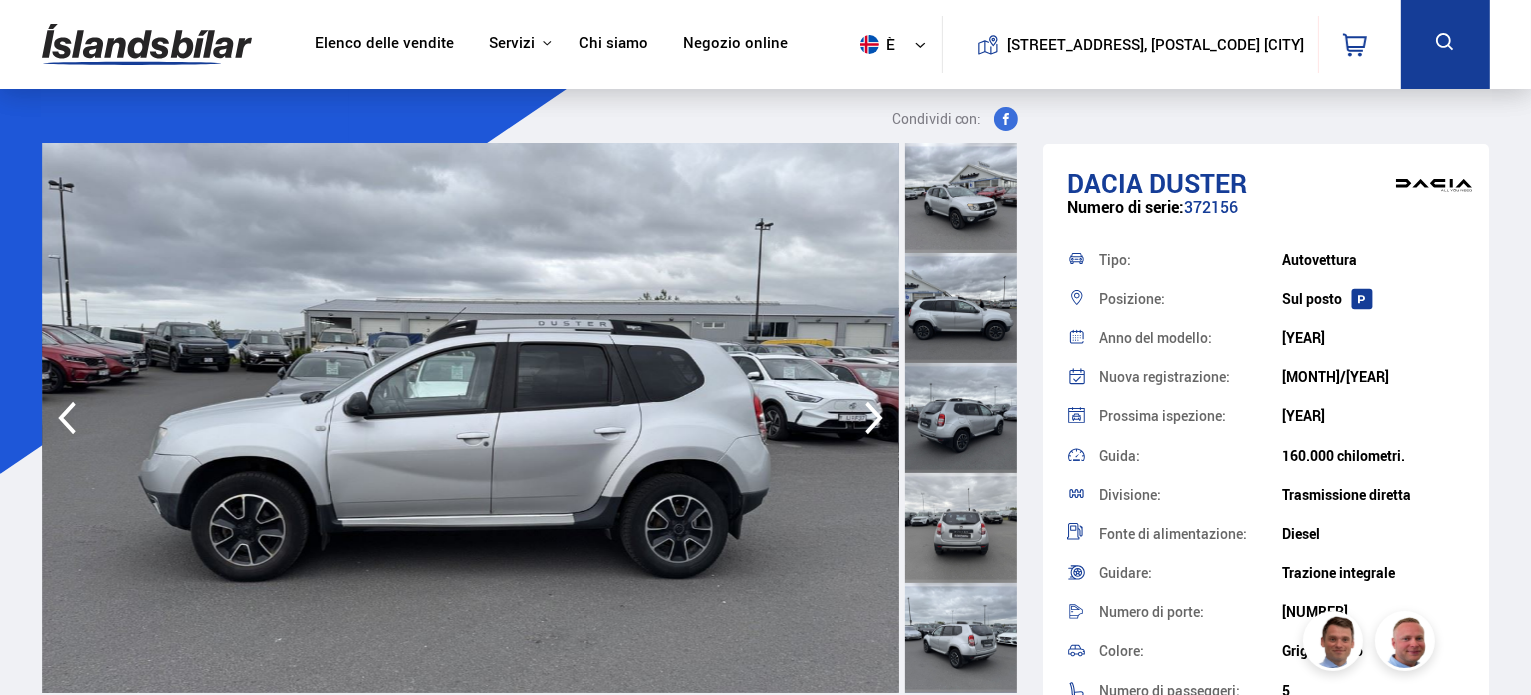 click 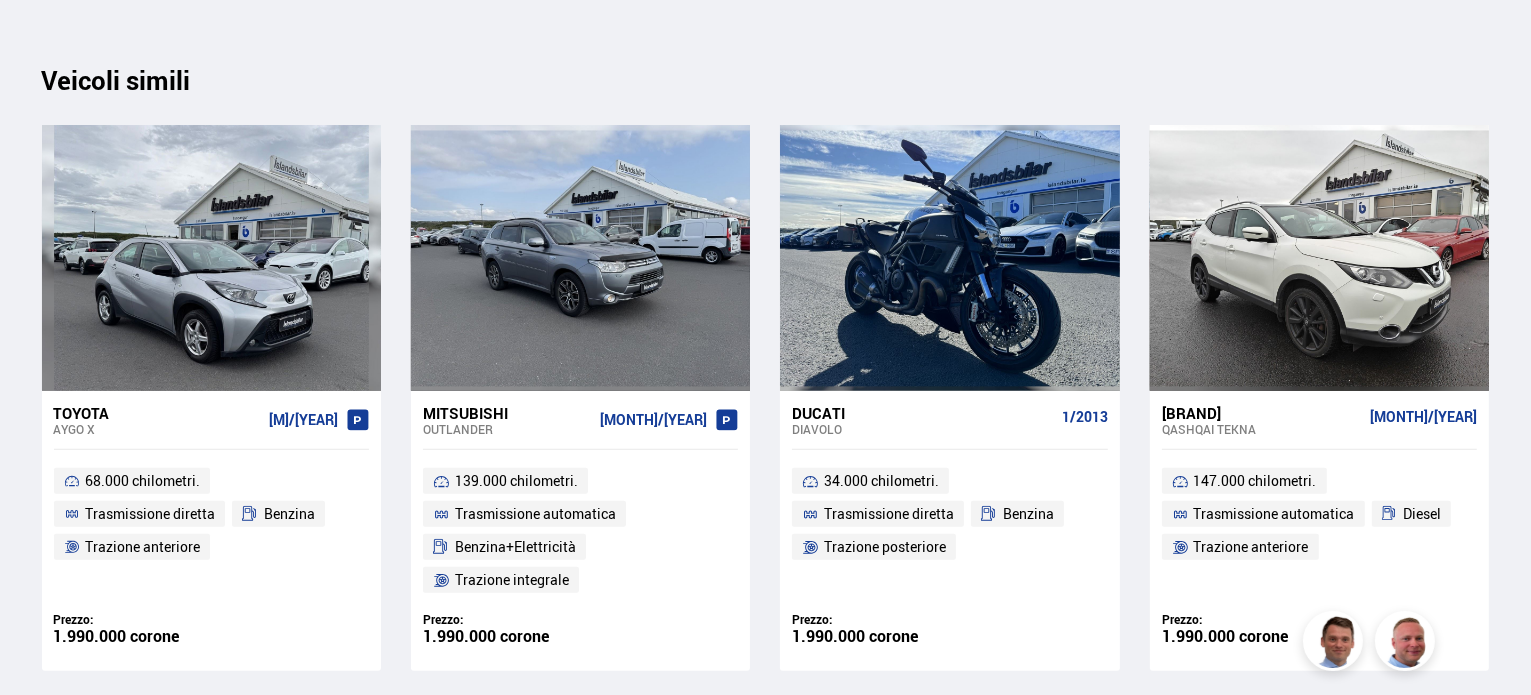 scroll, scrollTop: 23547, scrollLeft: 0, axis: vertical 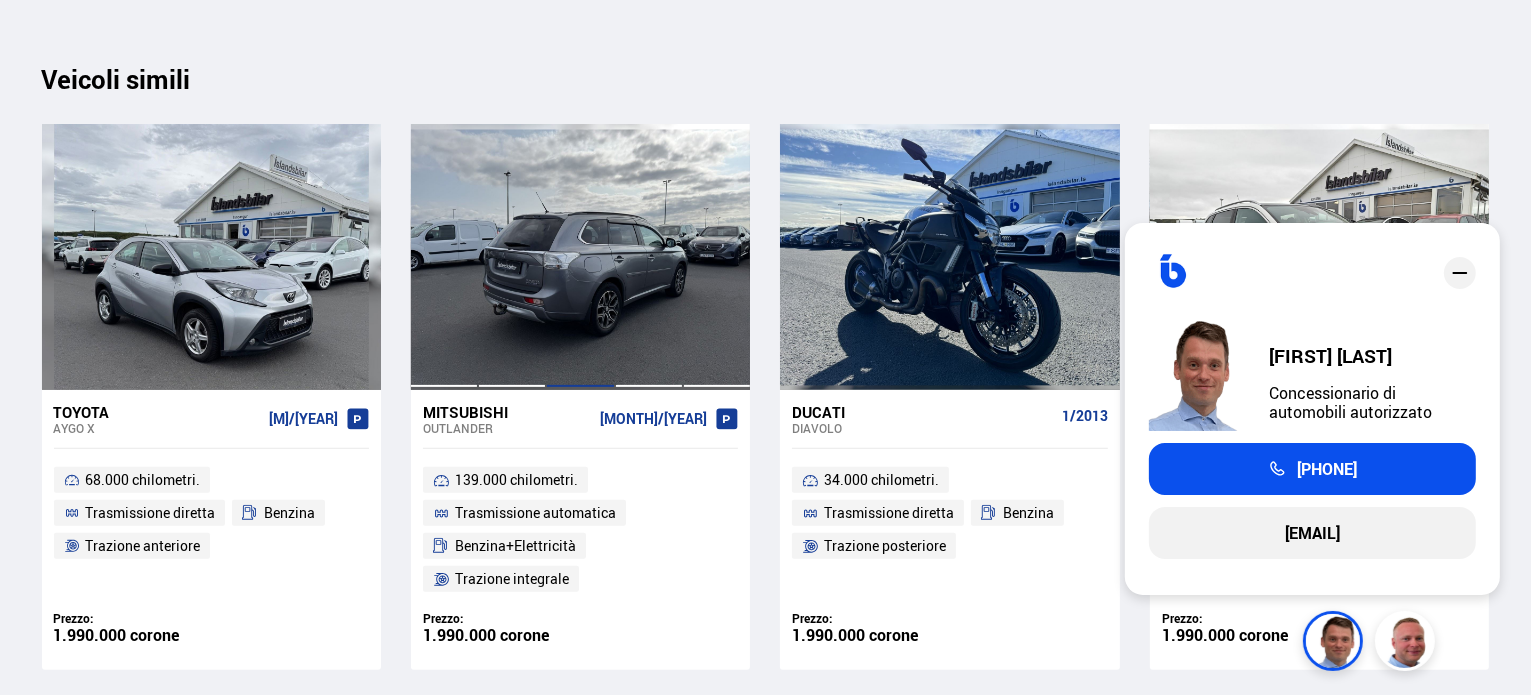 click at bounding box center [580, 257] 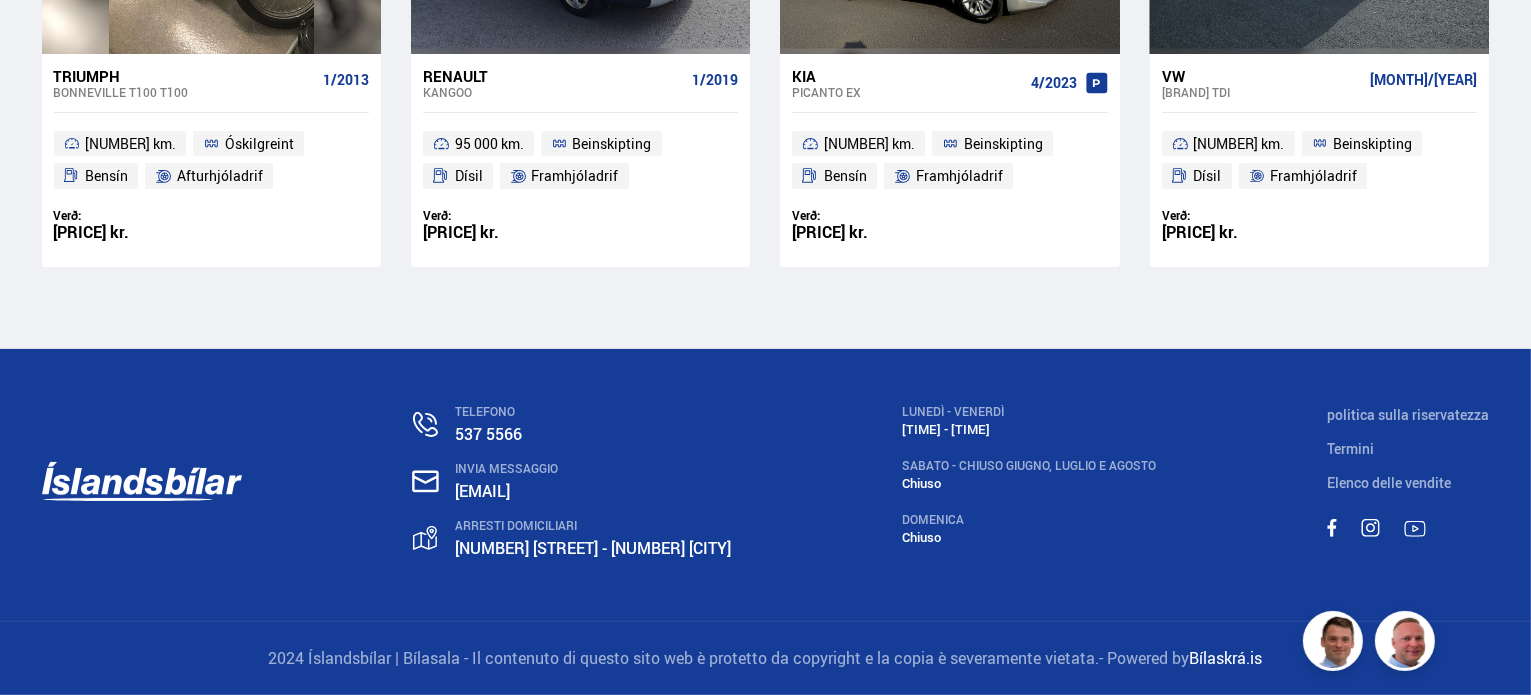scroll, scrollTop: 0, scrollLeft: 0, axis: both 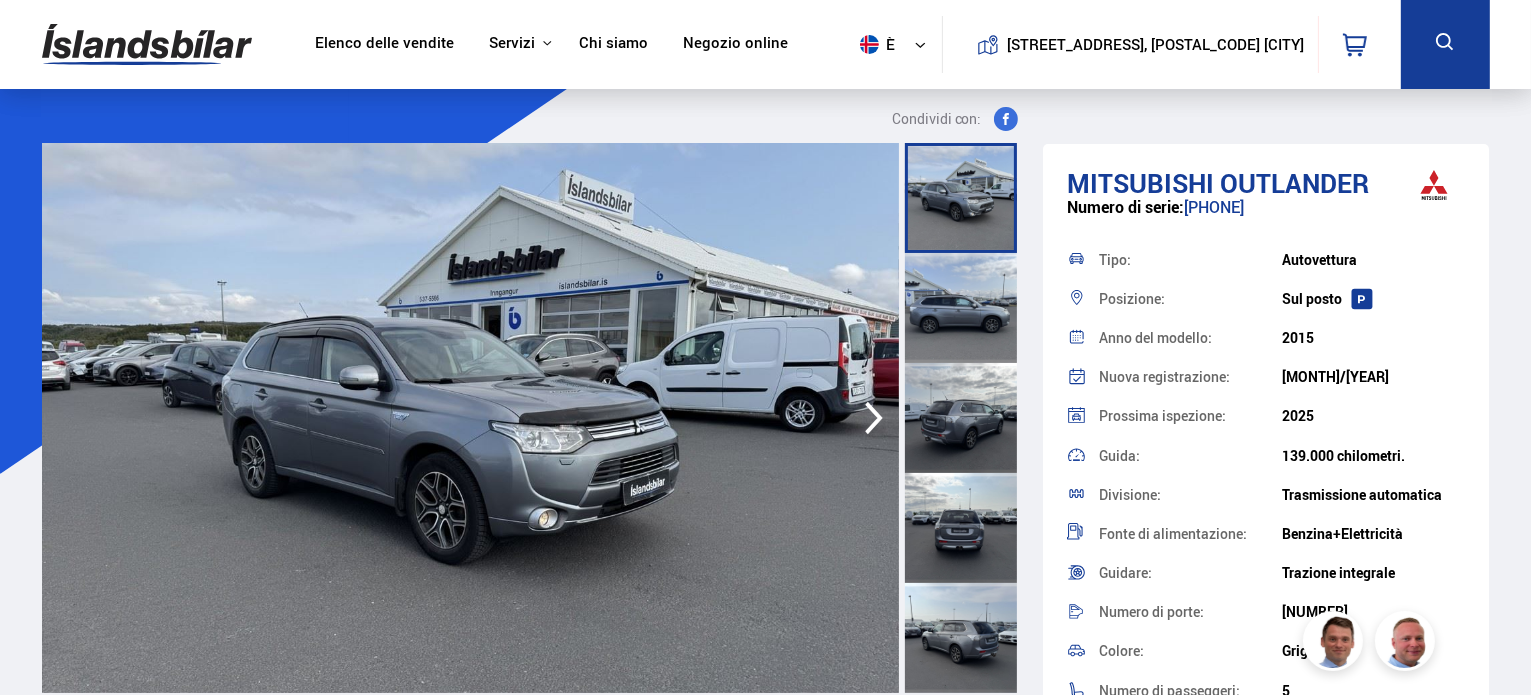 click 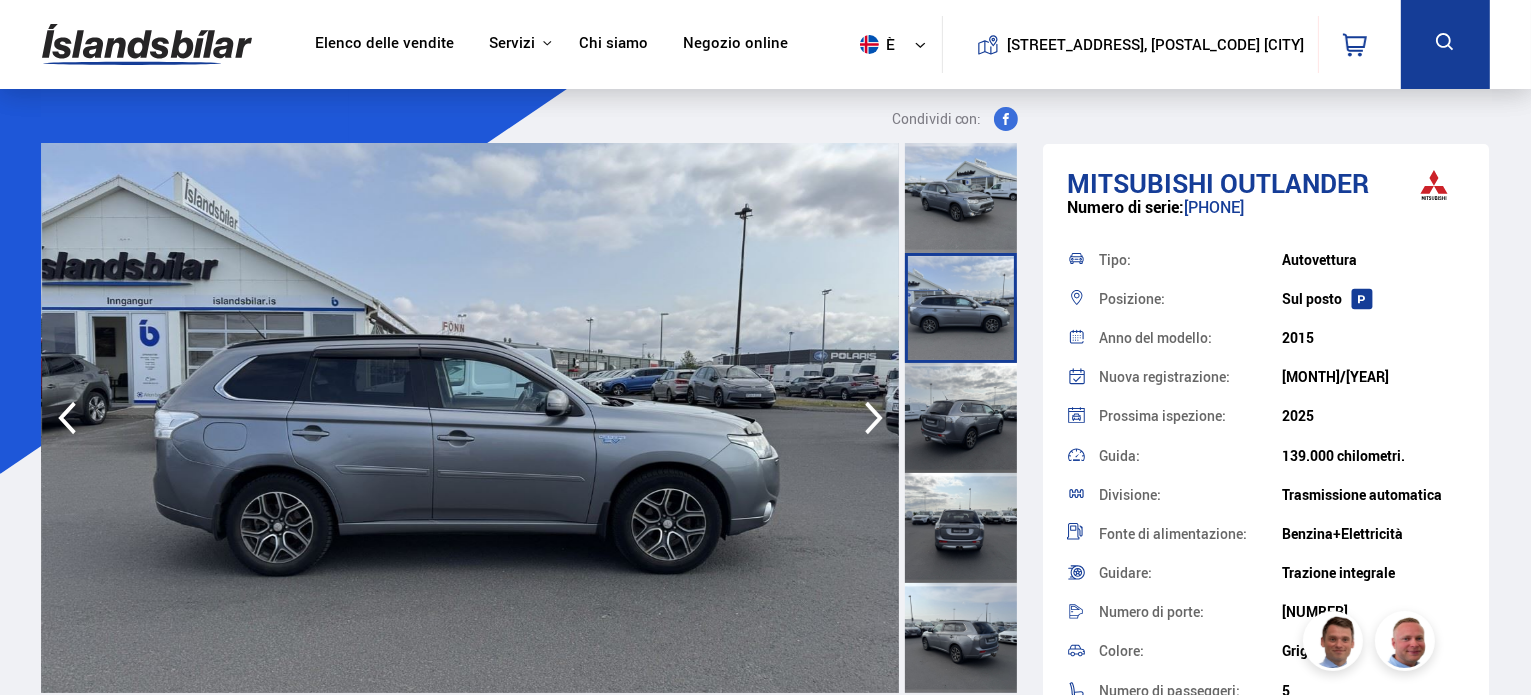 click 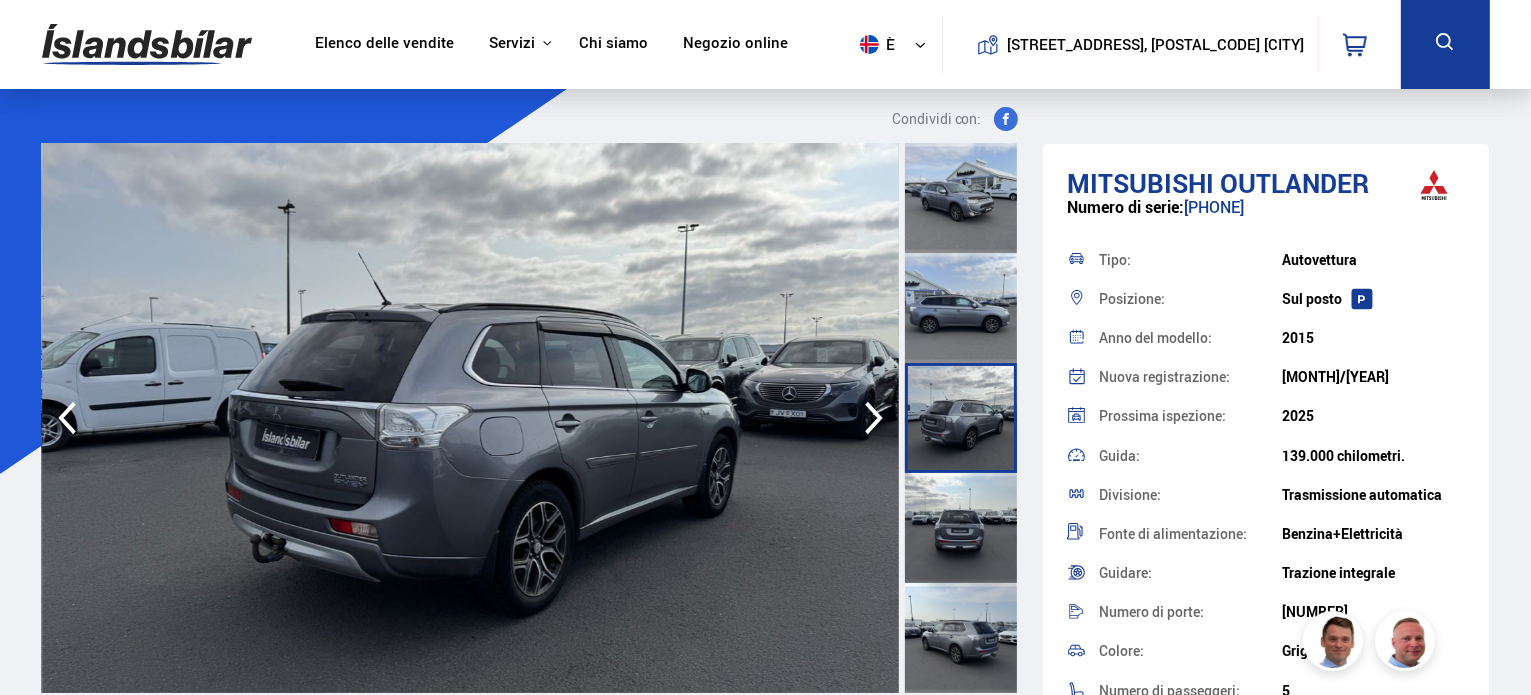 click 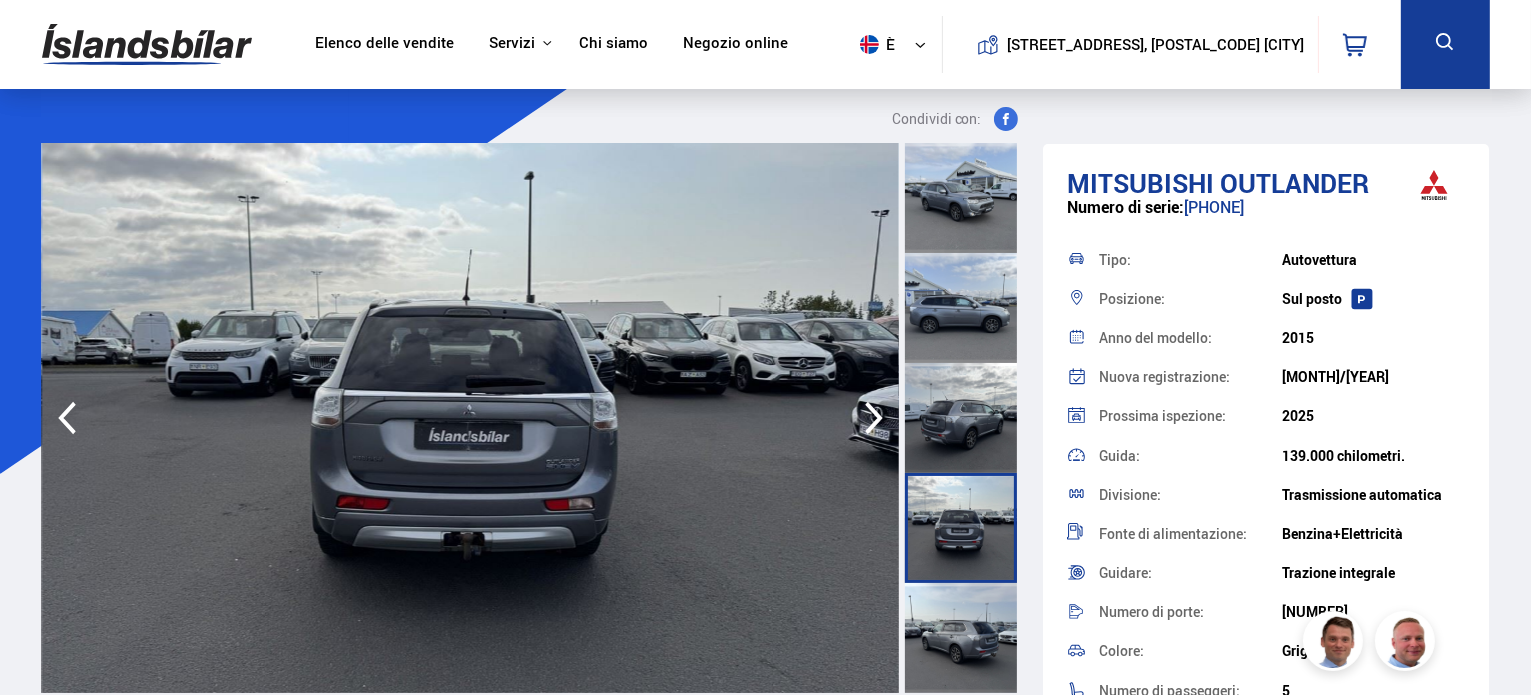 click 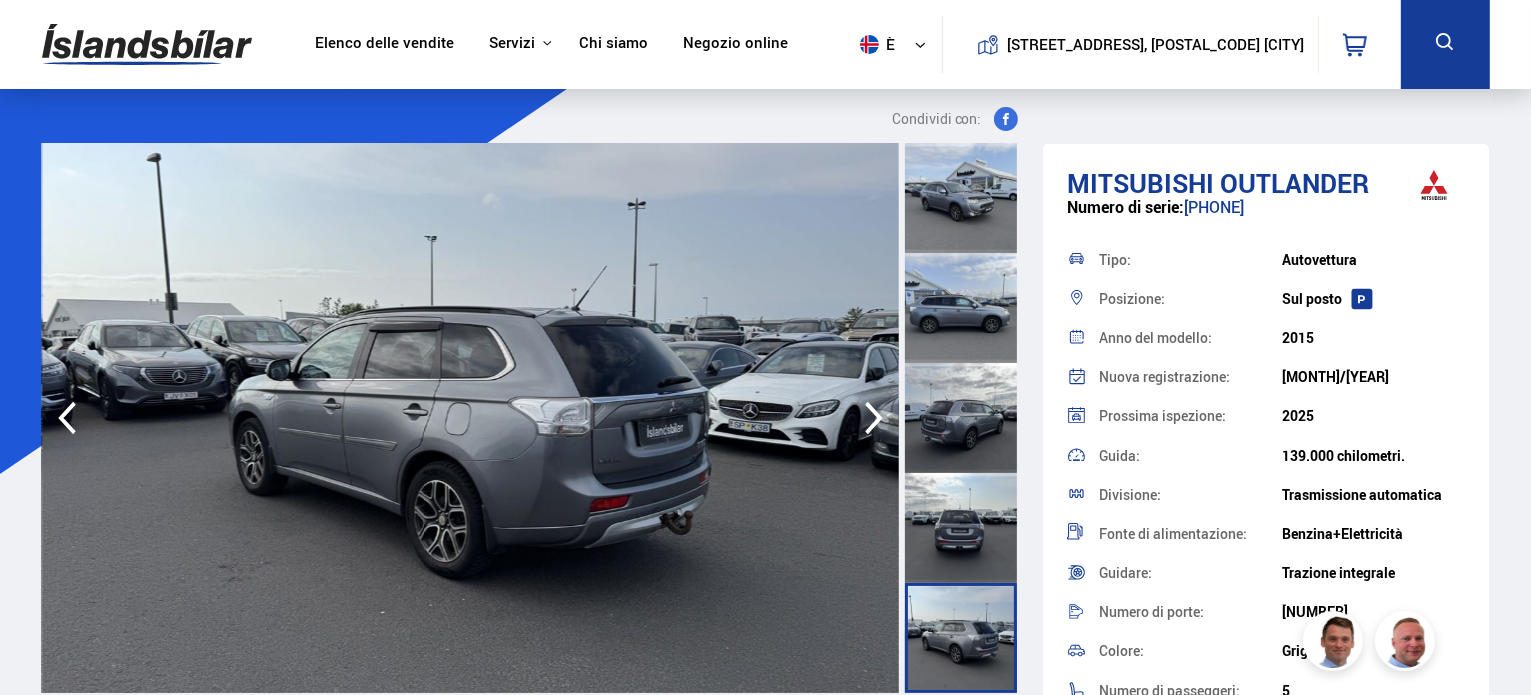 click 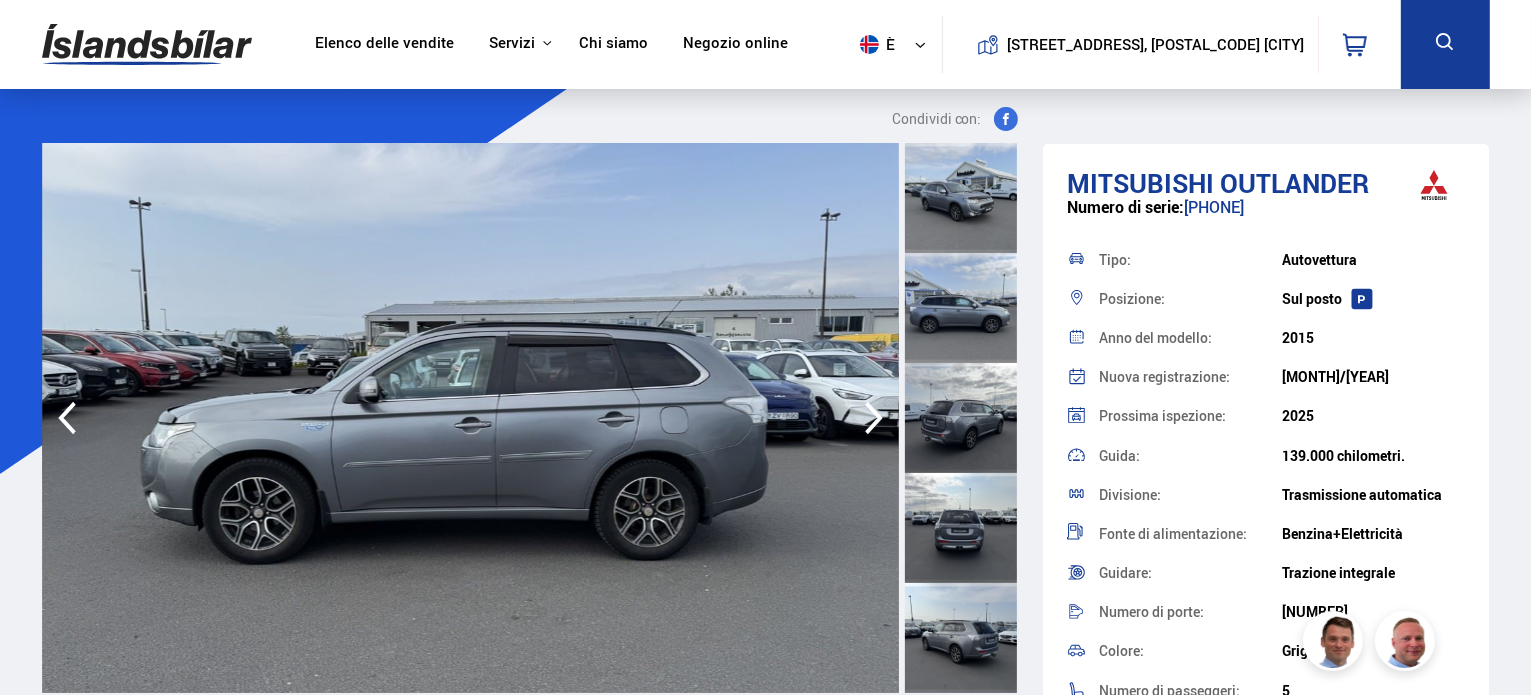 click 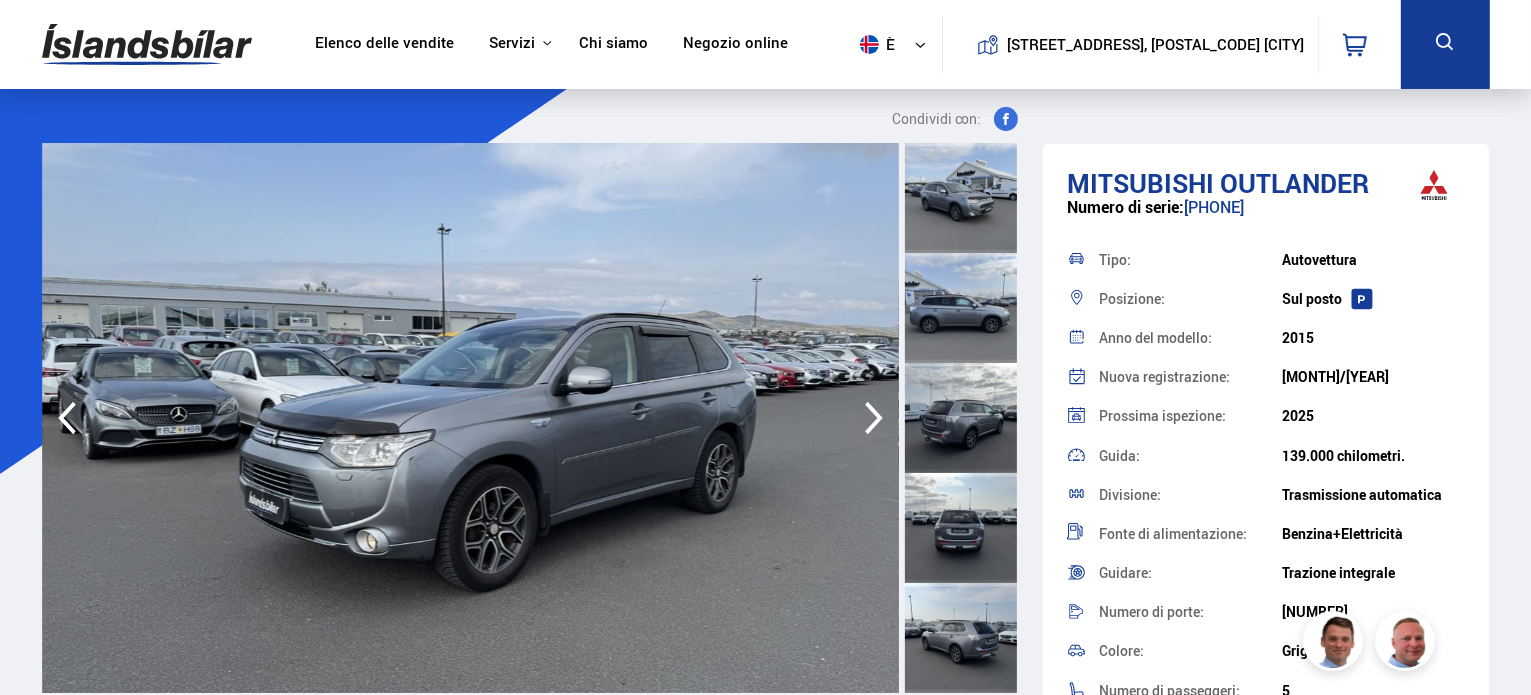 click 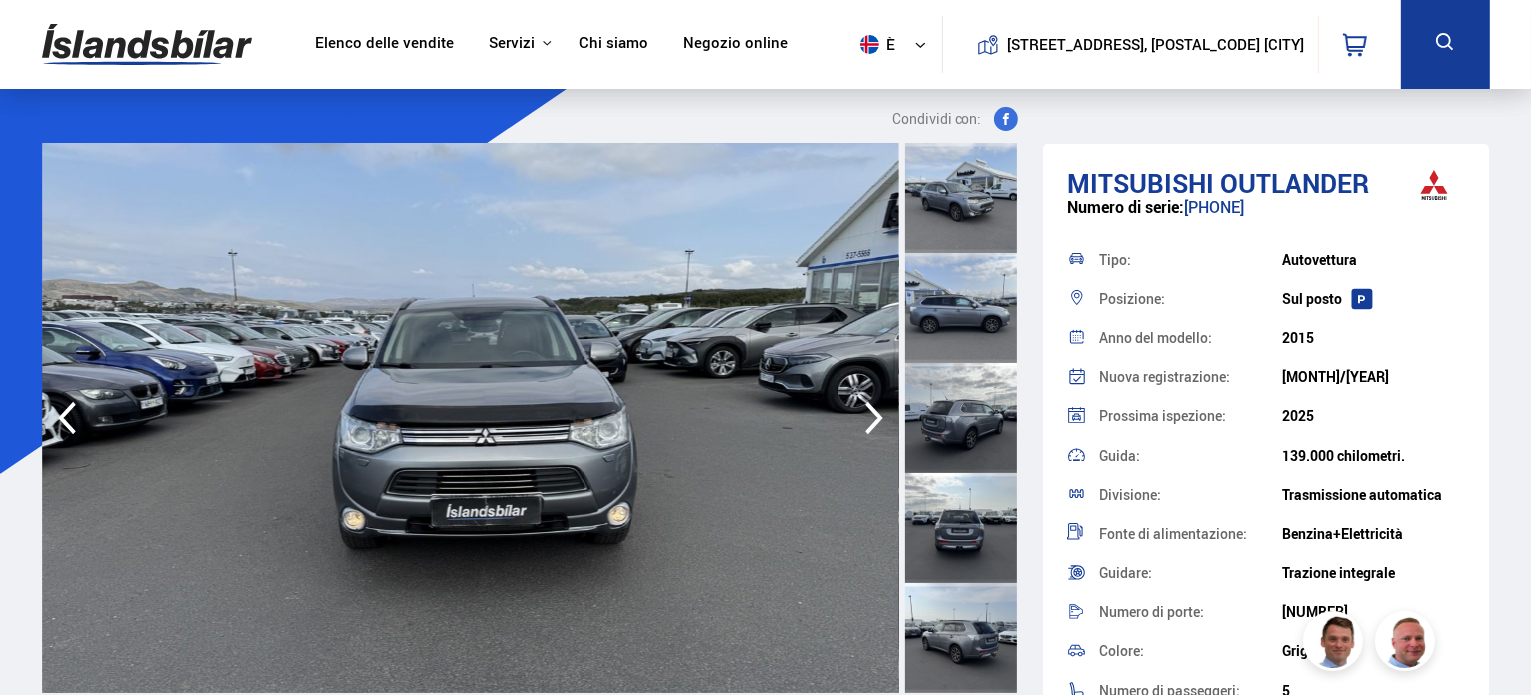 click 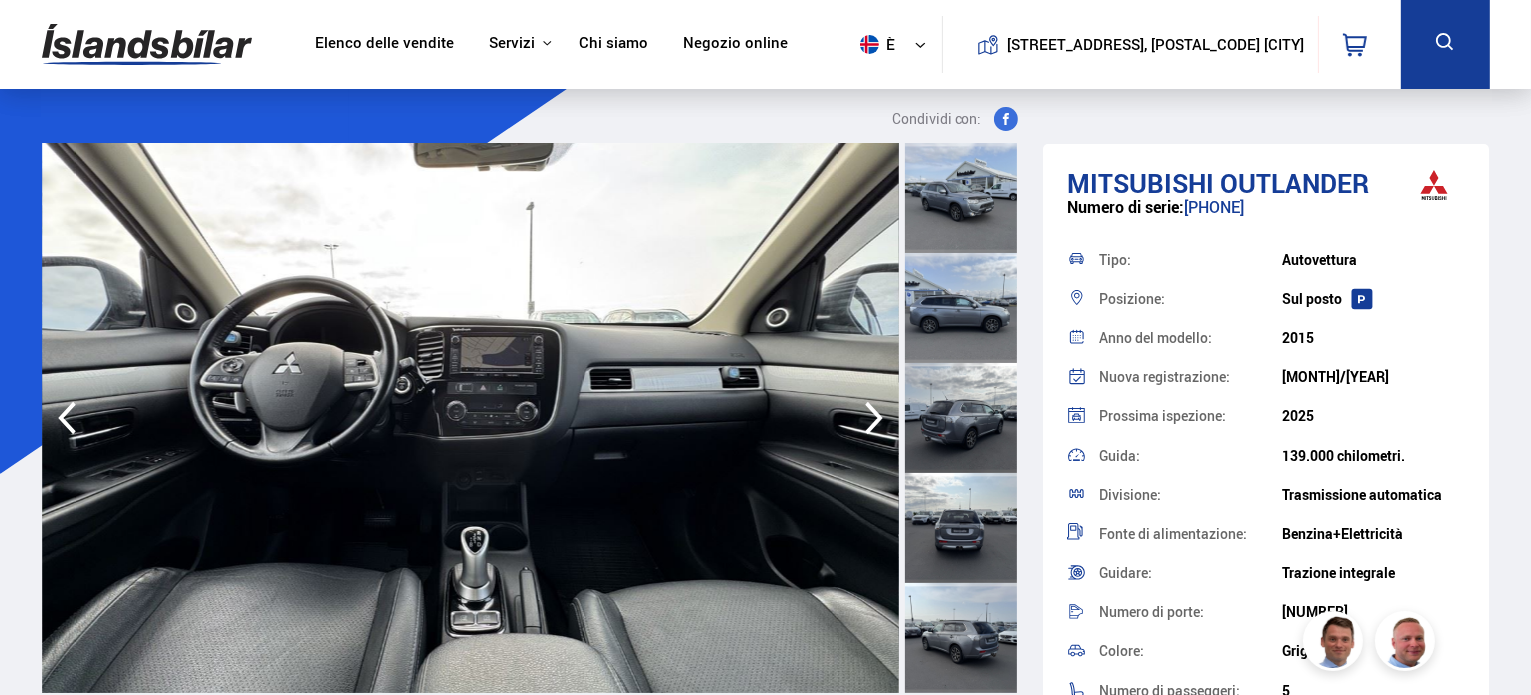 click 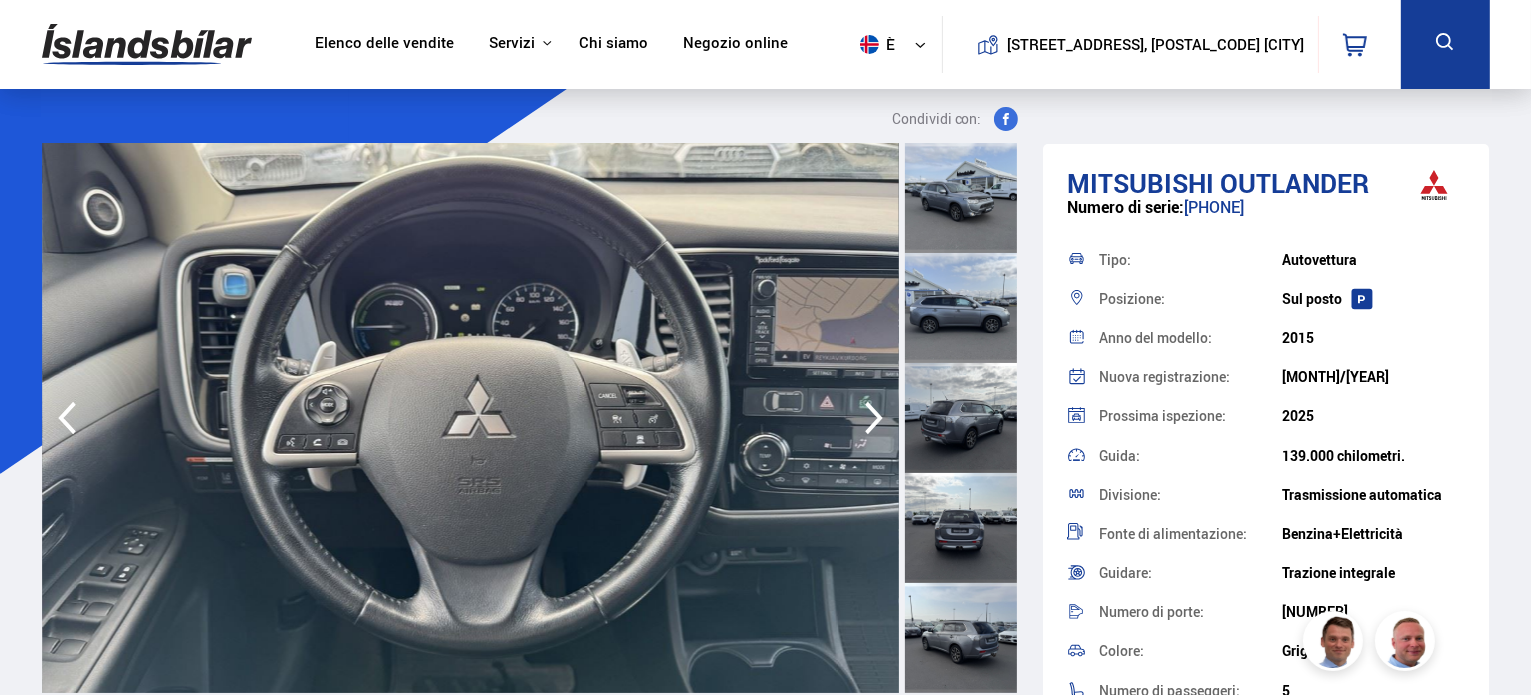 click 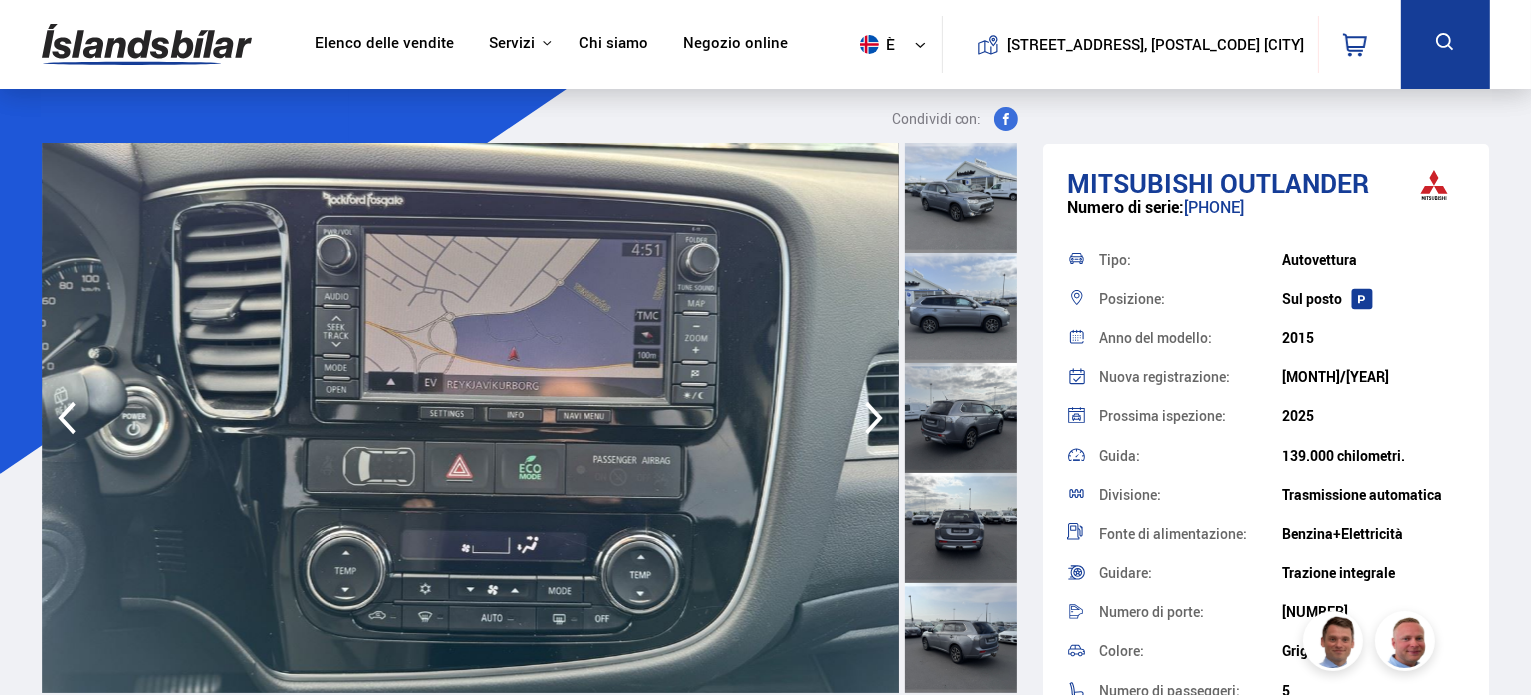 click 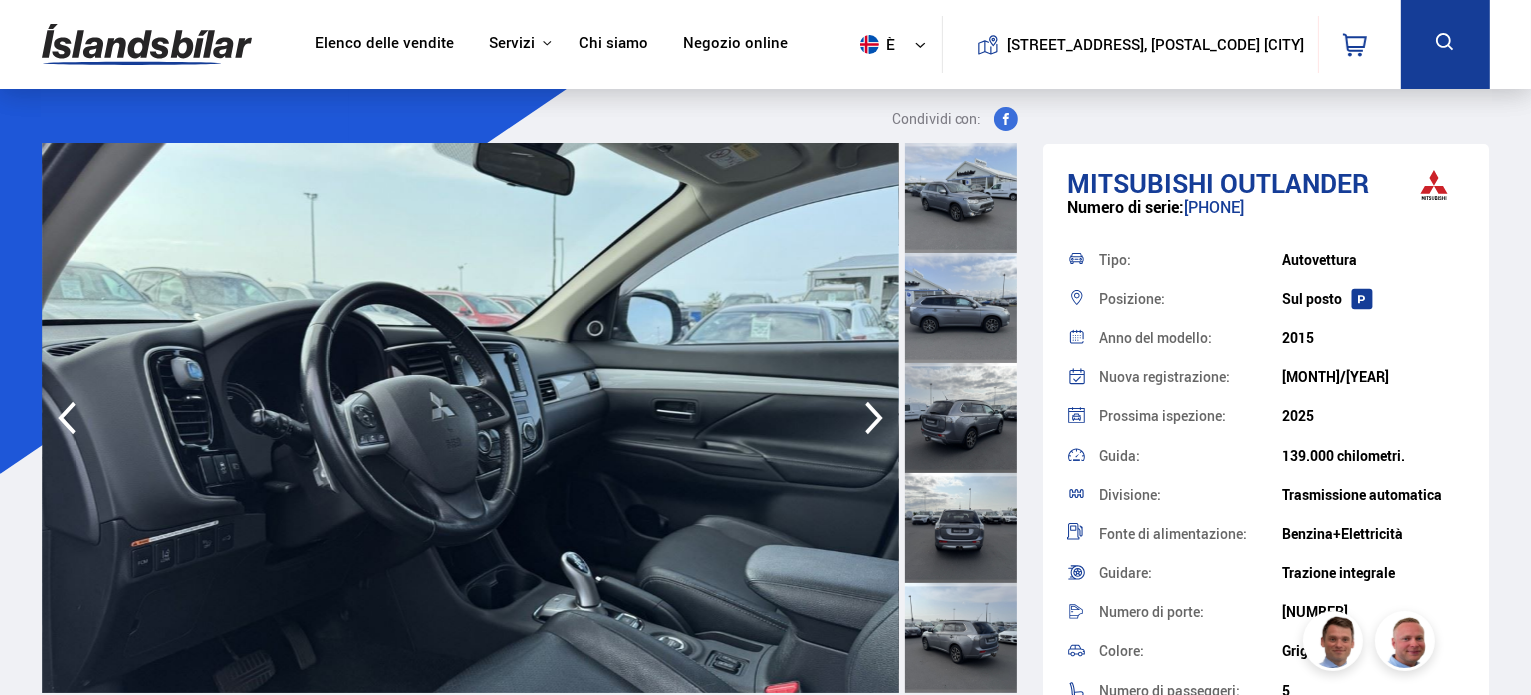 click 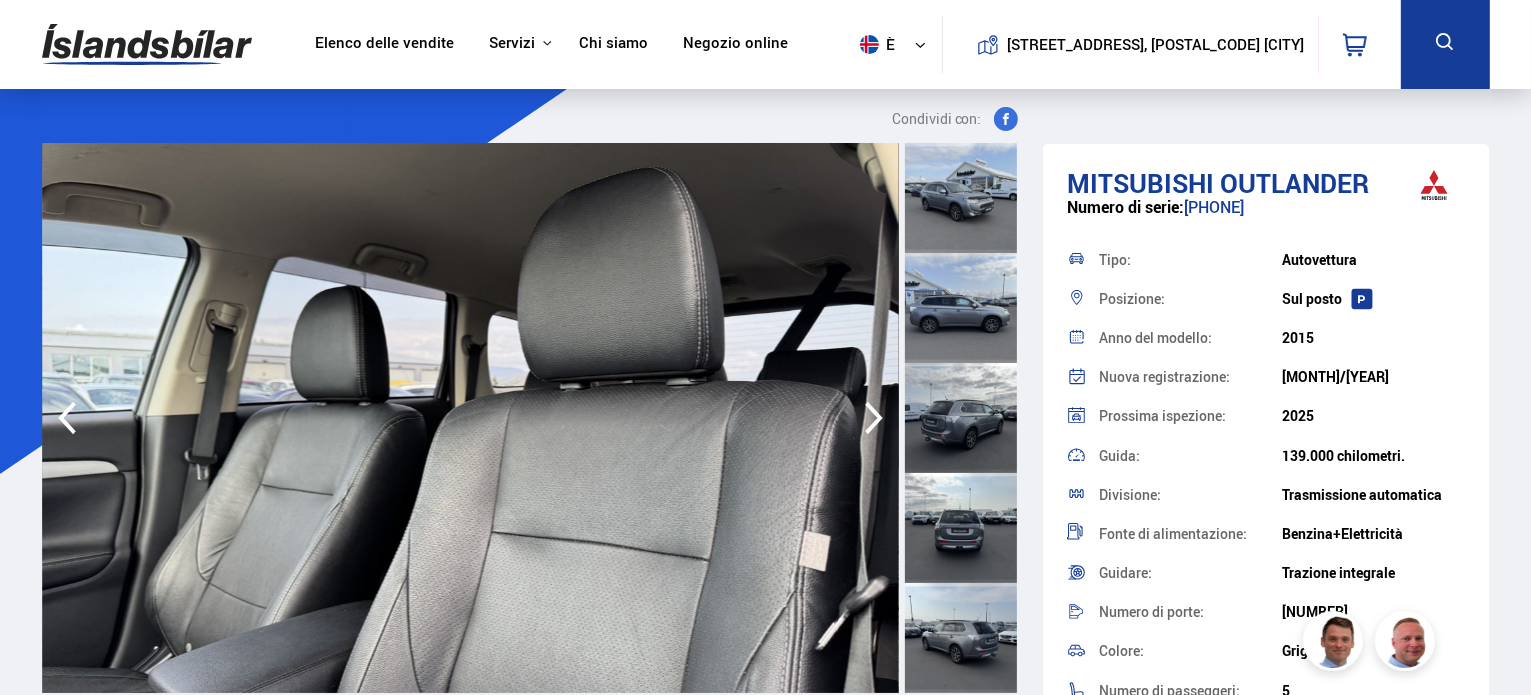 click 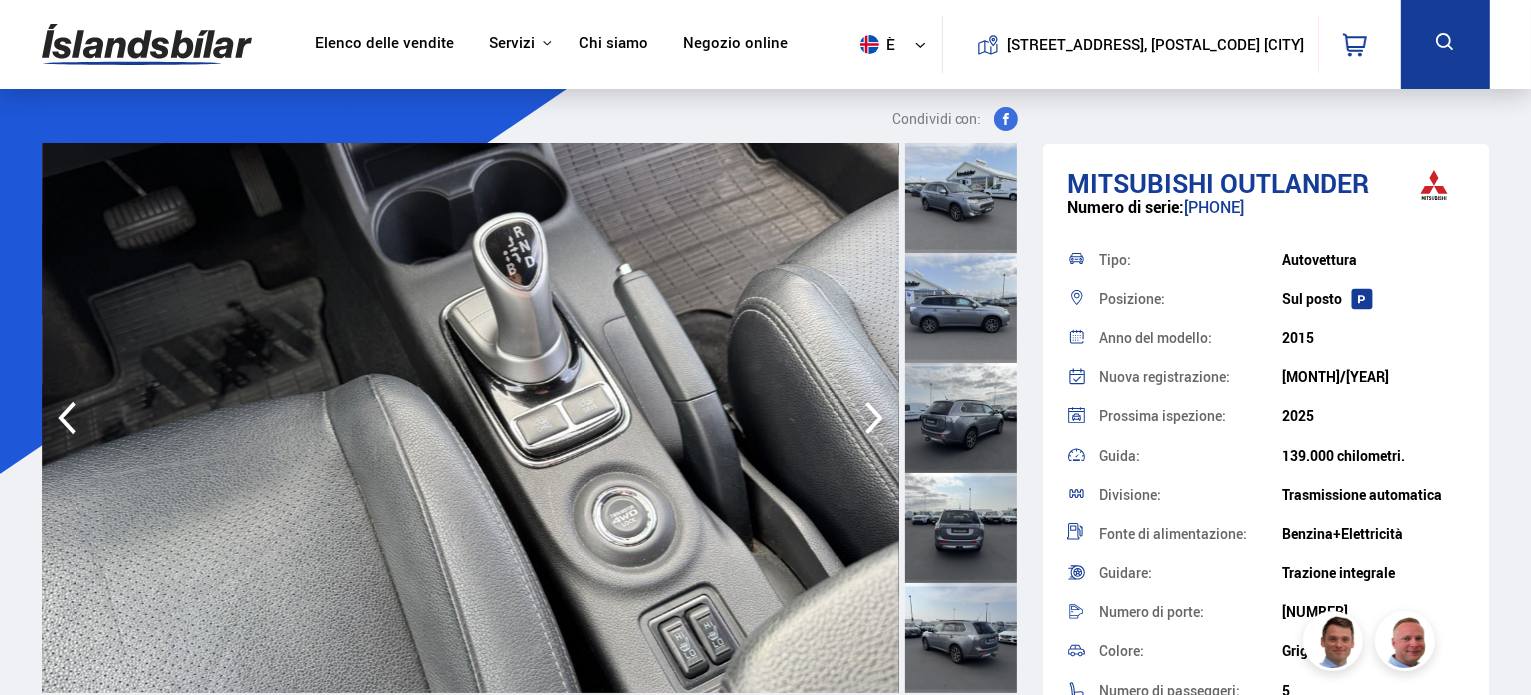 click 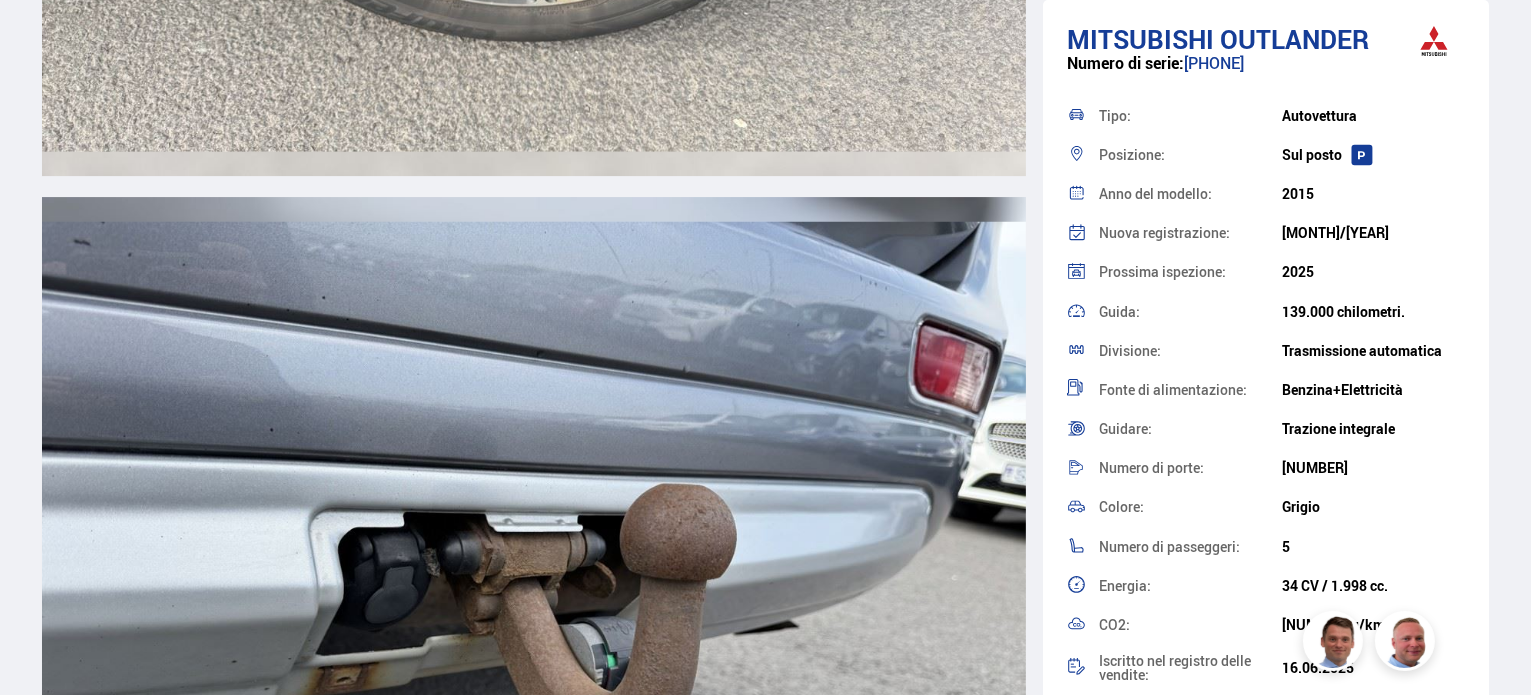 scroll, scrollTop: 22012, scrollLeft: 0, axis: vertical 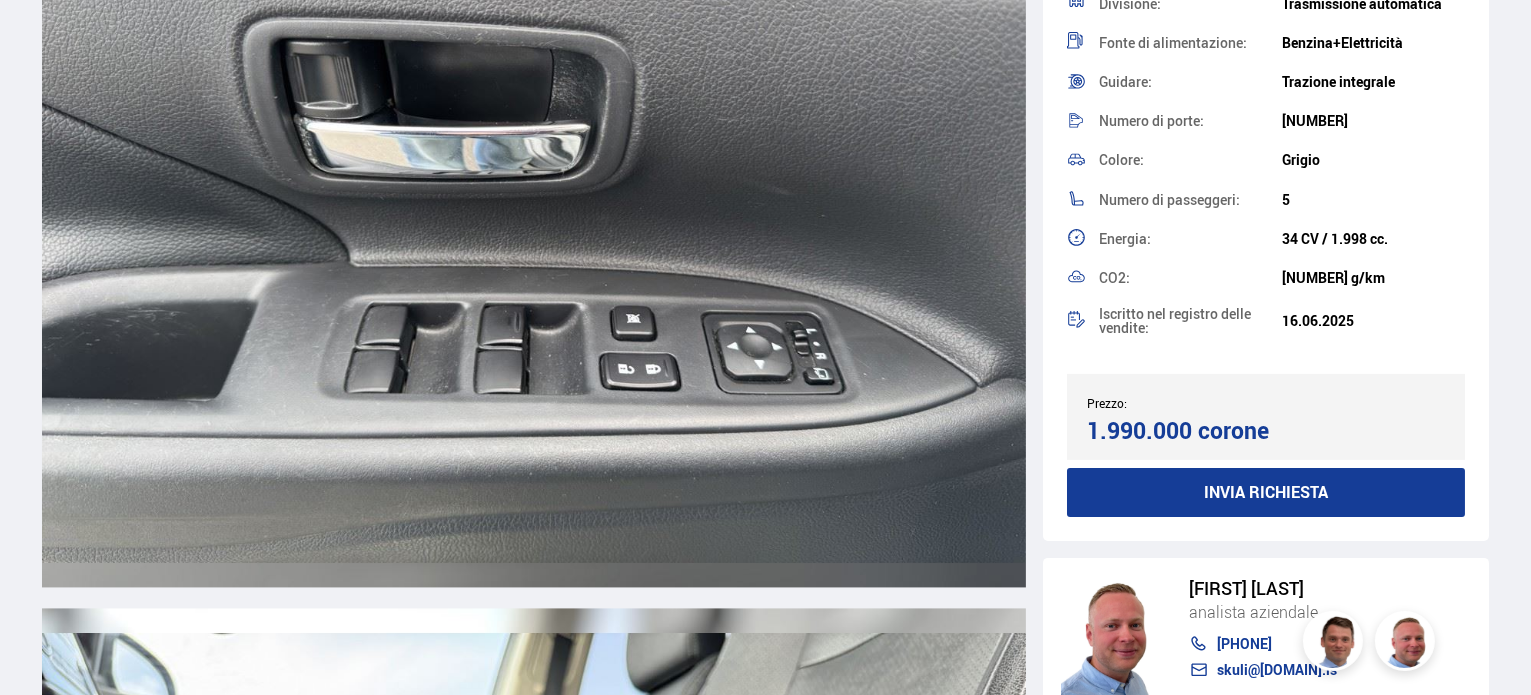 drag, startPoint x: 1521, startPoint y: 555, endPoint x: 1535, endPoint y: 563, distance: 16.124516 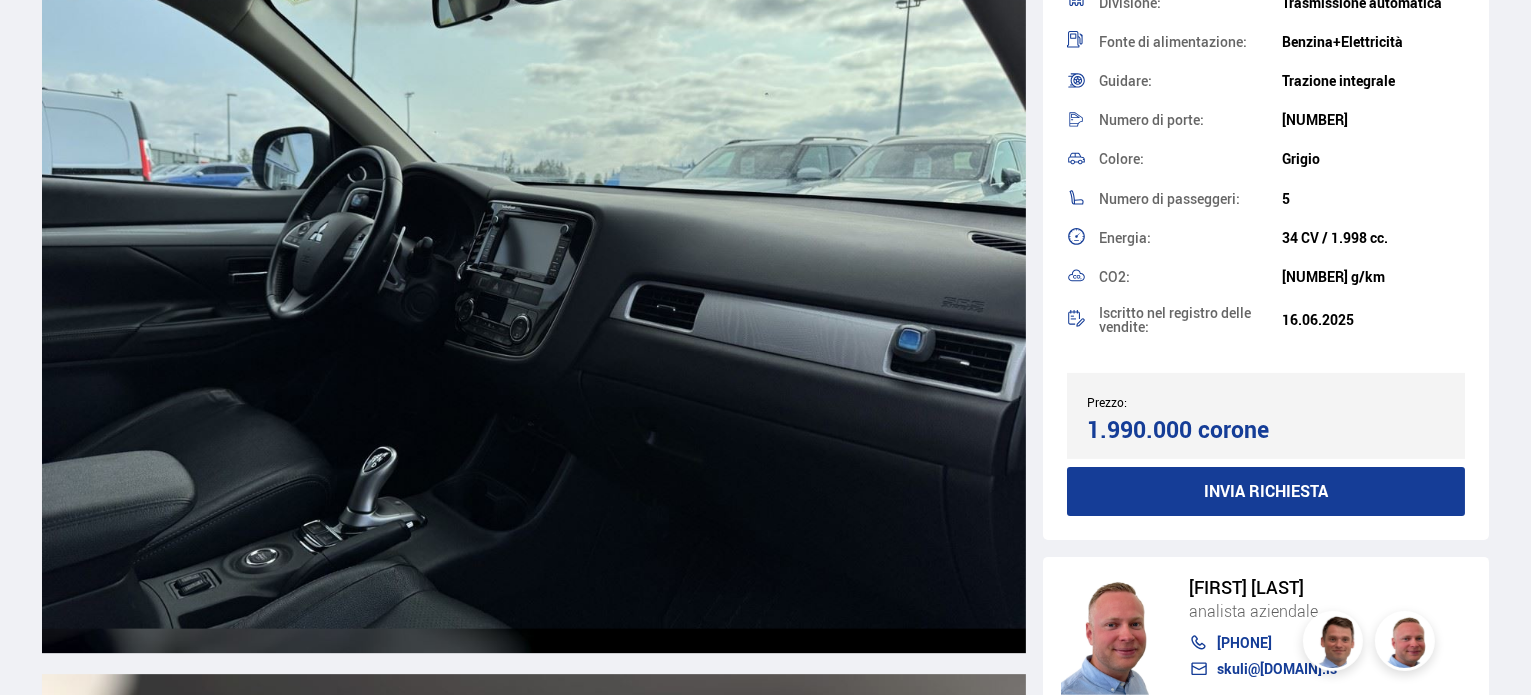 scroll, scrollTop: 12813, scrollLeft: 0, axis: vertical 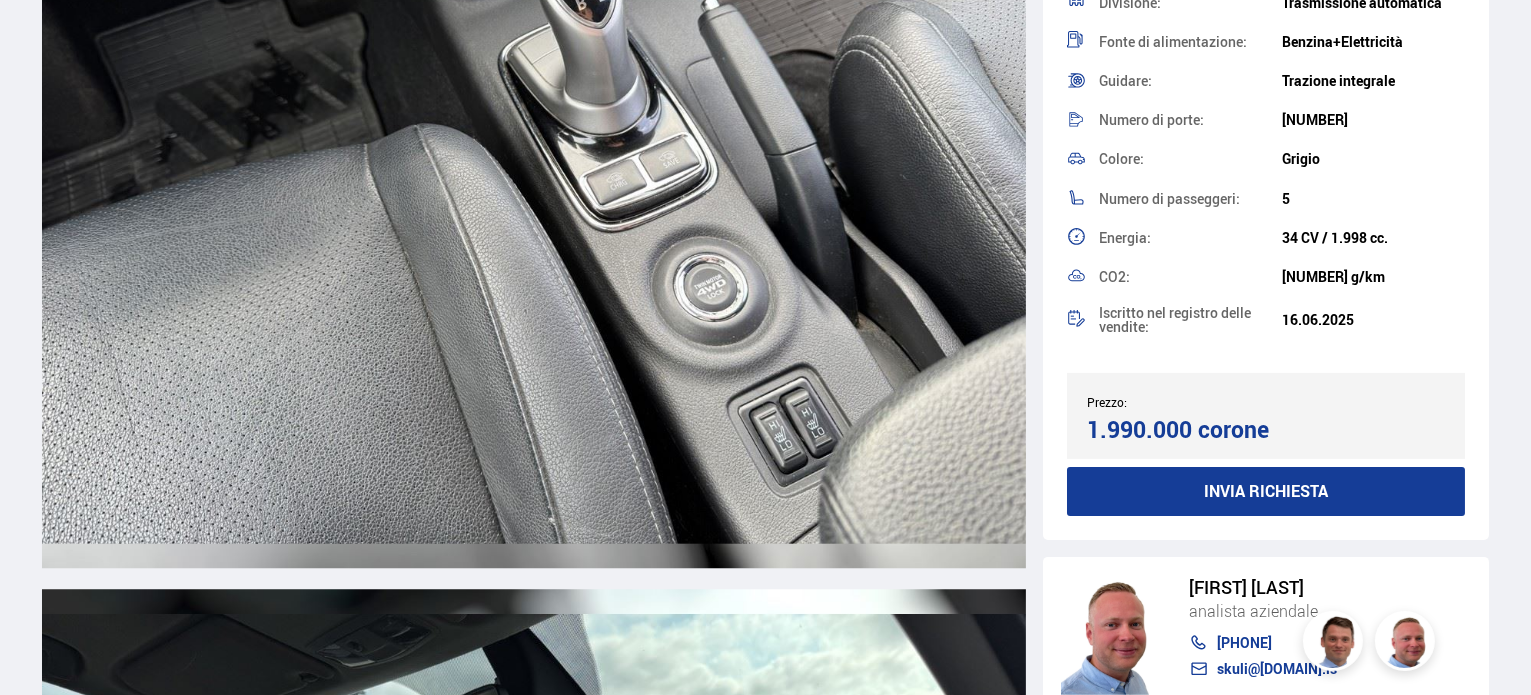 drag, startPoint x: 1526, startPoint y: 379, endPoint x: 1535, endPoint y: 393, distance: 16.643316 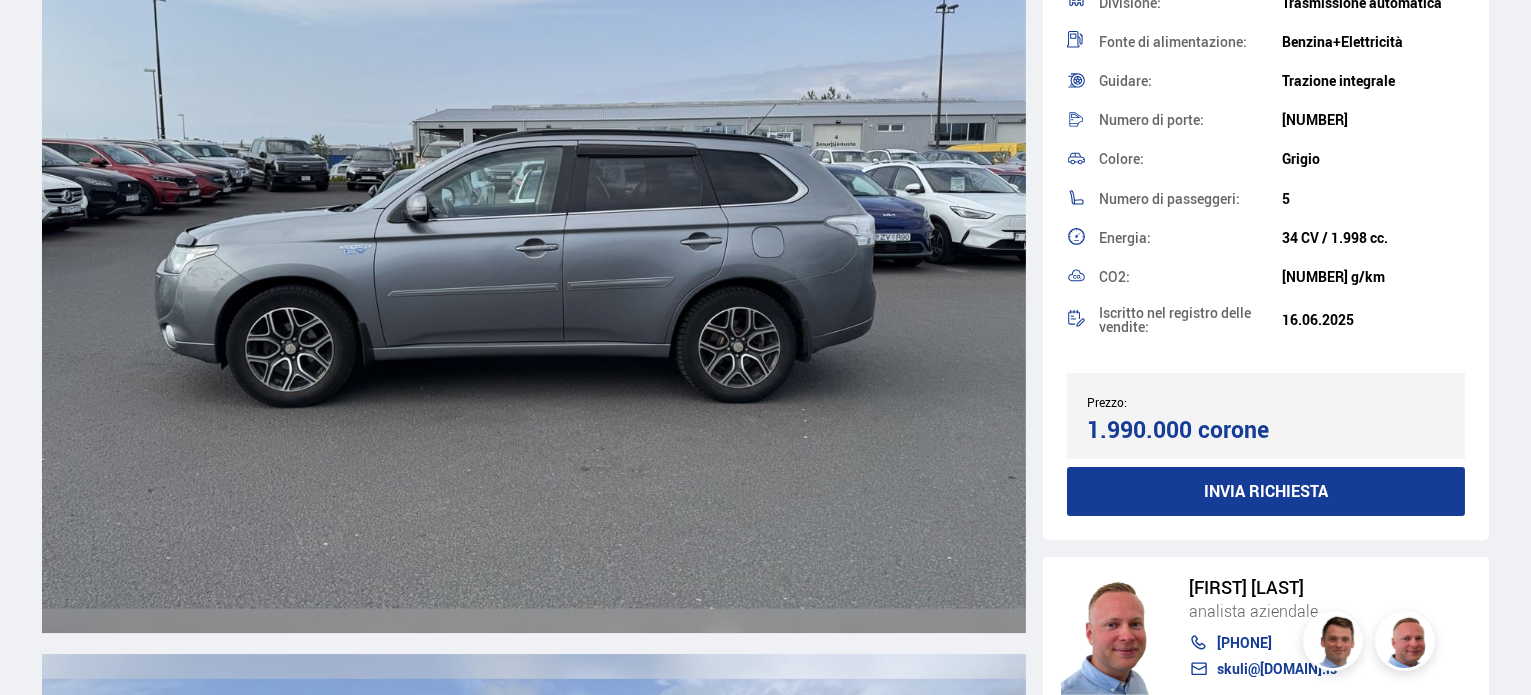 scroll, scrollTop: 5587, scrollLeft: 0, axis: vertical 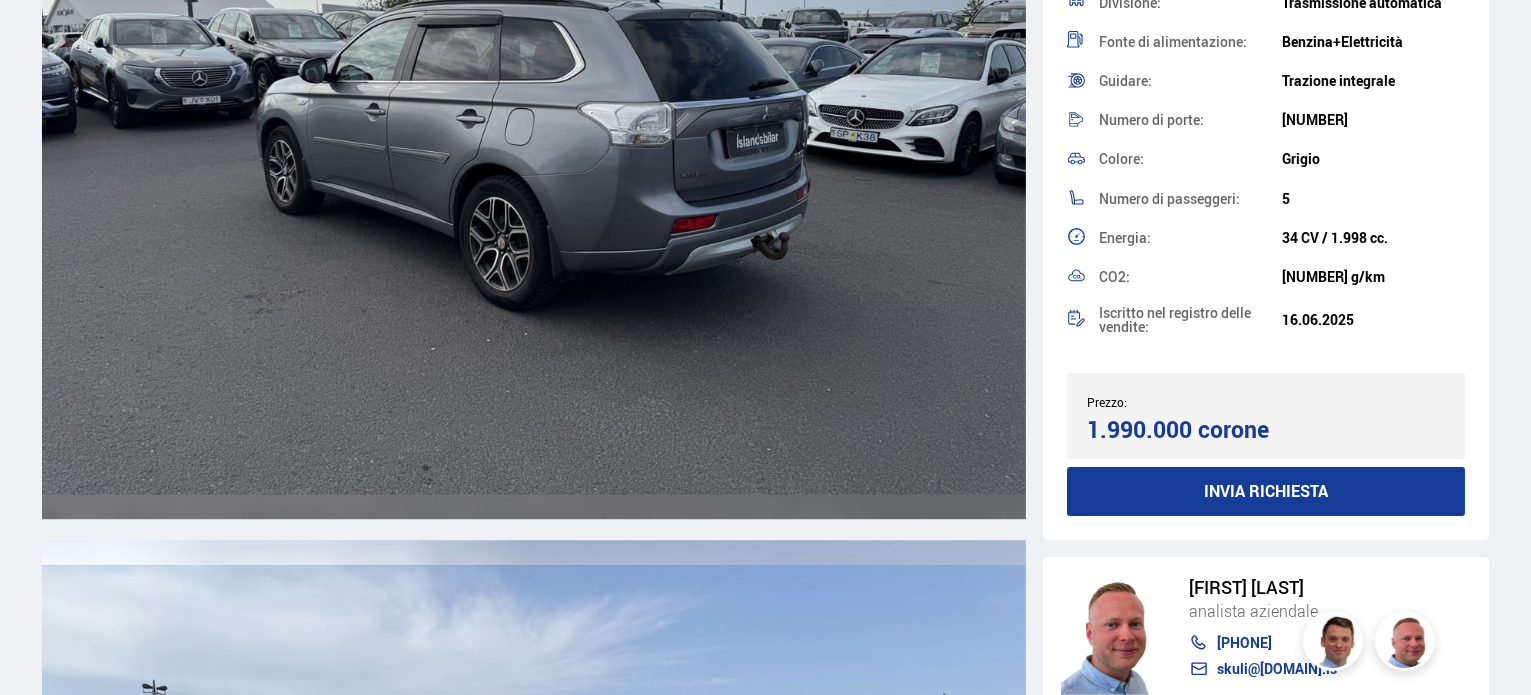 click on "[ADDRESS], 110 [CITY]
0
Elenco delle vendite
Servizi
Auto islandesi
Kaupumbila.is
Difesa islandese
Istruzioni
Chi siamo
Negozio online
[ADDRESS], 110 [CITY]   È     È
Ma
per favore
Seleziona produttore, modello o caratteristica 0   Categorie 0   Guidare 0   Divisione 0   Fonte di energia 0   Prezzo   100.000   corone   10.000.000   corone
+
100000 10000000   Anno di fabbricazione   2005     2025       2005 2025   Guida   0   chilometri   200.000" at bounding box center [765, 6487] 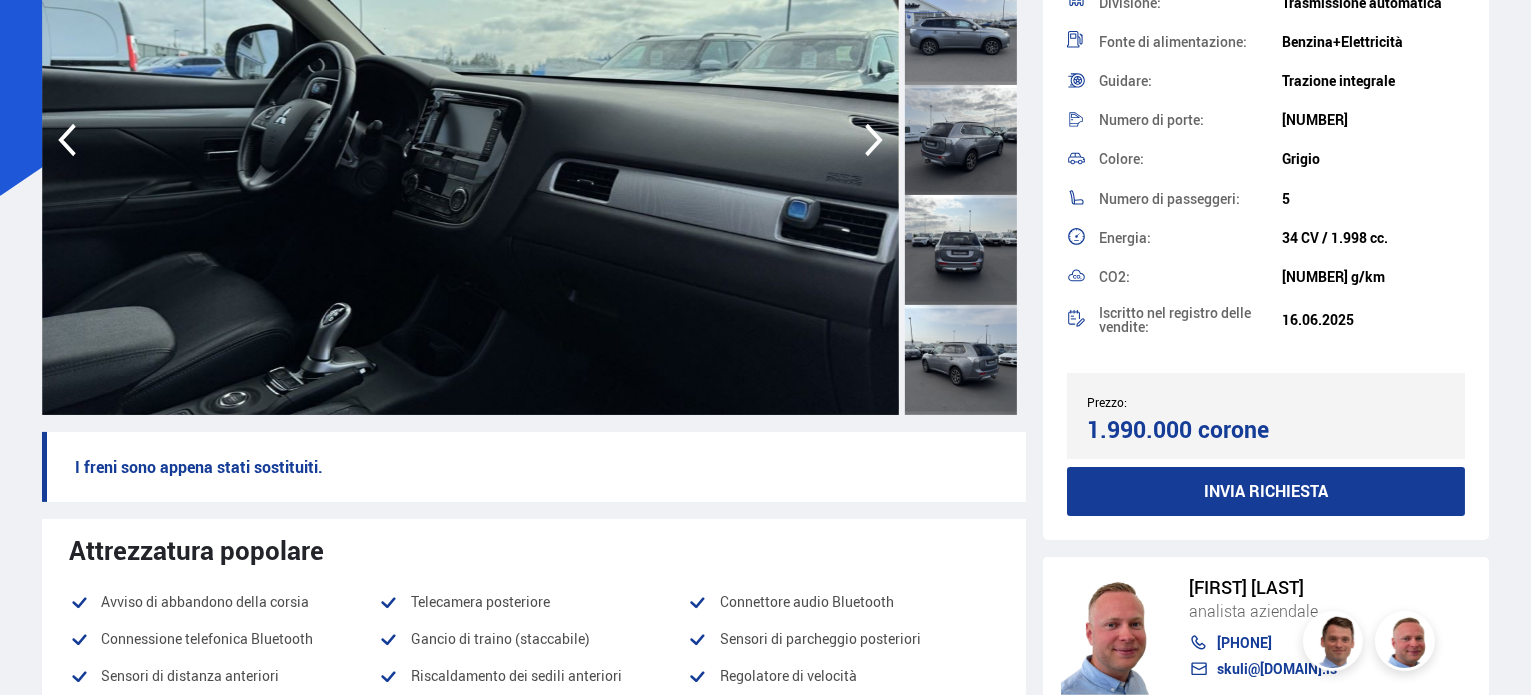 scroll, scrollTop: 0, scrollLeft: 0, axis: both 